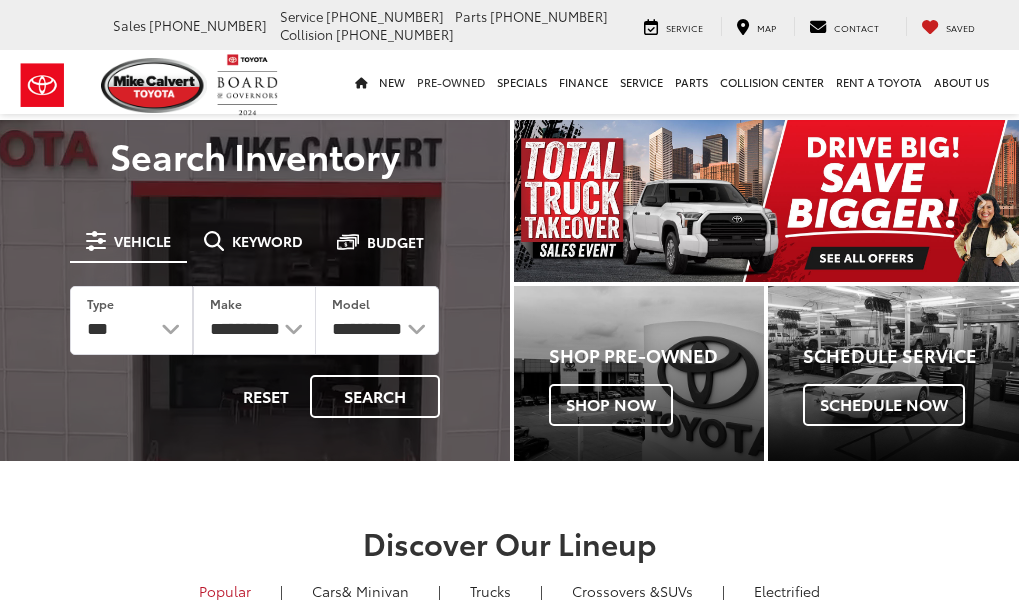 scroll, scrollTop: 0, scrollLeft: 0, axis: both 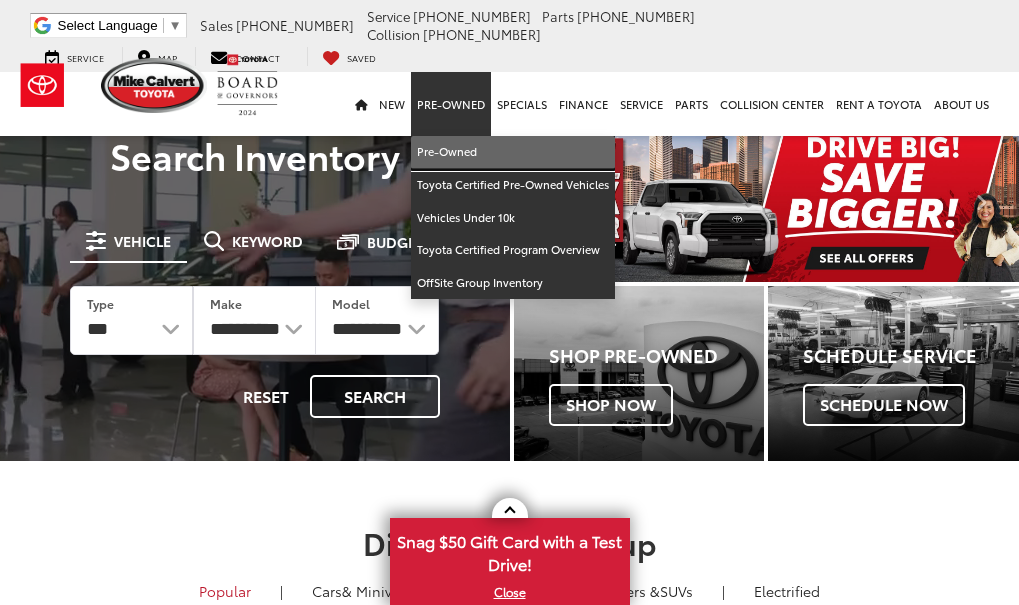 click on "Mike Calvert Toyota
Select Language ​ ▼
Sales
713-597-5313
Service
346-577-8734
Parts
713-561-5088
Collision
713-558-8282
2333 South Loop West
Houston, TX 77054
Service
Map
Contact
Saved
Saved
Mike Calvert Toyota
Saved
Directions
New
New
New Tundra Inventory
Schedule Test Drive
Model Research
Toyota Reviews
Toyota Comparisons
Commercial Truck Center
New 4Runner i-FORCE MAX Inventory
Pre-Owned
Pre-Owned
Toyota Certified Pre-Owned Vehicles
Vehicles Under 10k
Toyota Certified Program Overview
OffSite Group Inventory" at bounding box center [509, 2193] 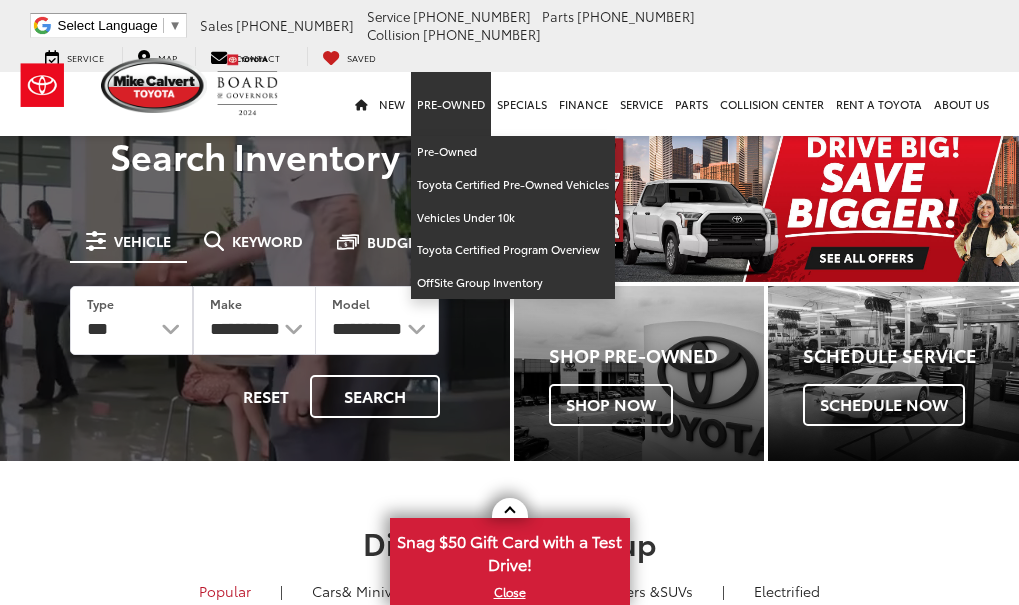 scroll, scrollTop: 0, scrollLeft: 0, axis: both 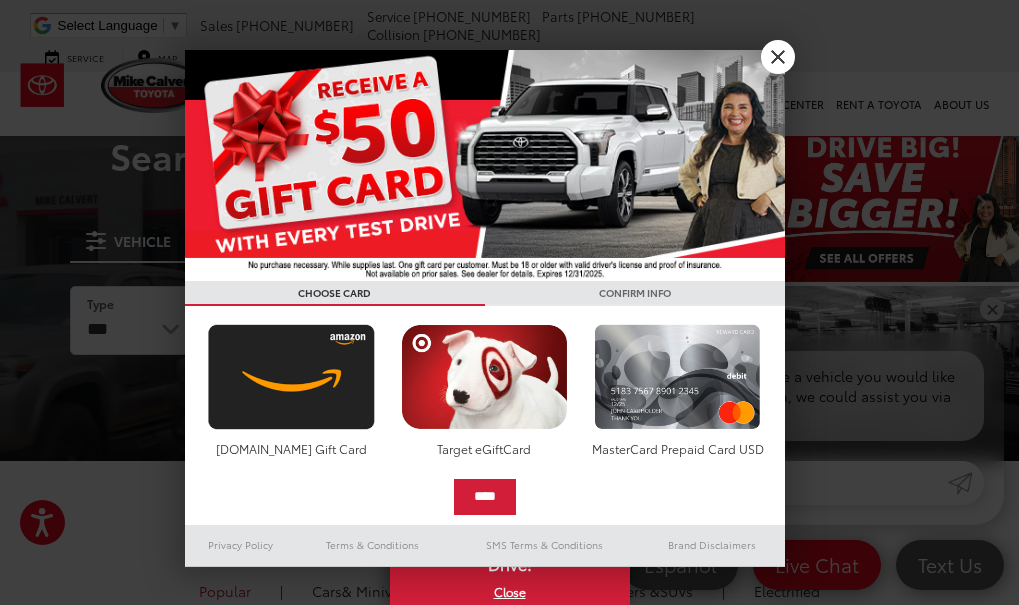 click on "X" at bounding box center [778, 57] 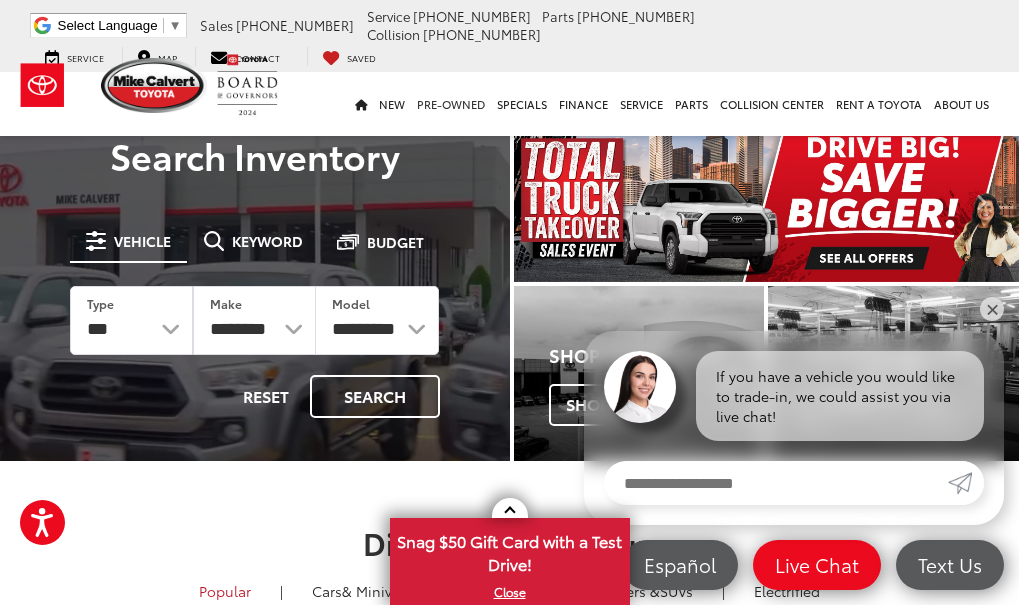 scroll, scrollTop: 0, scrollLeft: 0, axis: both 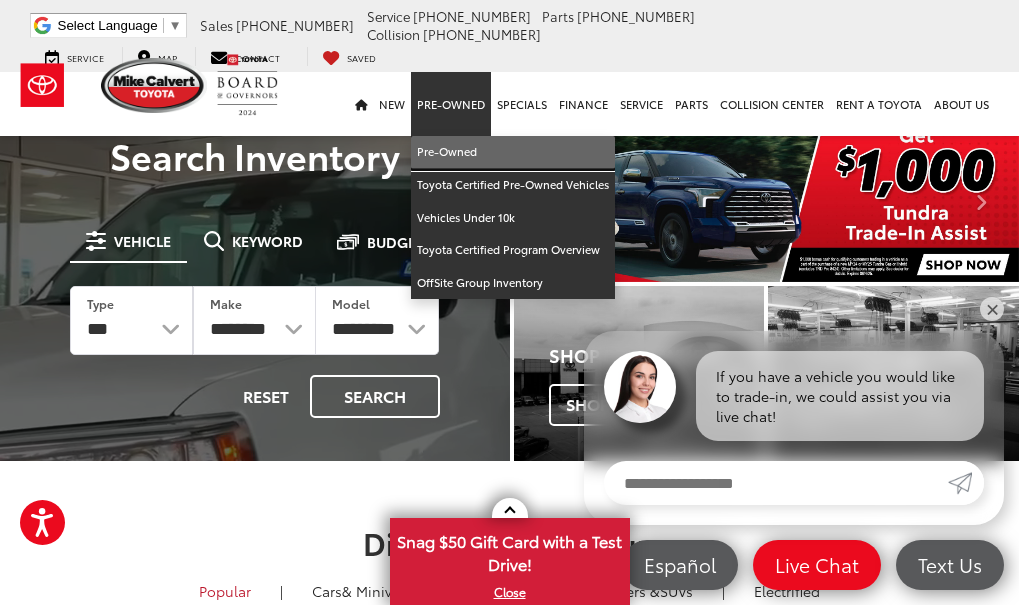 click on "Pre-Owned" at bounding box center (513, 152) 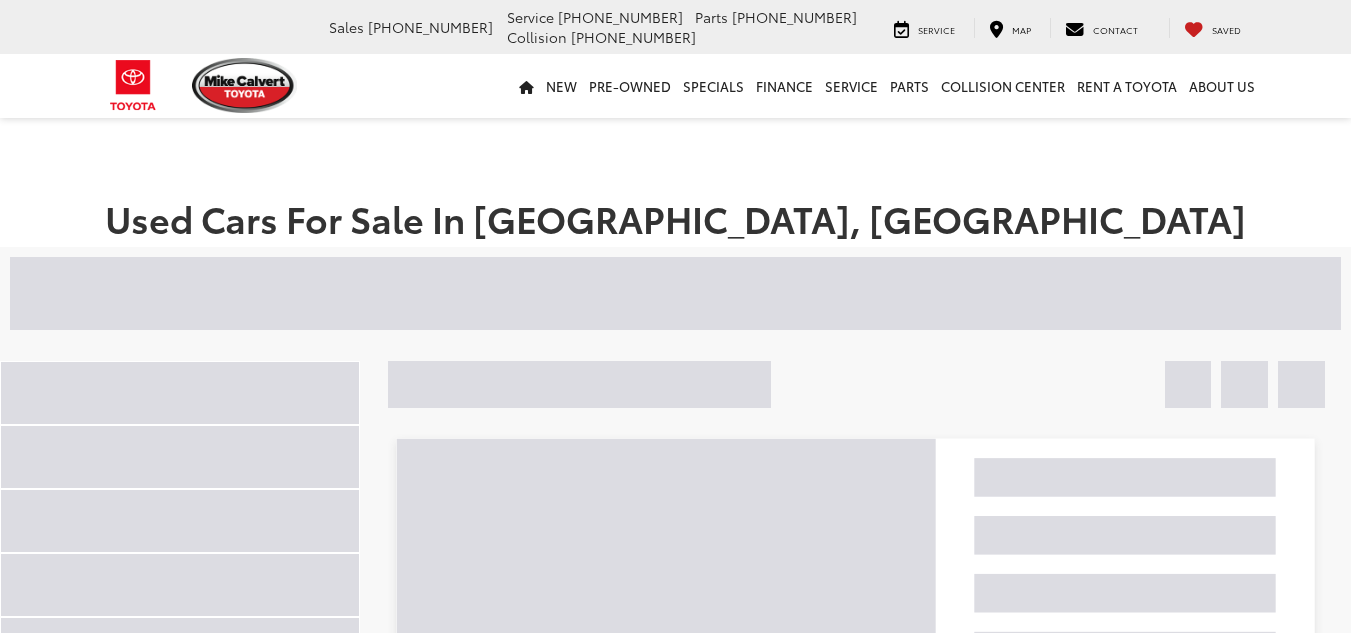 scroll, scrollTop: 0, scrollLeft: 0, axis: both 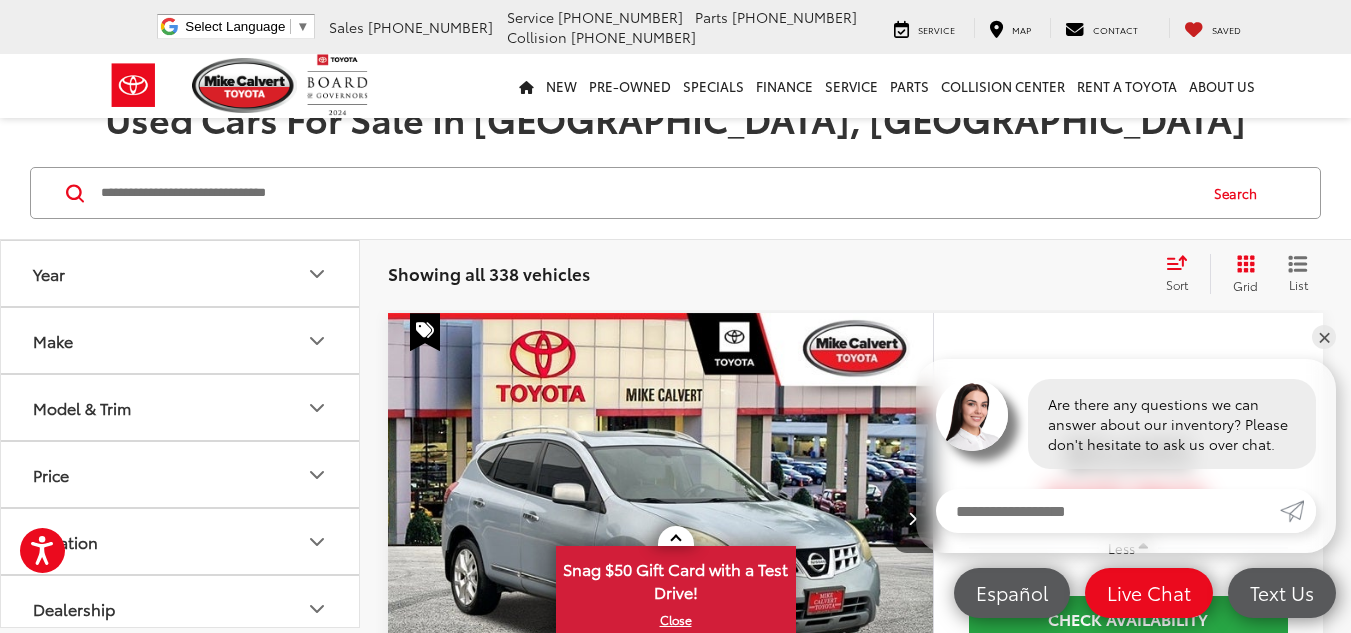 click 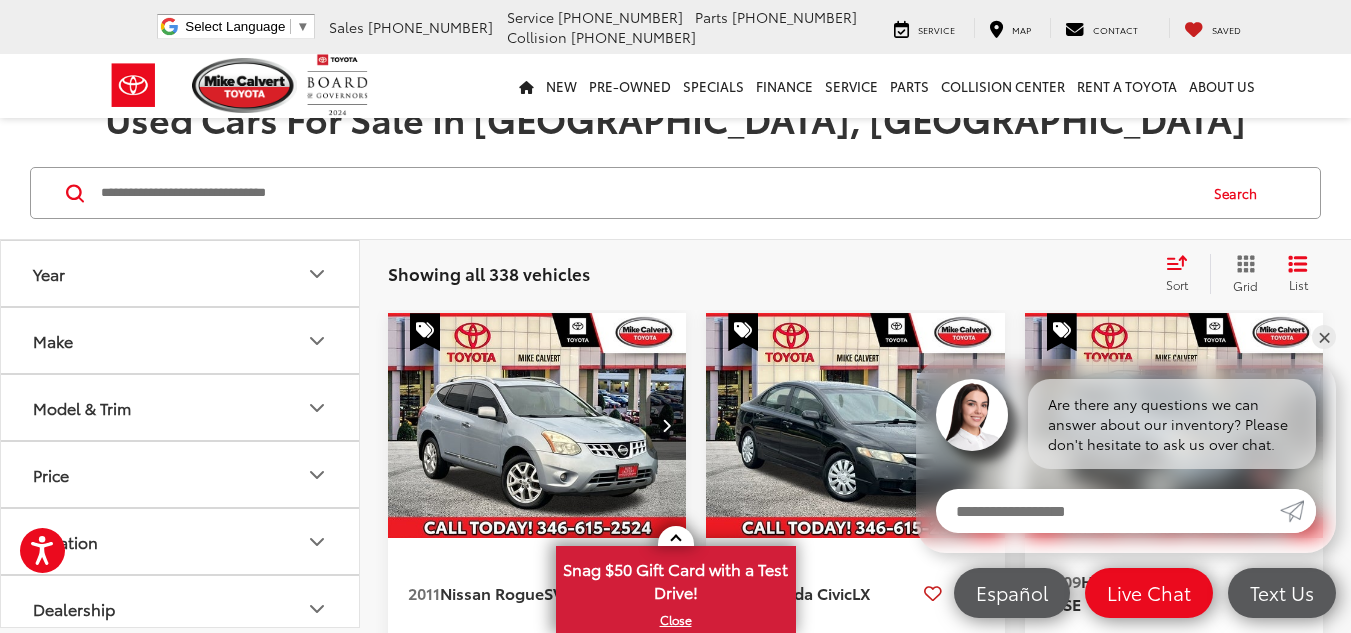 click on "Sort" at bounding box center (1183, 274) 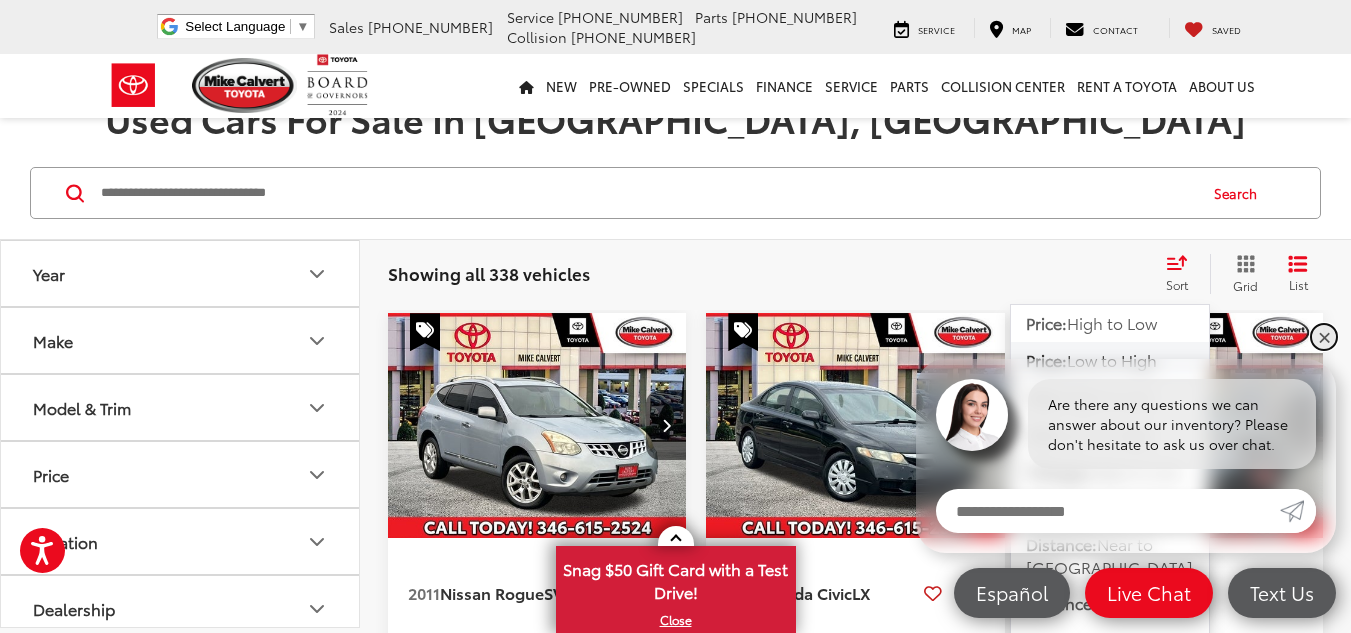 click on "✕" at bounding box center (1324, 337) 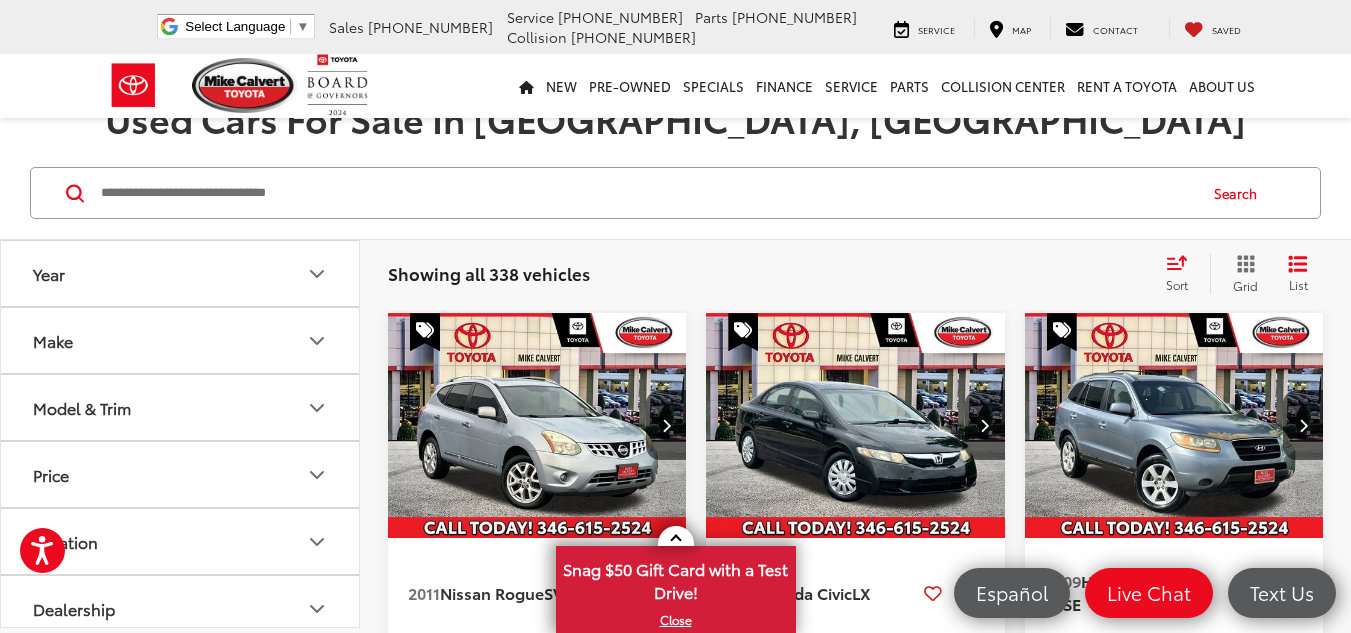 click 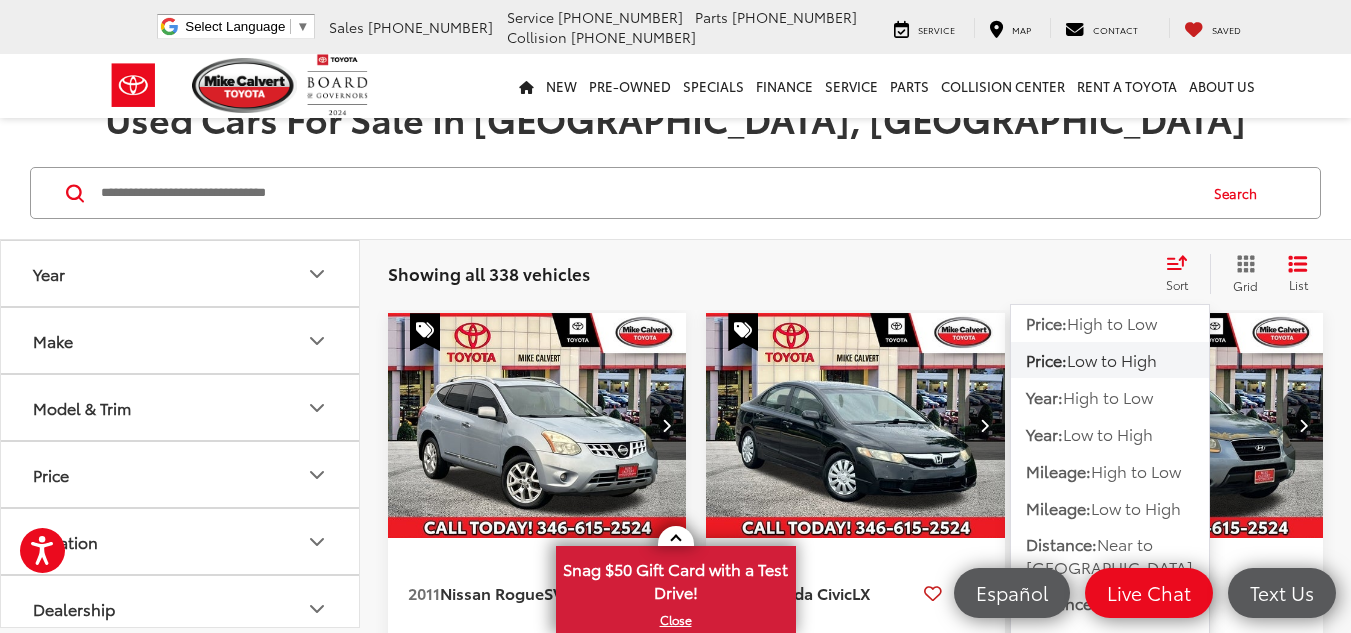 click on "Low to High" at bounding box center [1112, 359] 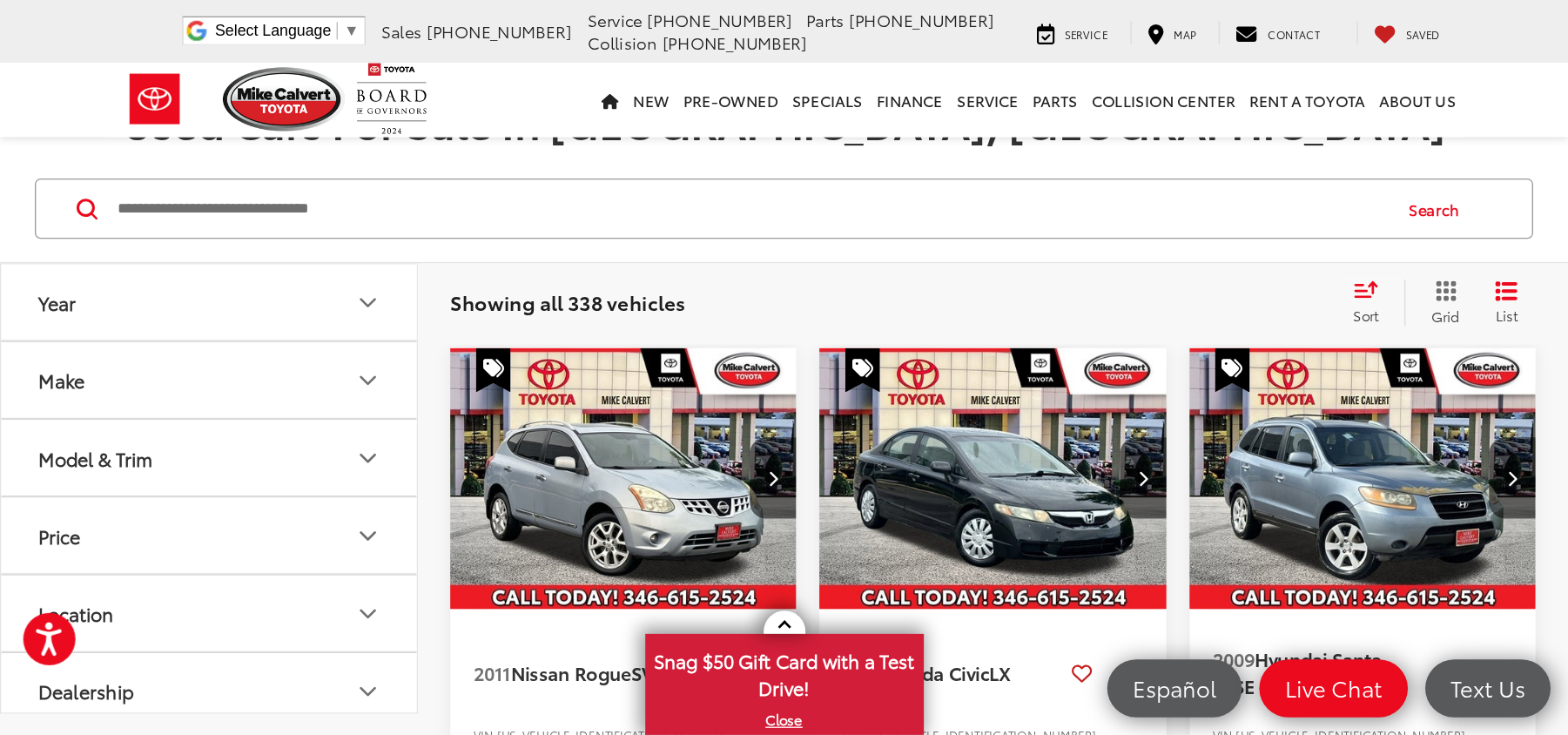 scroll, scrollTop: 174, scrollLeft: 0, axis: vertical 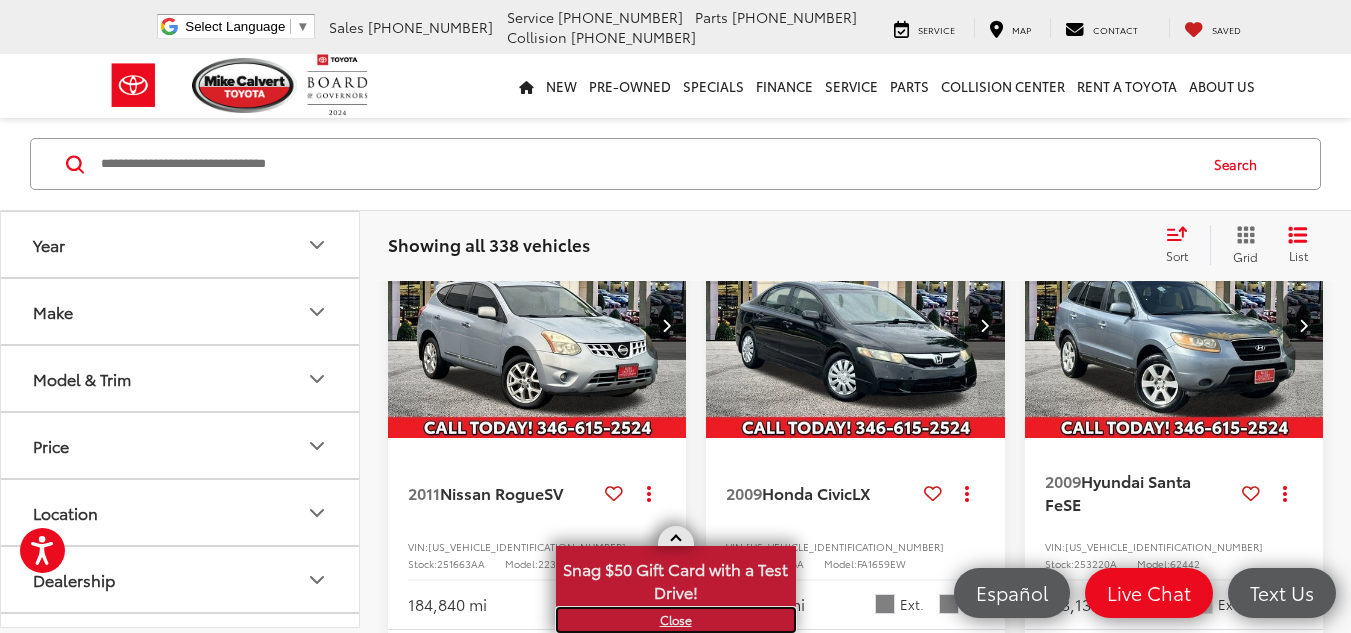 click on "X" at bounding box center (676, 620) 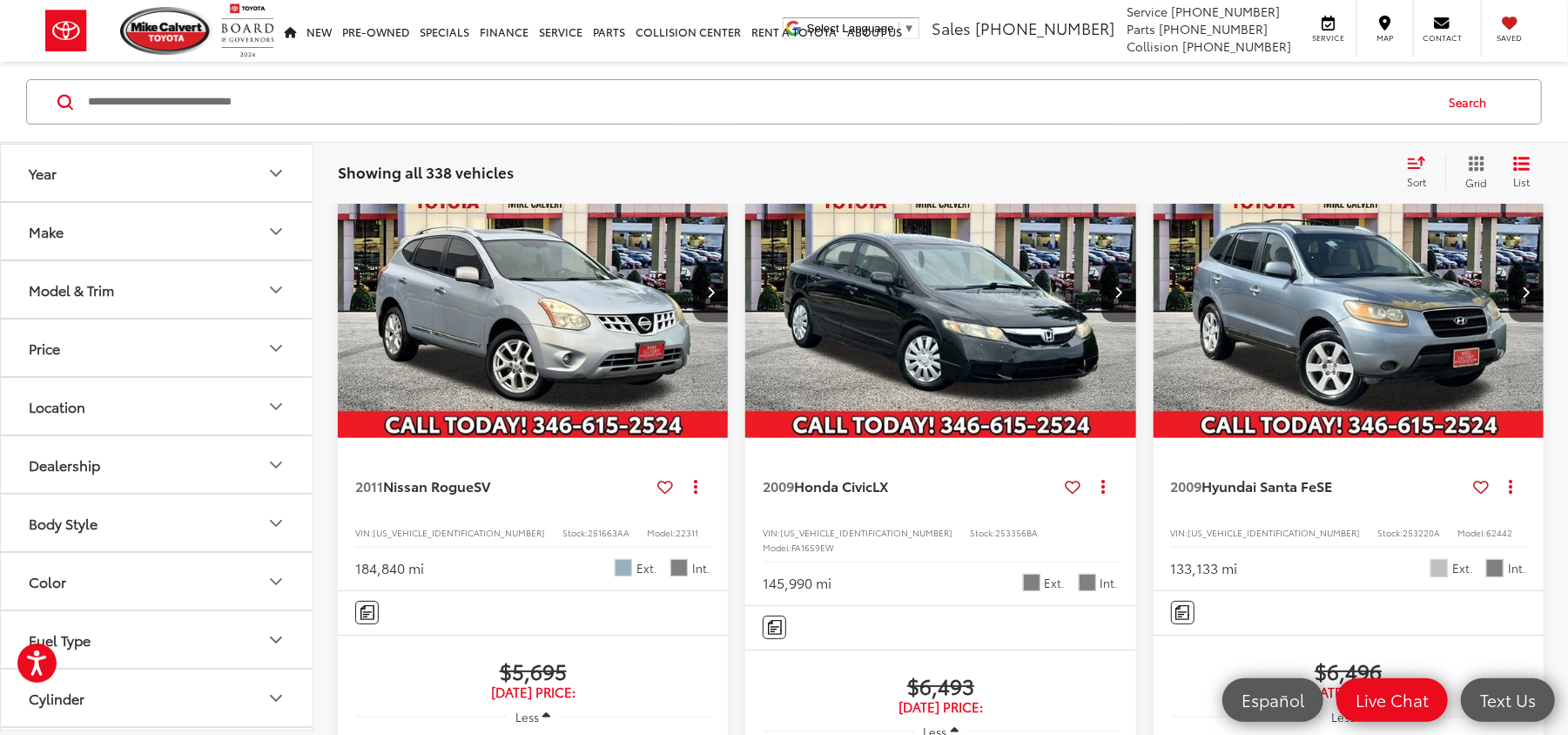 drag, startPoint x: 1183, startPoint y: 0, endPoint x: 747, endPoint y: 178, distance: 470.93524 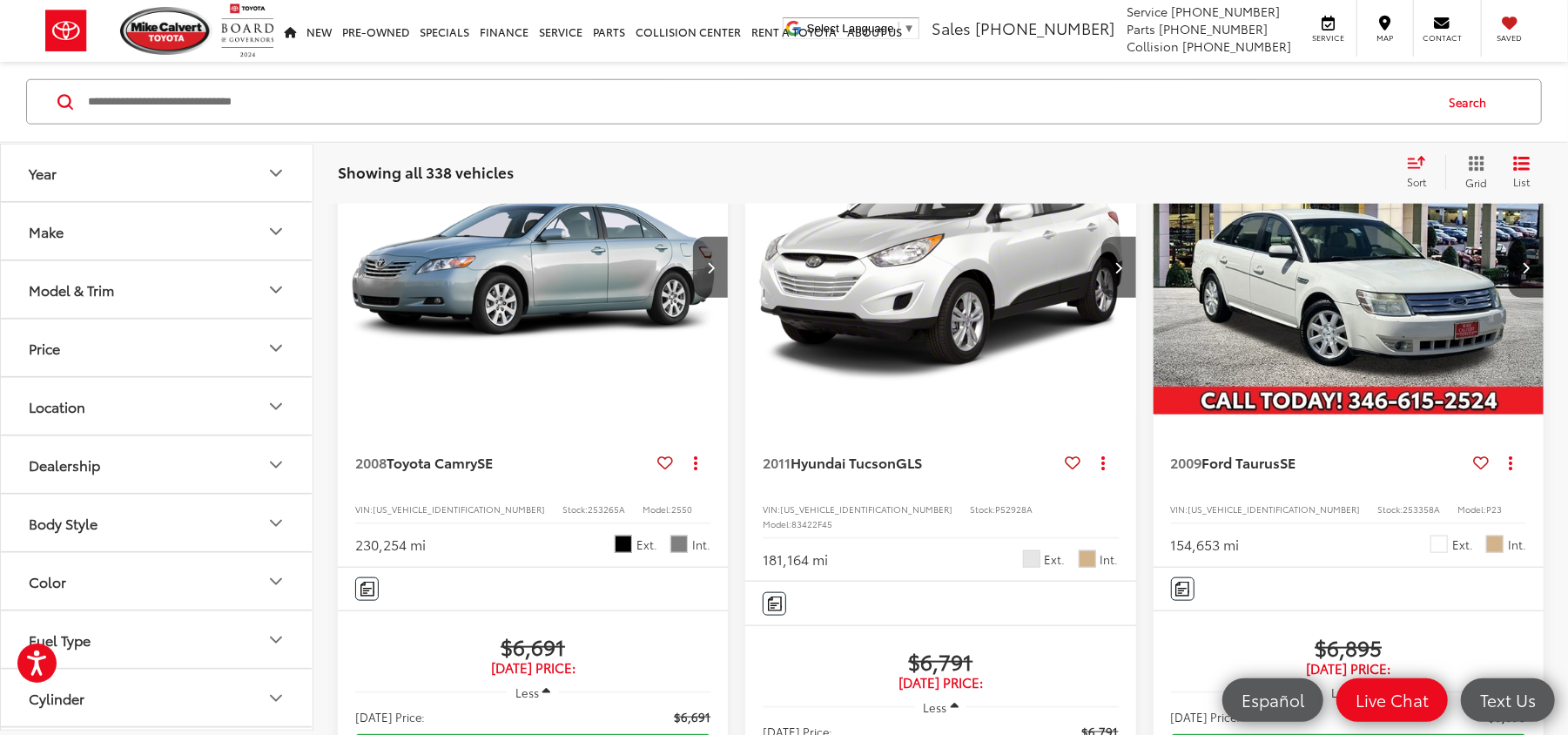 scroll, scrollTop: 1102, scrollLeft: 0, axis: vertical 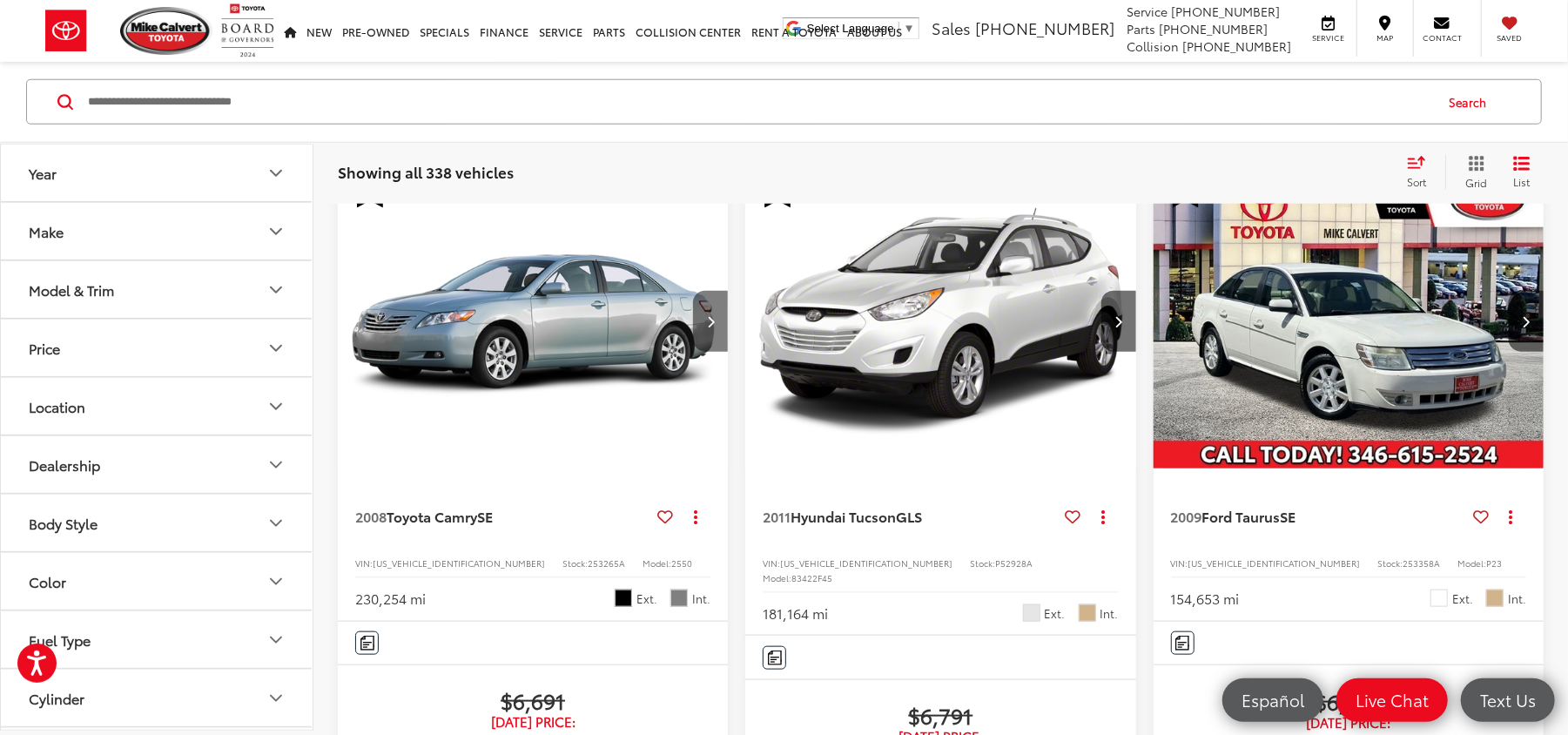 click at bounding box center [710, 321] 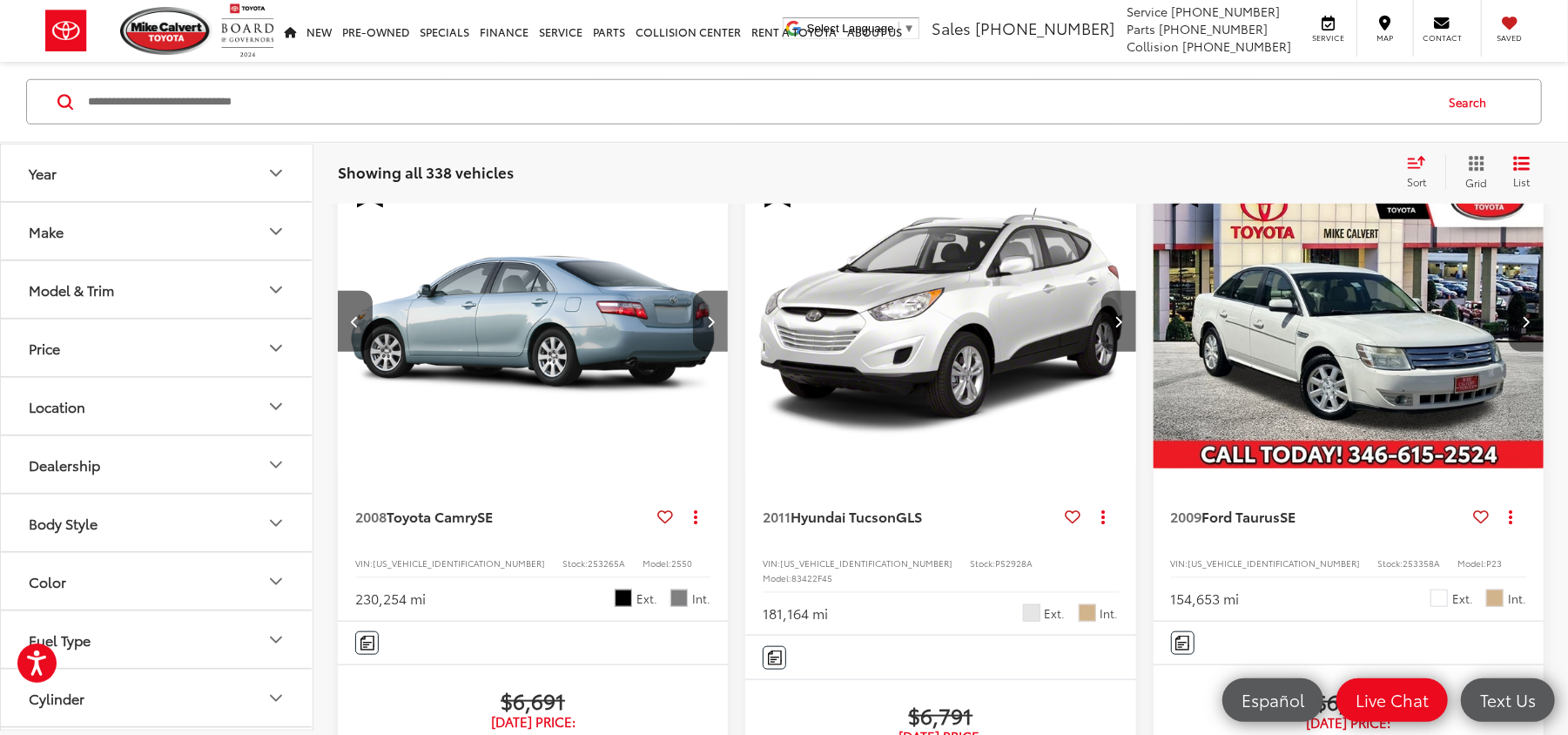 click at bounding box center [710, 321] 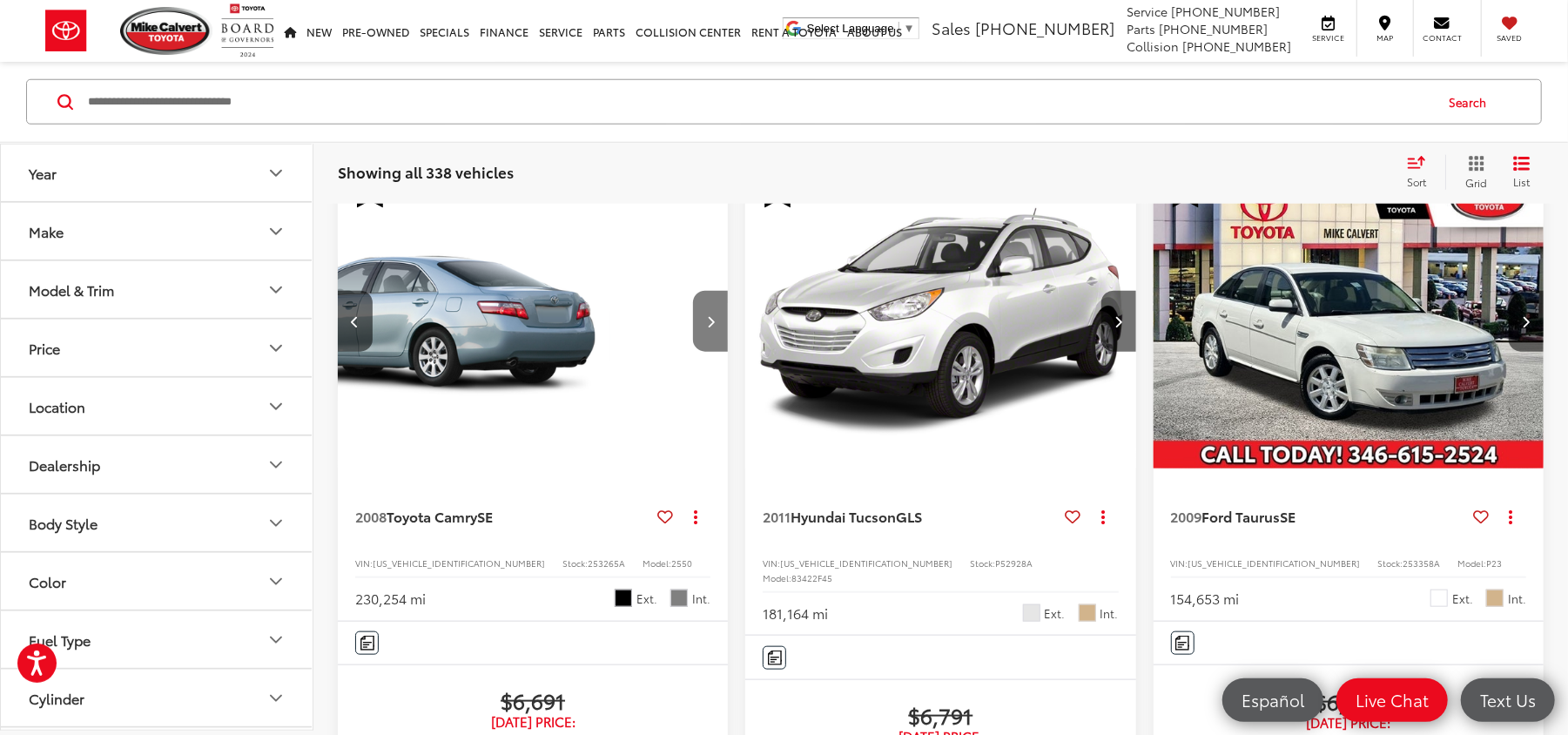 scroll, scrollTop: 0, scrollLeft: 785, axis: horizontal 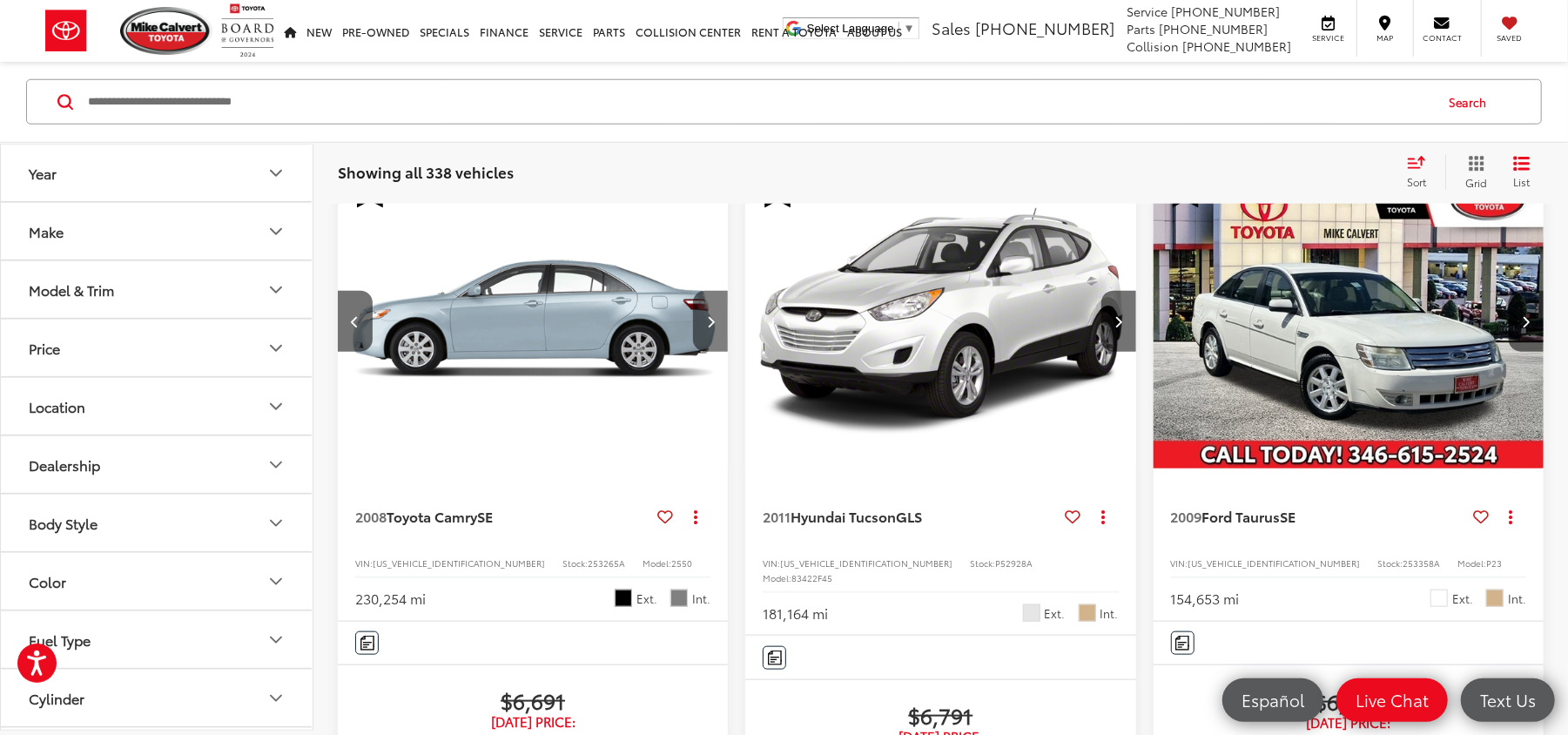 click at bounding box center [710, 321] 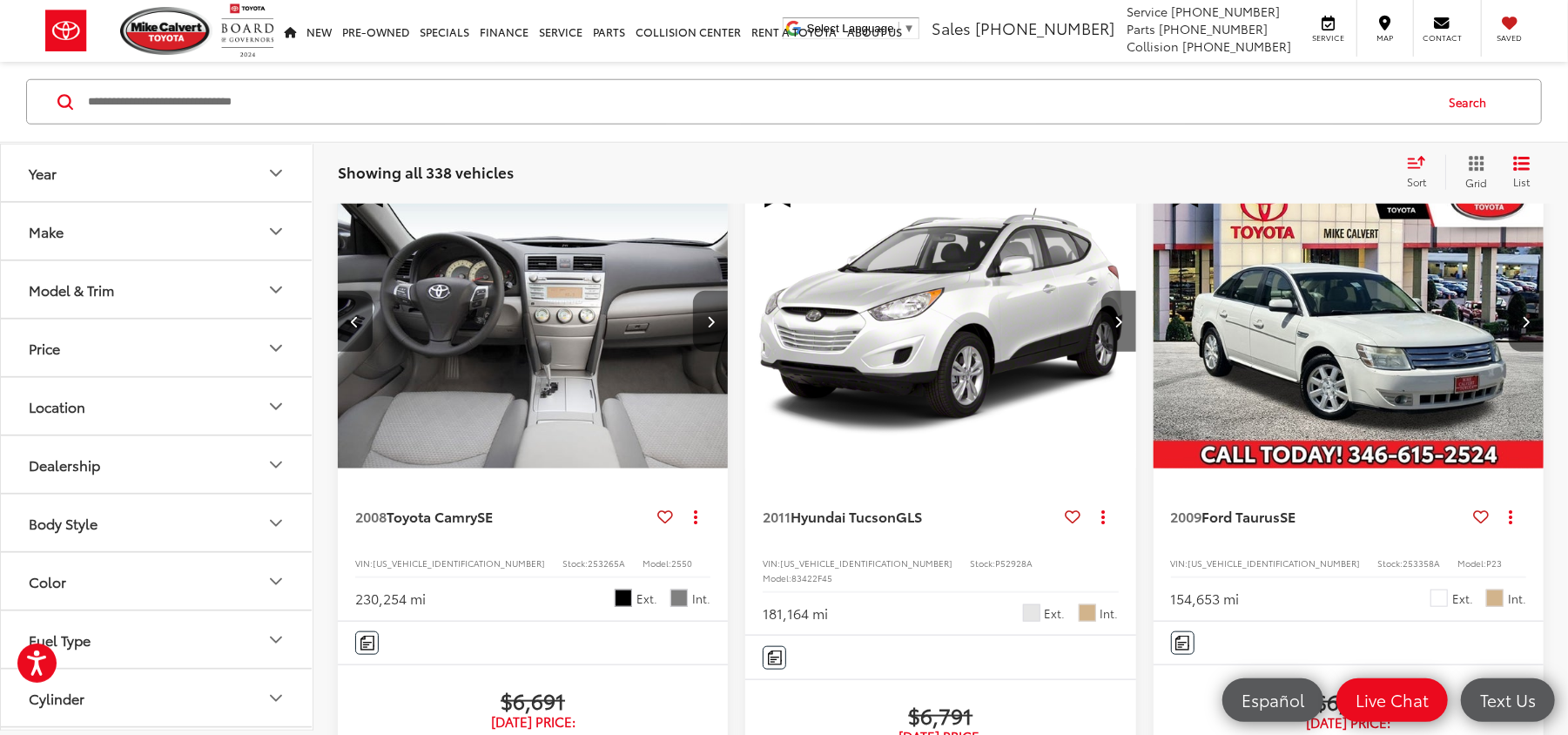 click at bounding box center [710, 321] 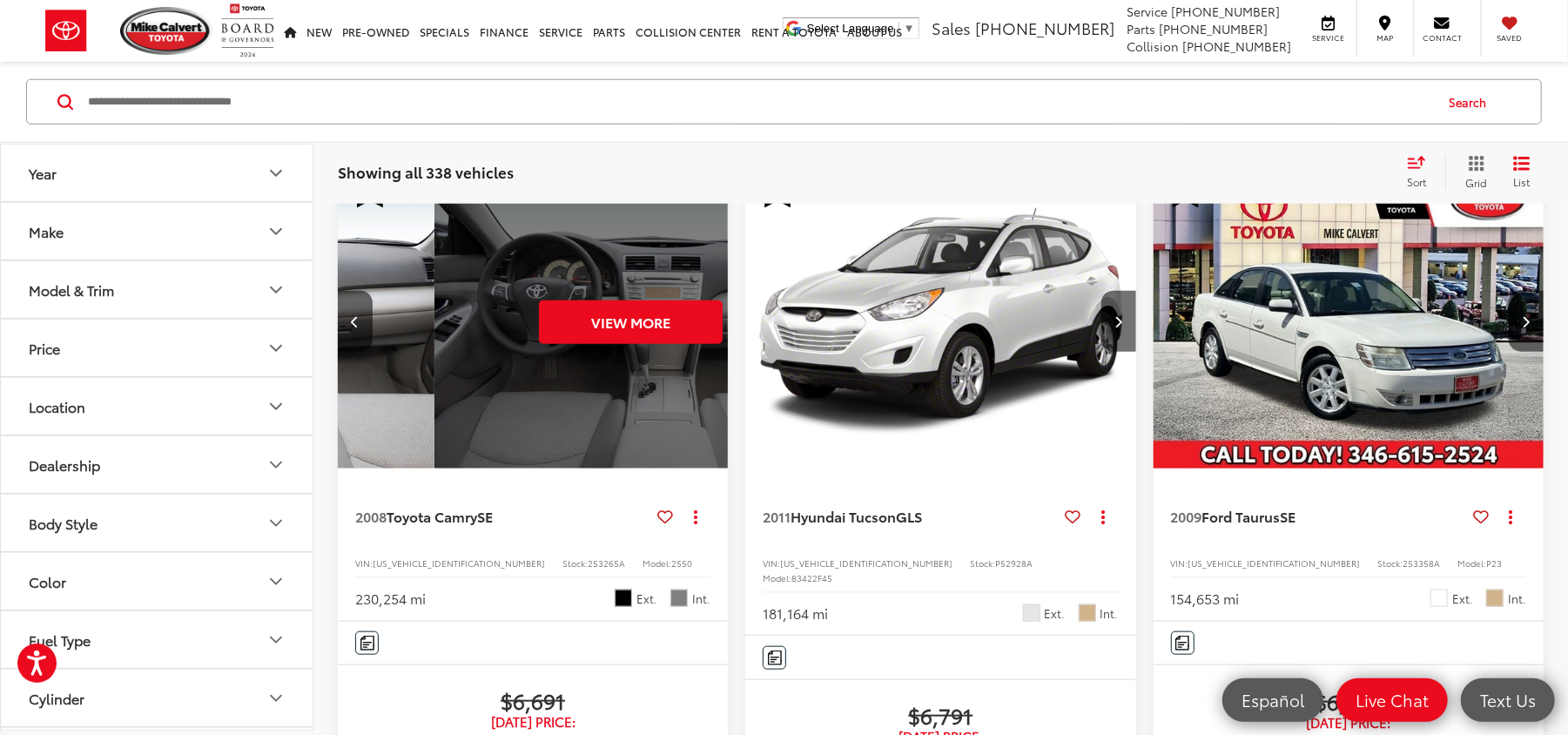 scroll, scrollTop: 0, scrollLeft: 1572, axis: horizontal 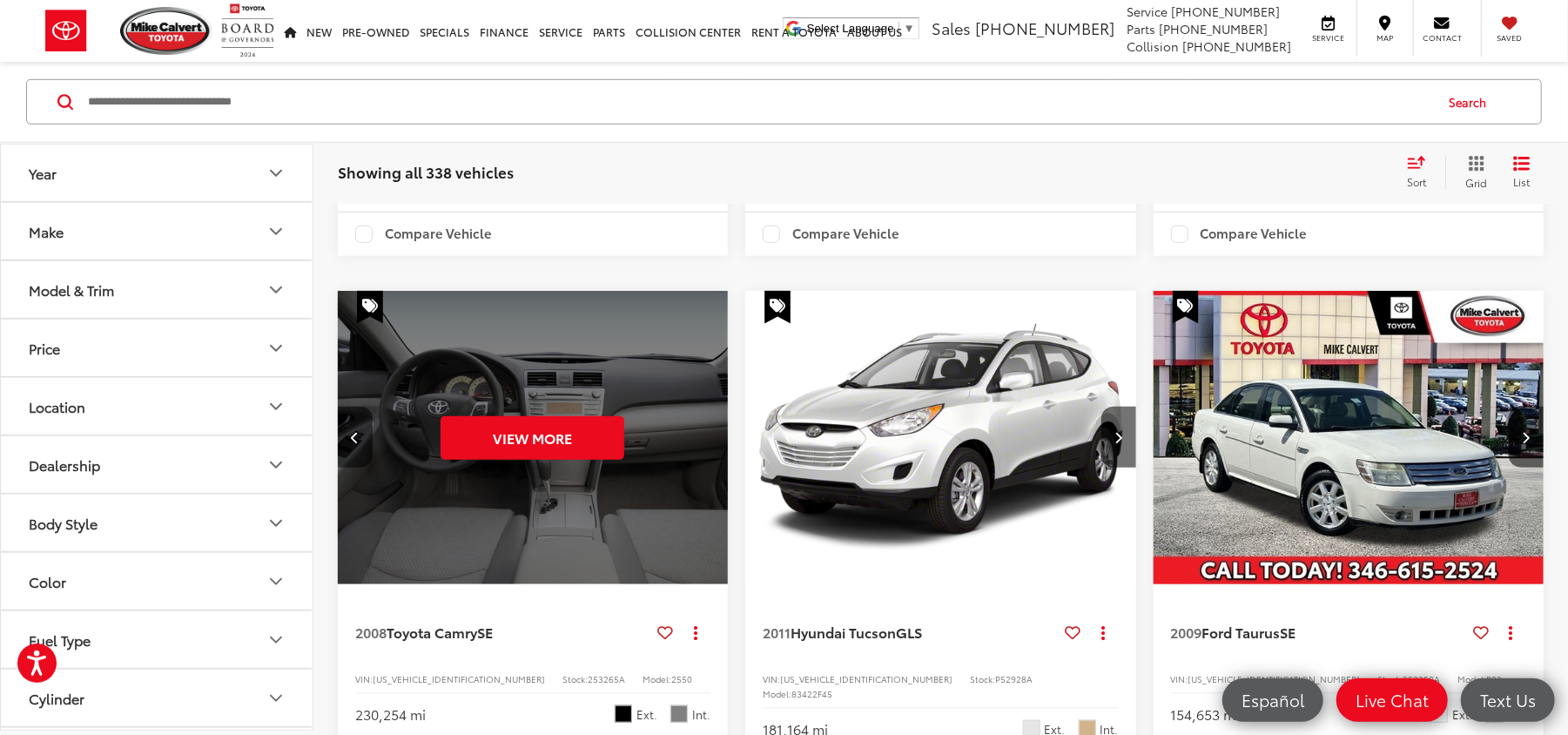click on "Make" at bounding box center [158, 231] 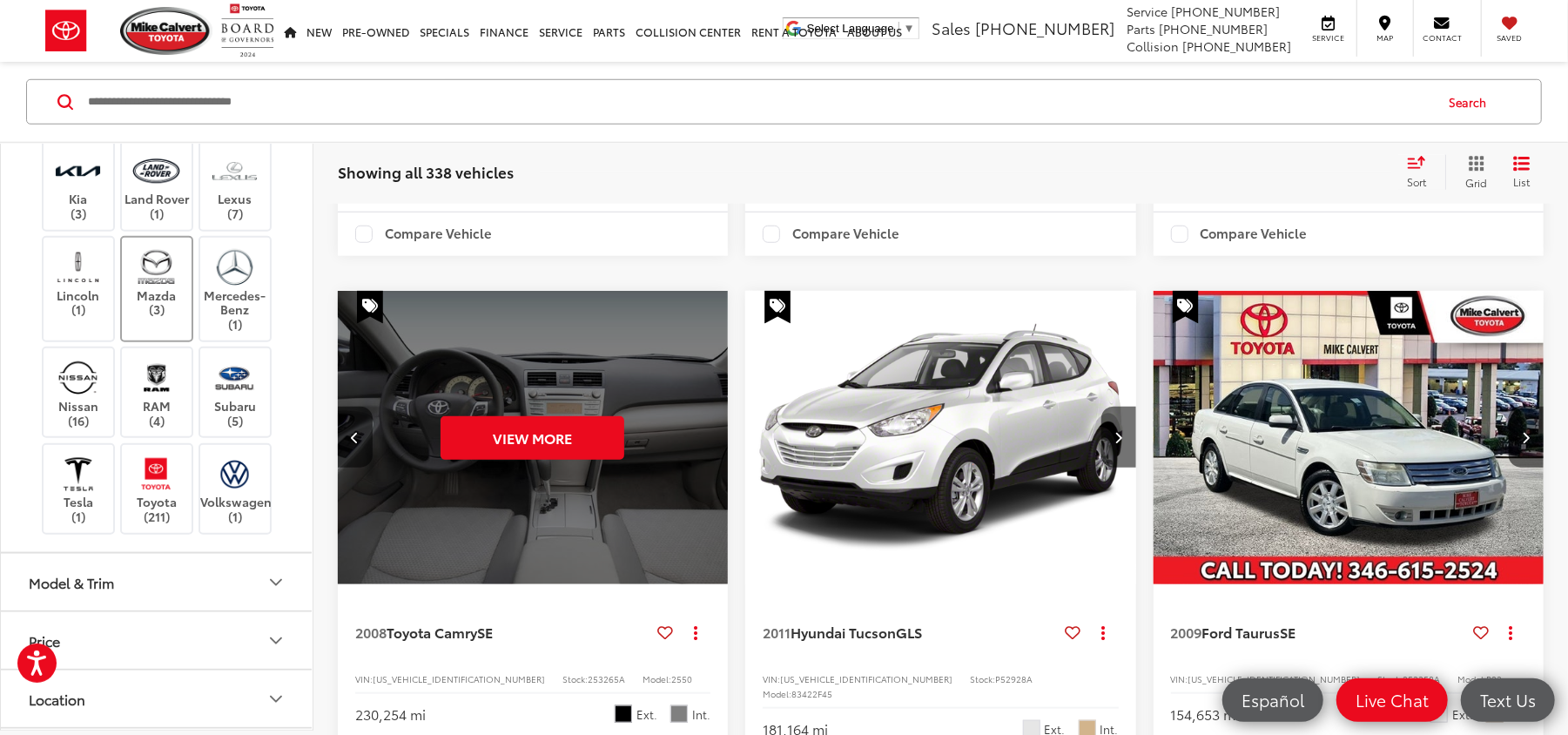 scroll, scrollTop: 348, scrollLeft: 0, axis: vertical 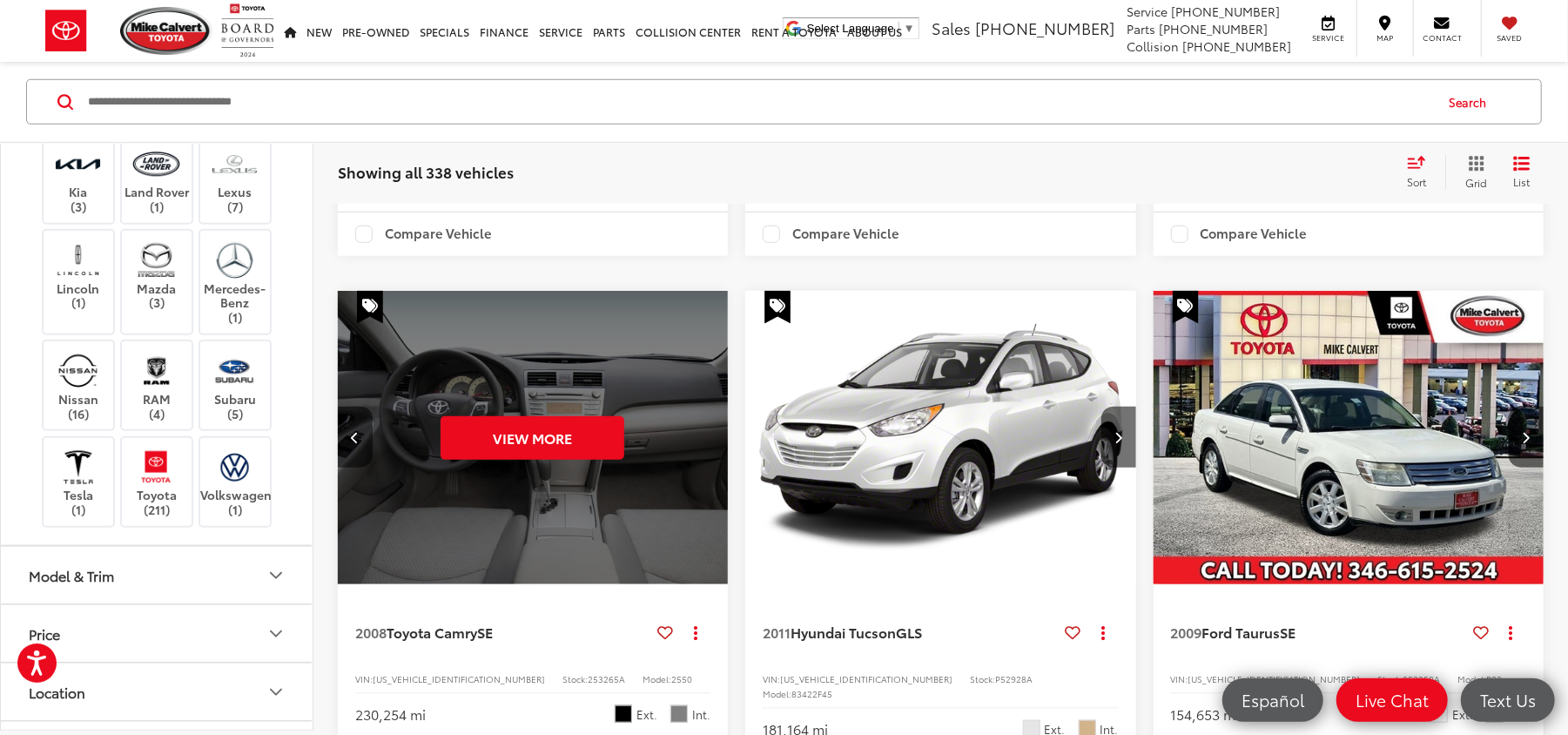 click at bounding box center (78, 89) 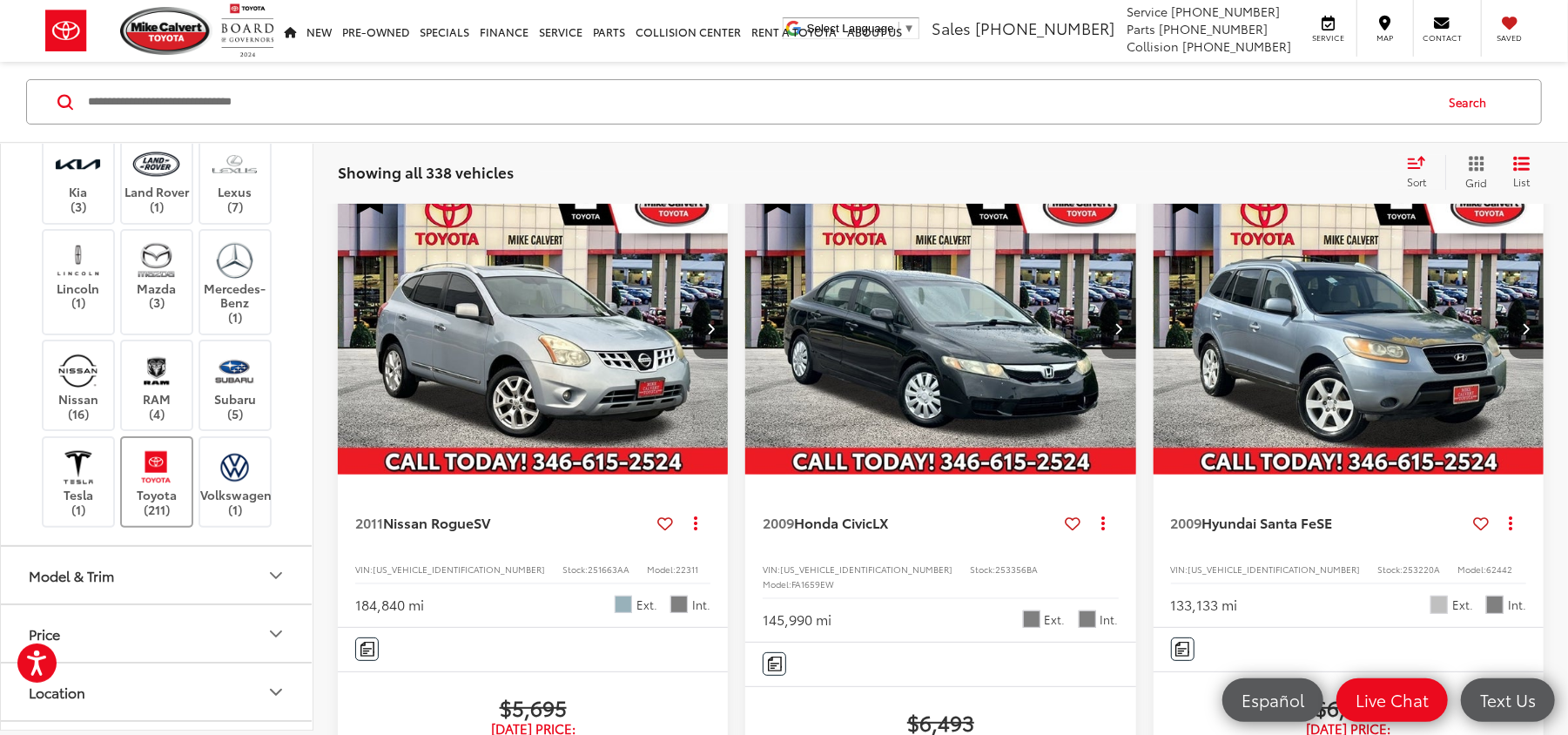 scroll, scrollTop: 112, scrollLeft: 0, axis: vertical 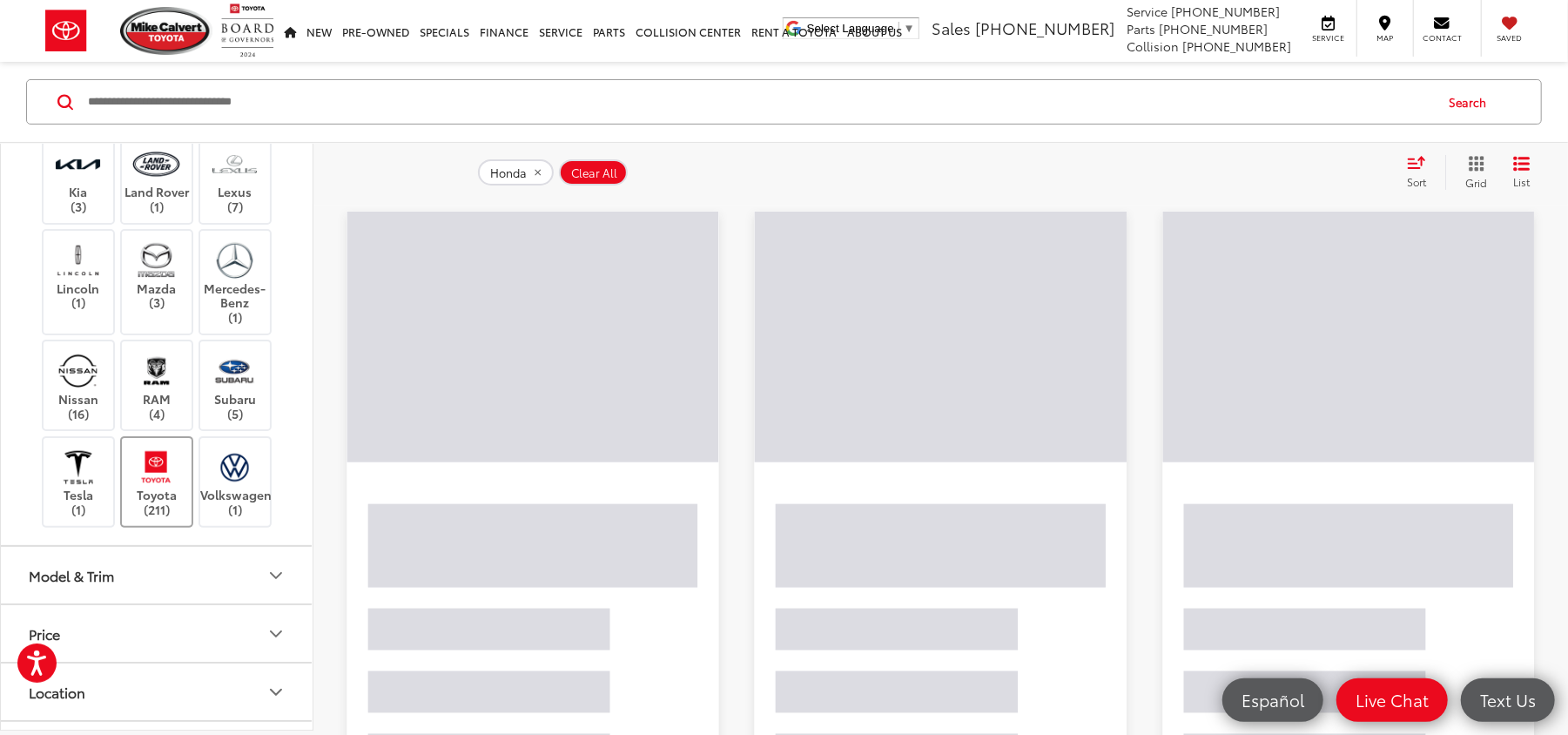 click at bounding box center (156, 466) 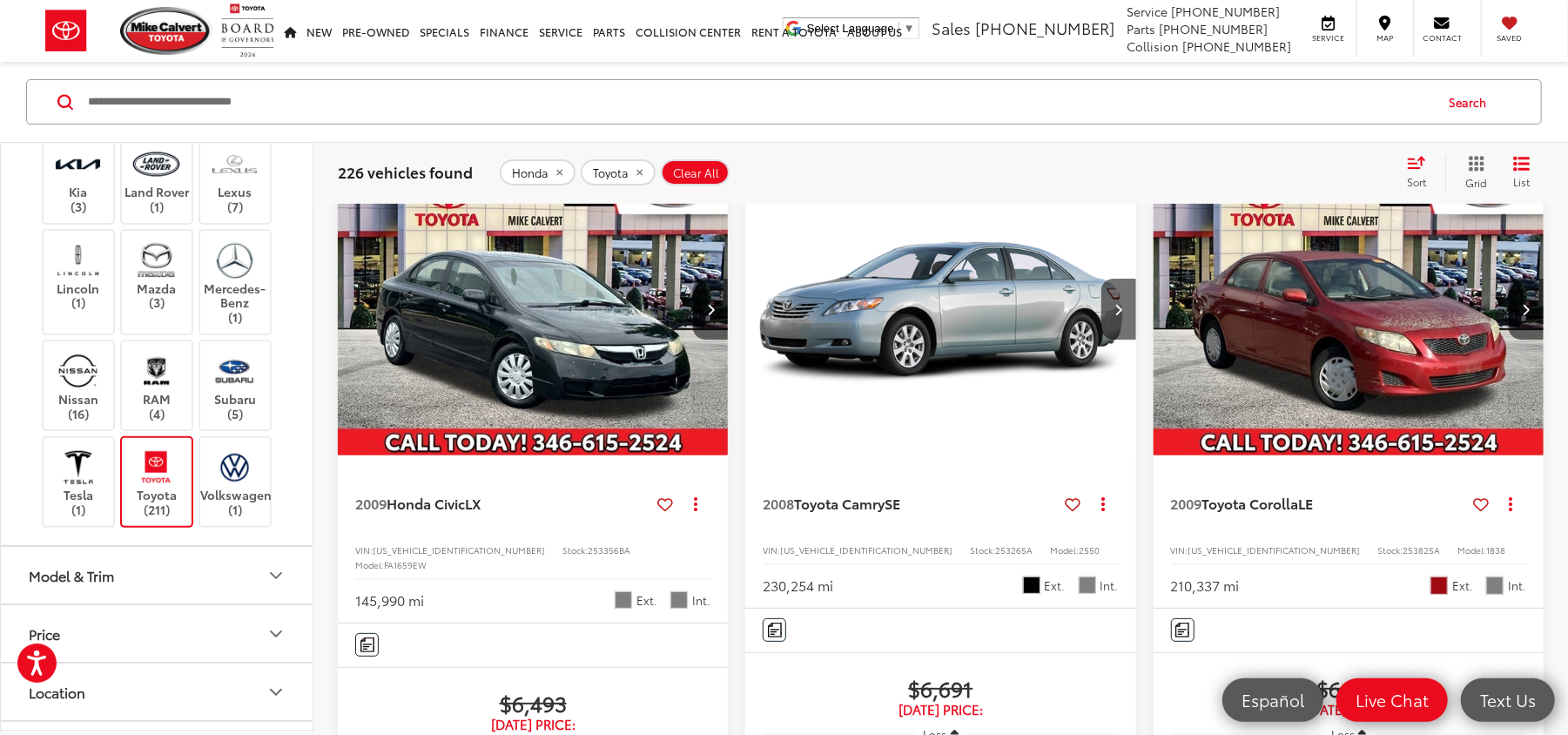 scroll, scrollTop: 116, scrollLeft: 0, axis: vertical 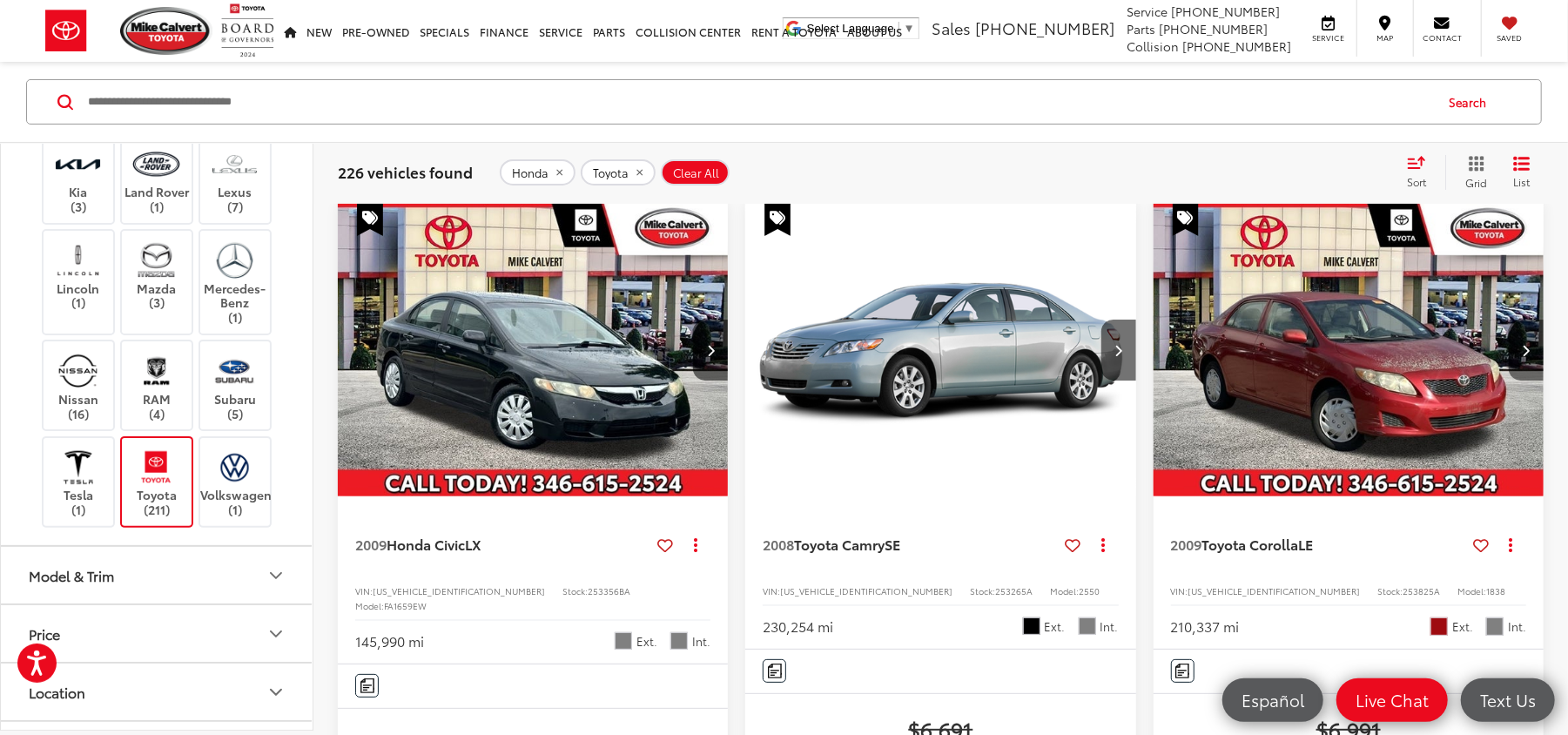 click at bounding box center (1526, 350) 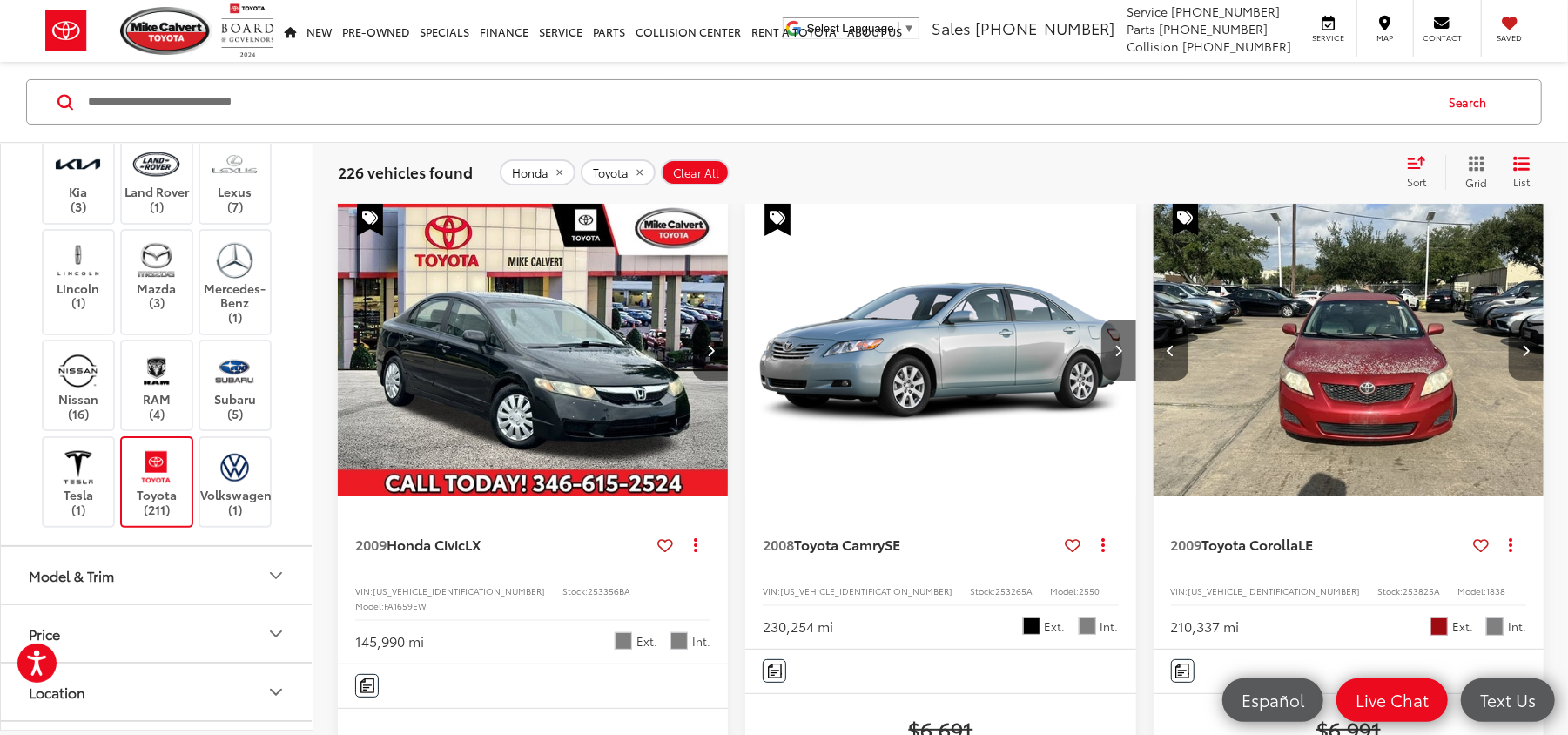 click at bounding box center (1526, 350) 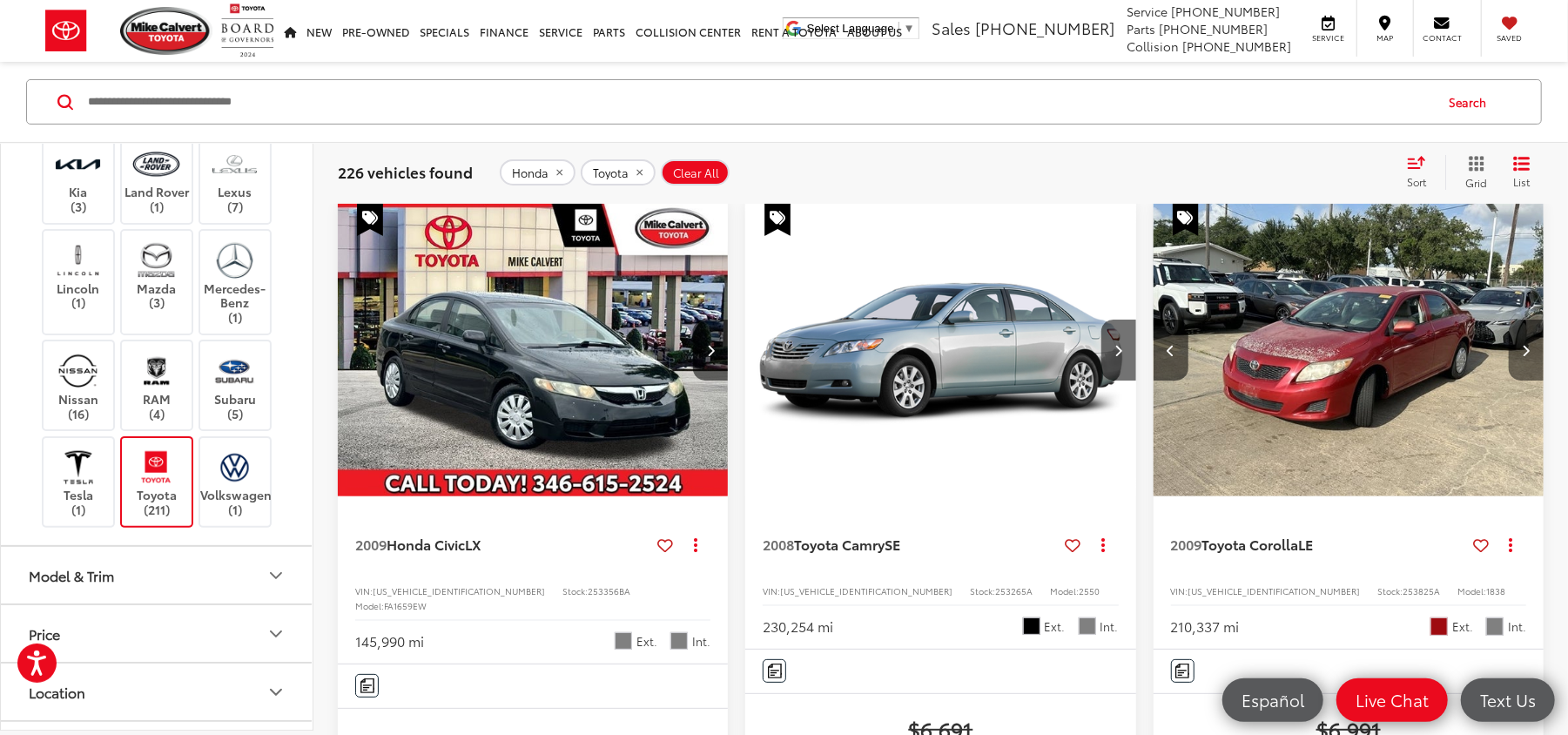 click at bounding box center (1526, 350) 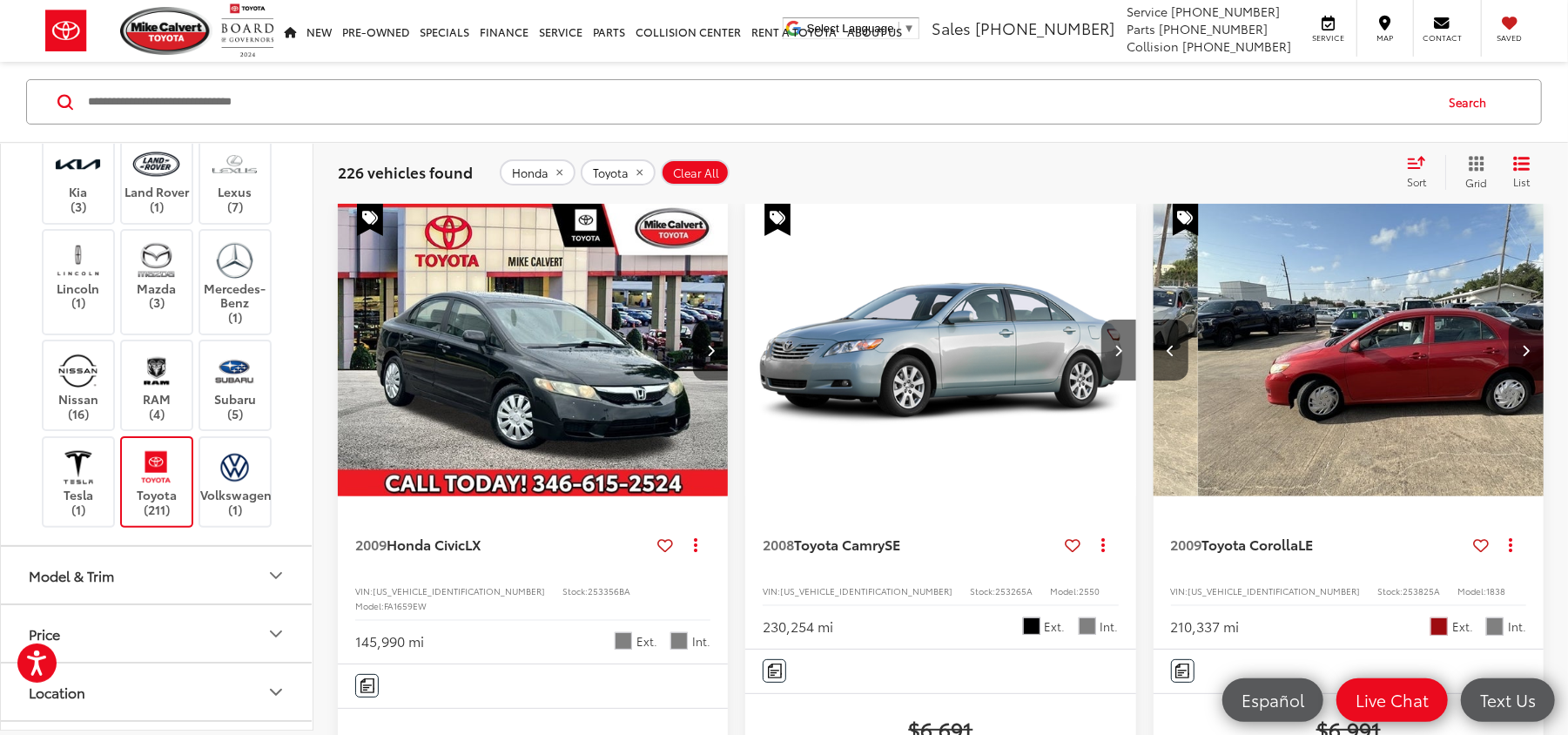 scroll, scrollTop: 0, scrollLeft: 1179, axis: horizontal 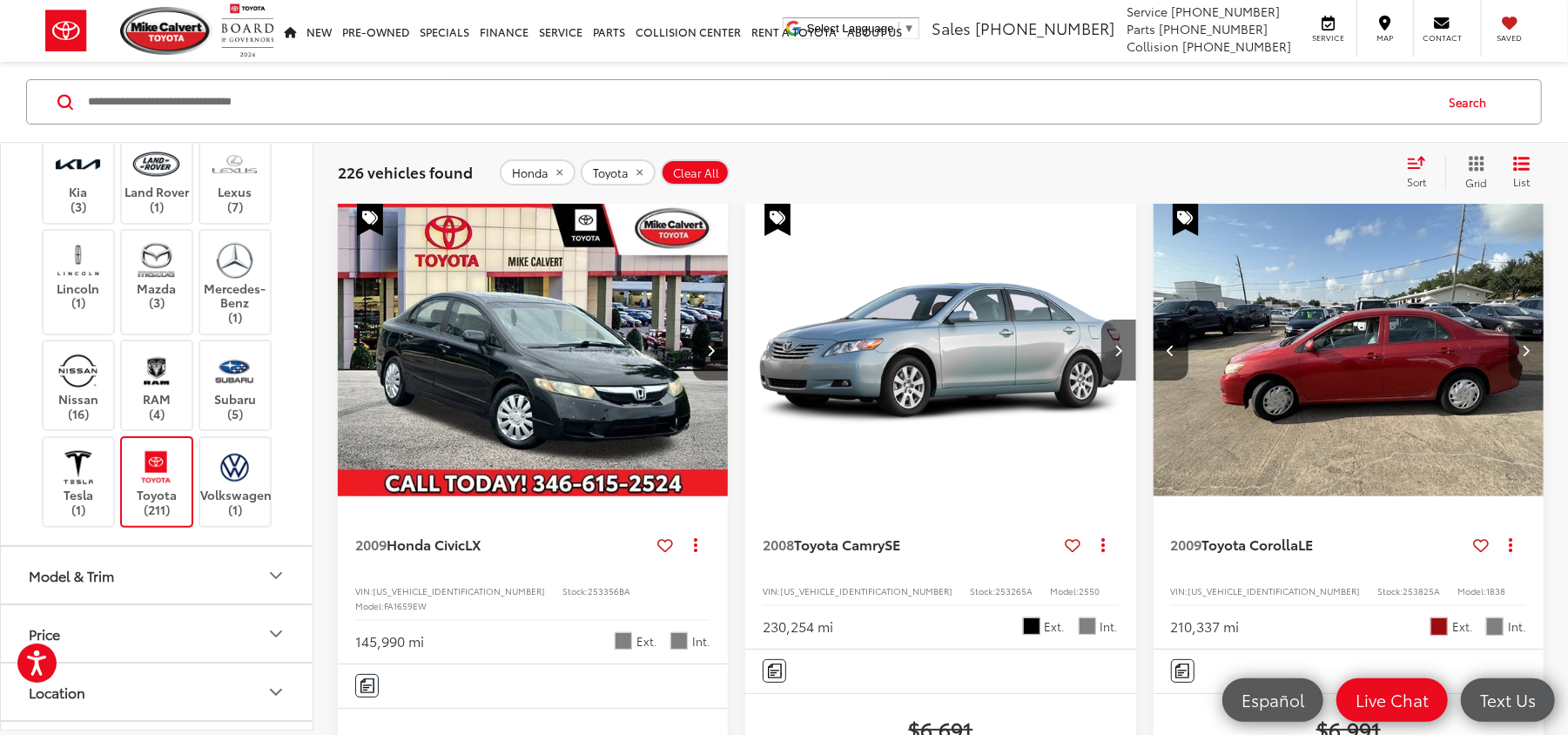 click at bounding box center (1526, 350) 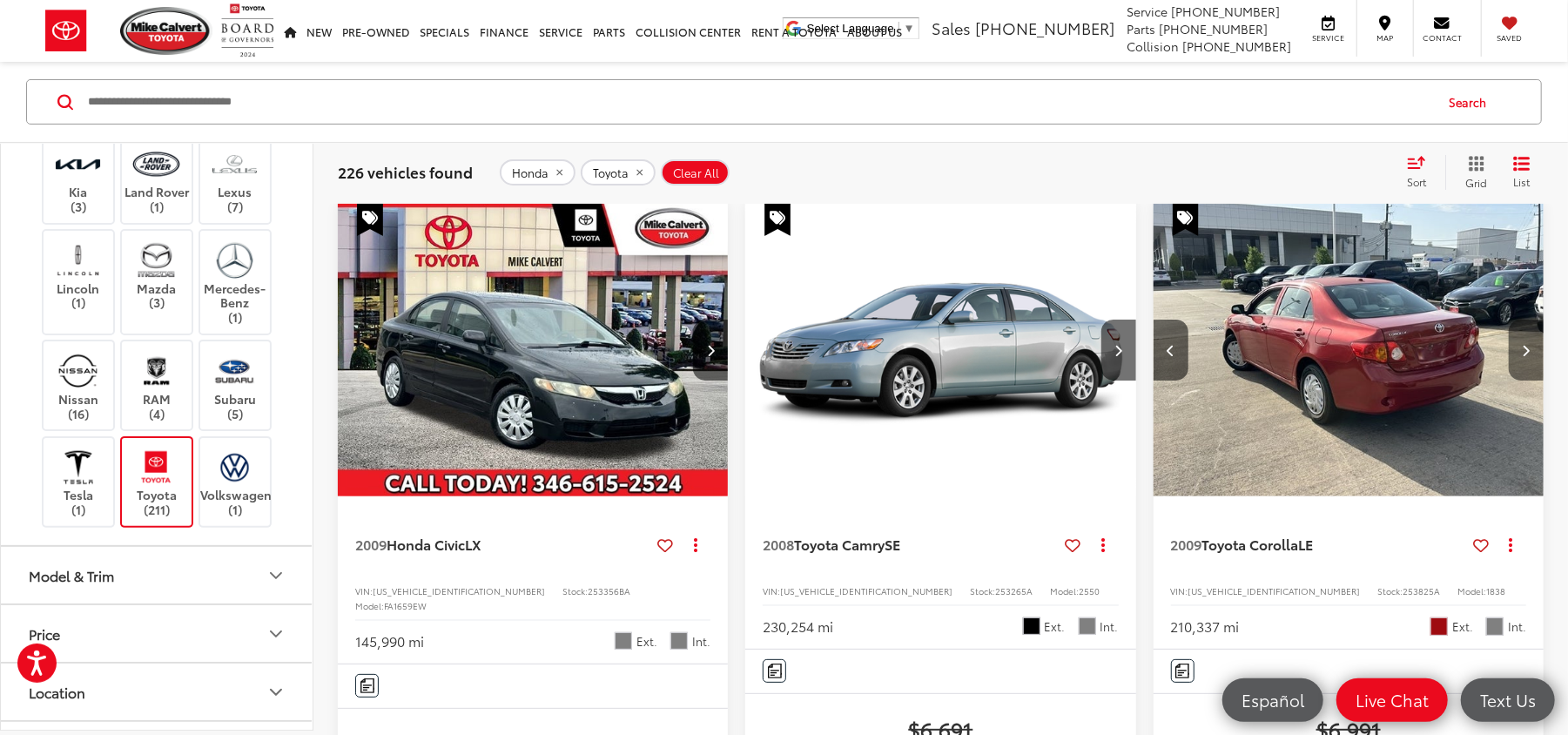click at bounding box center (1526, 350) 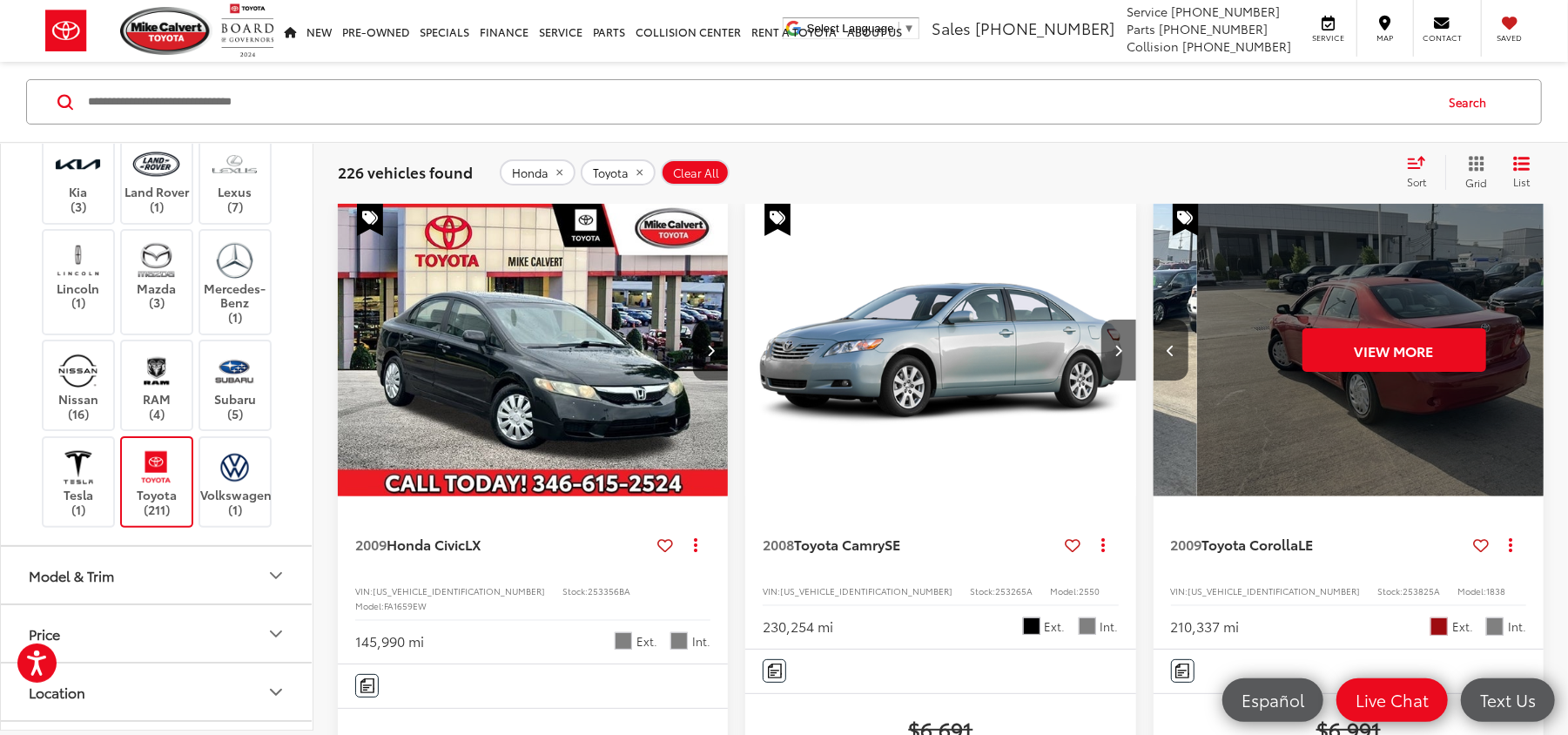 scroll, scrollTop: 0, scrollLeft: 1965, axis: horizontal 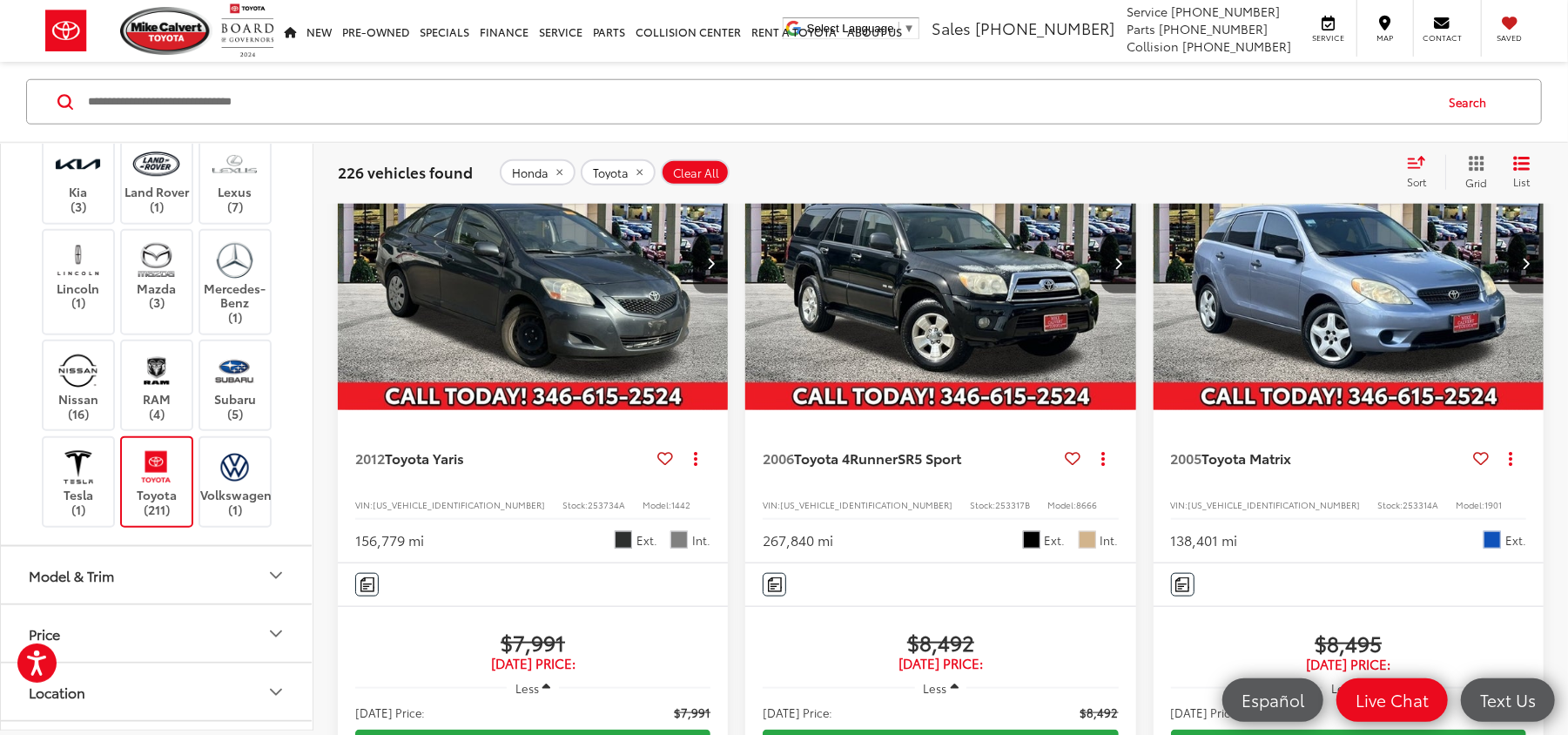 click at bounding box center (710, 263) 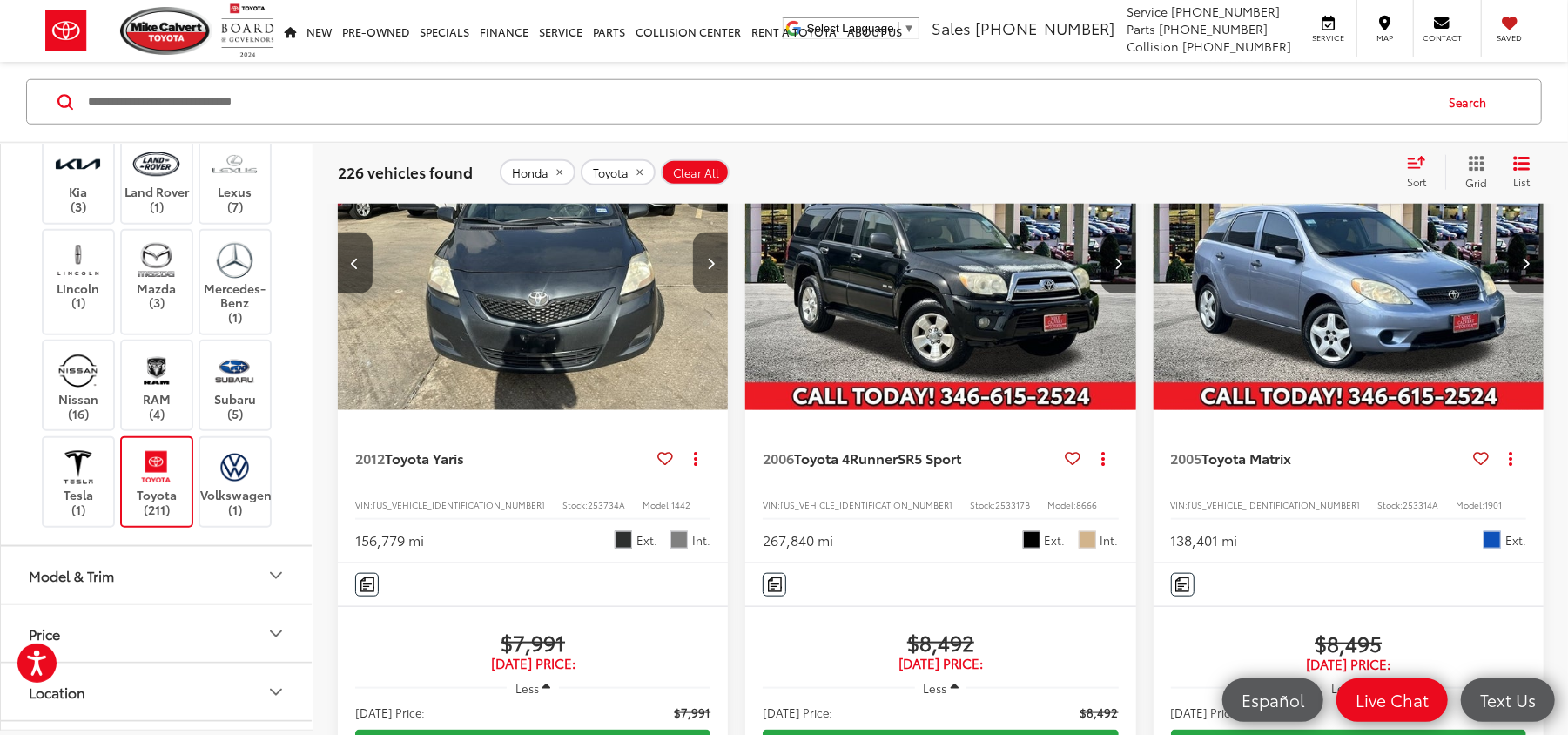 click at bounding box center [710, 263] 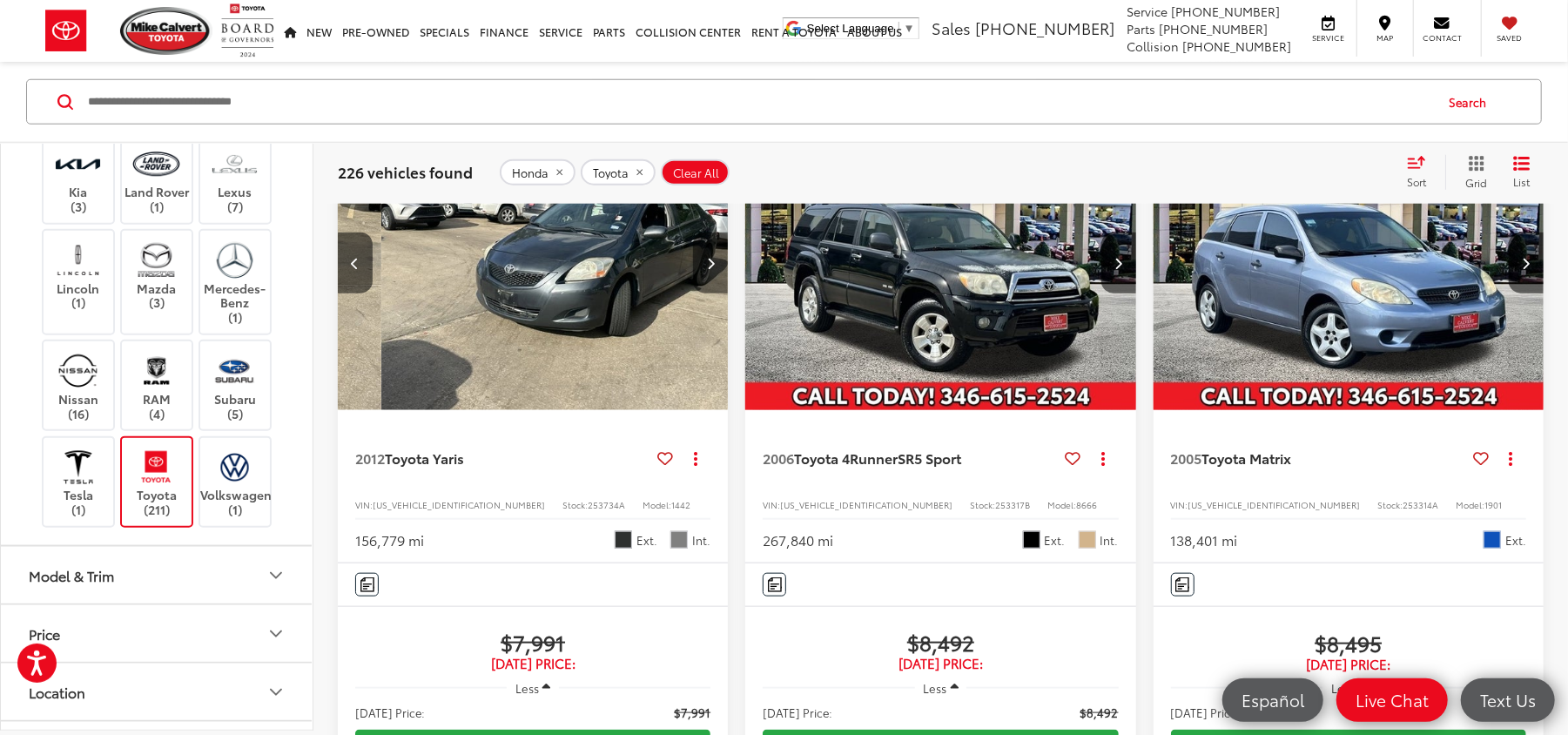 scroll, scrollTop: 0, scrollLeft: 785, axis: horizontal 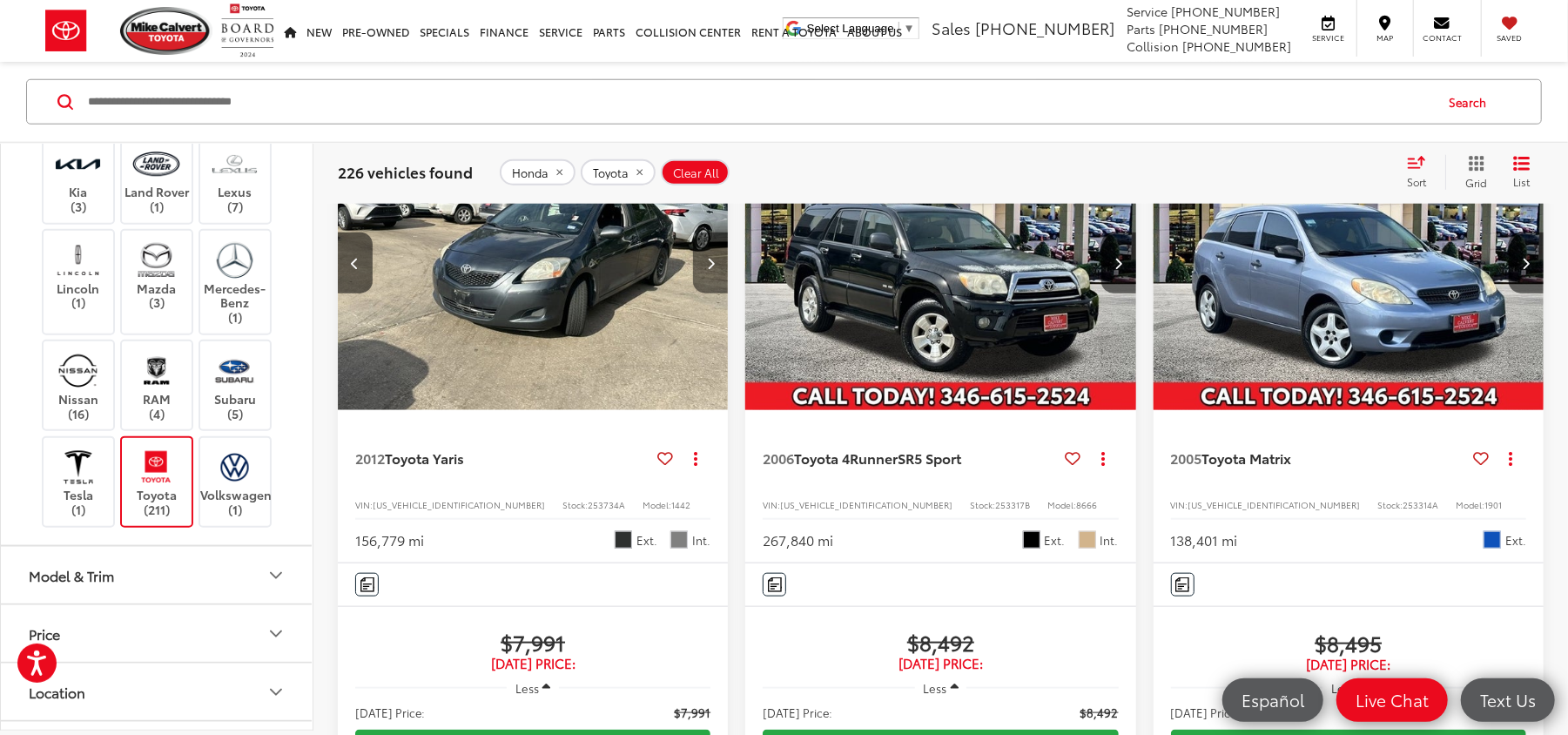 click at bounding box center (710, 263) 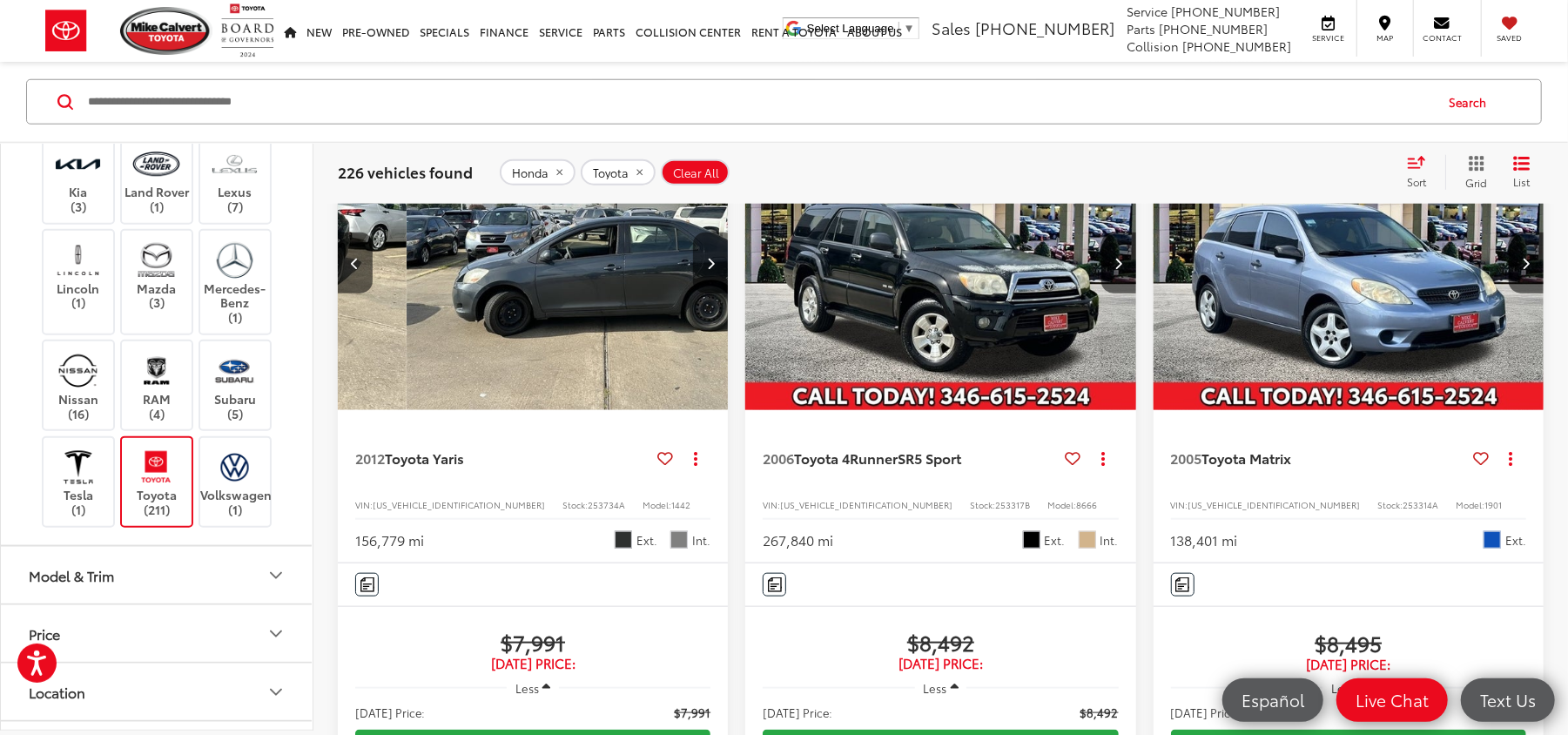 scroll, scrollTop: 0, scrollLeft: 1179, axis: horizontal 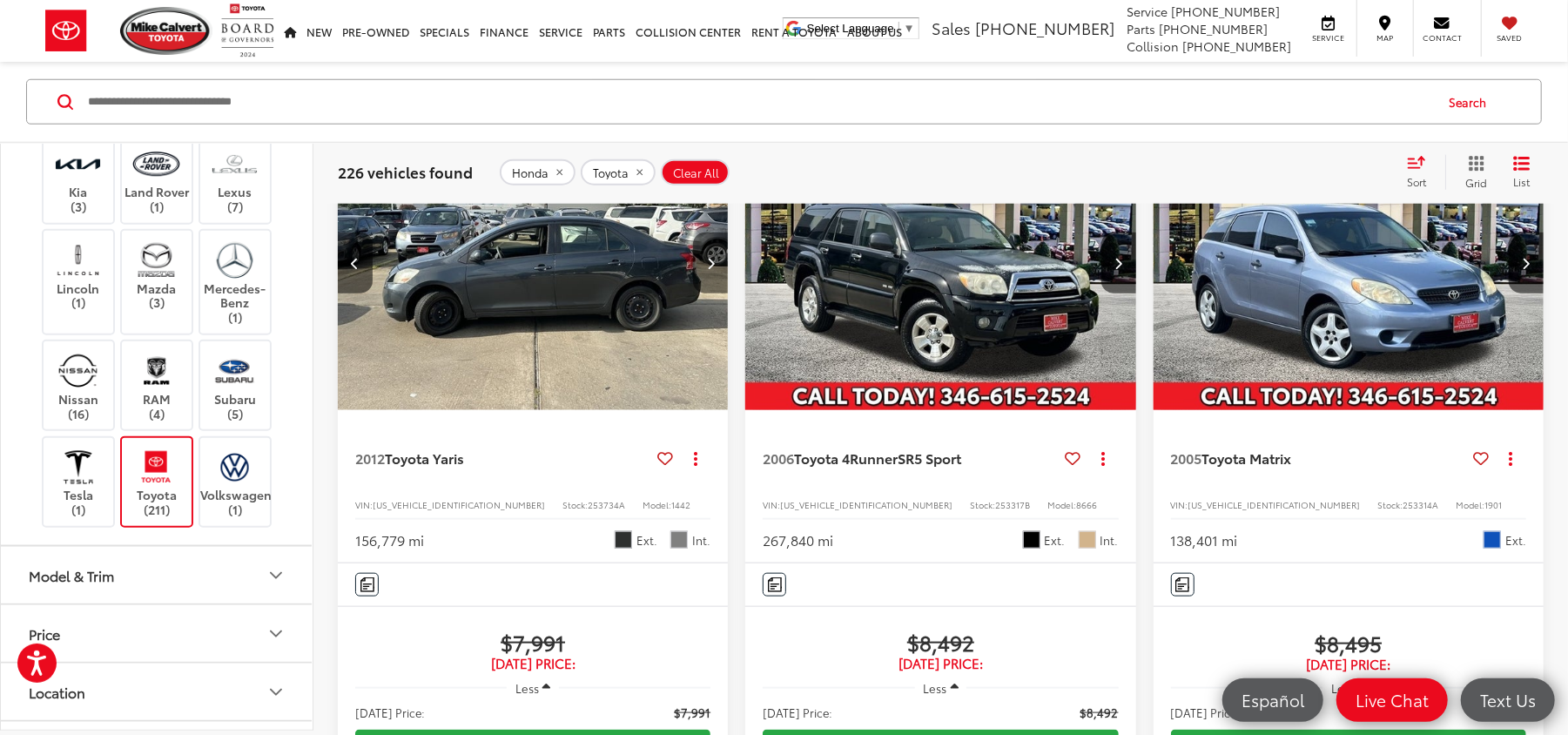 click at bounding box center [710, 263] 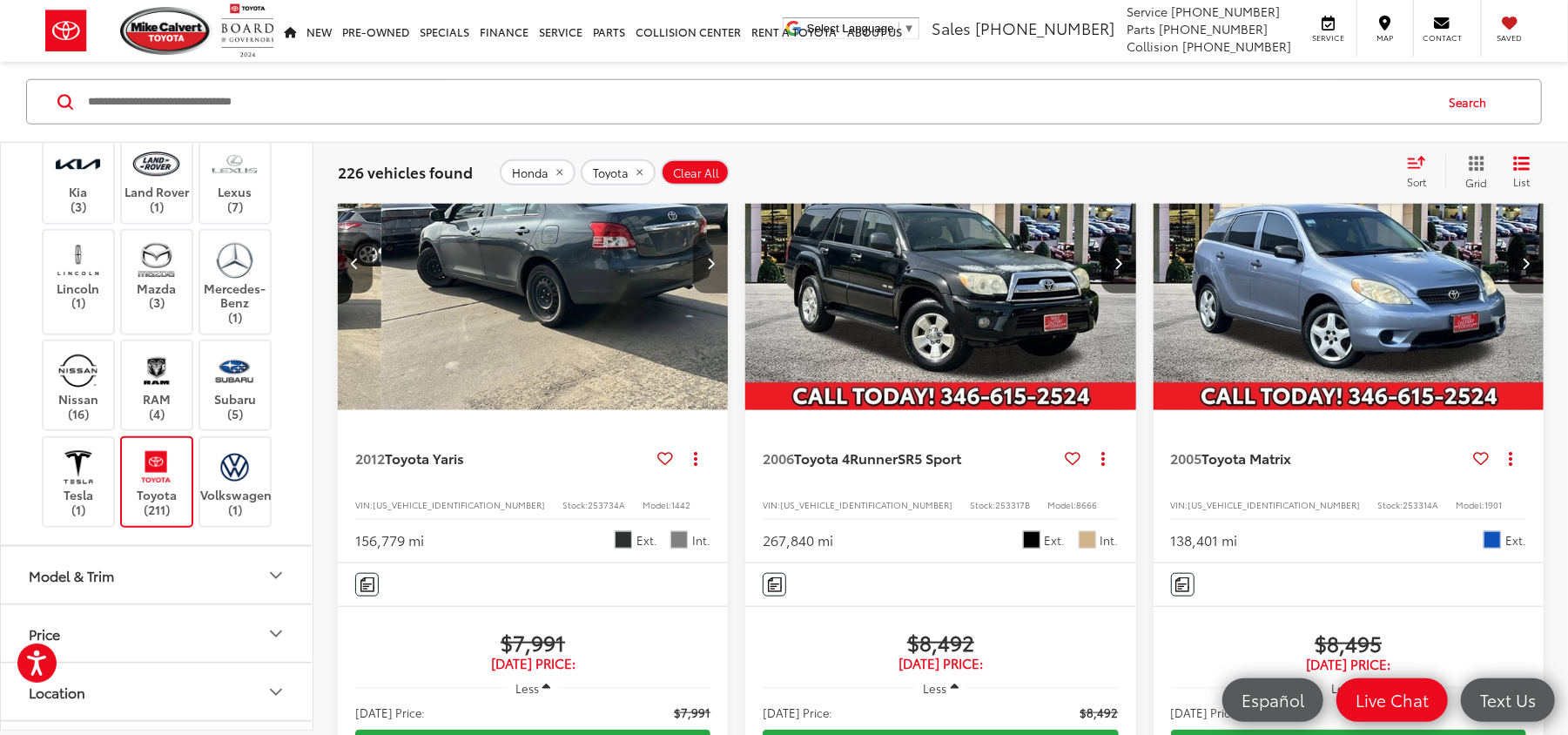 scroll, scrollTop: 0, scrollLeft: 1572, axis: horizontal 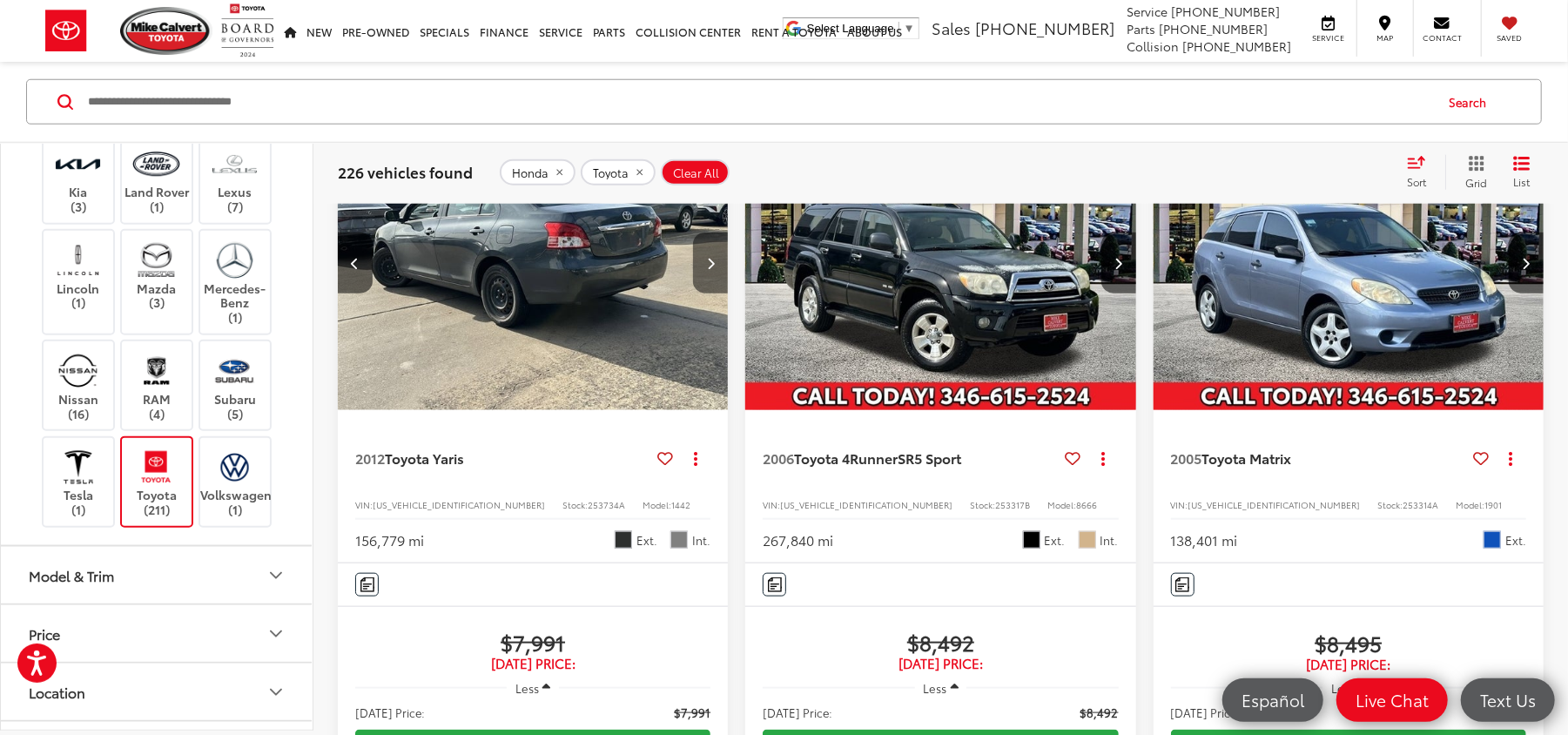 click at bounding box center (710, 263) 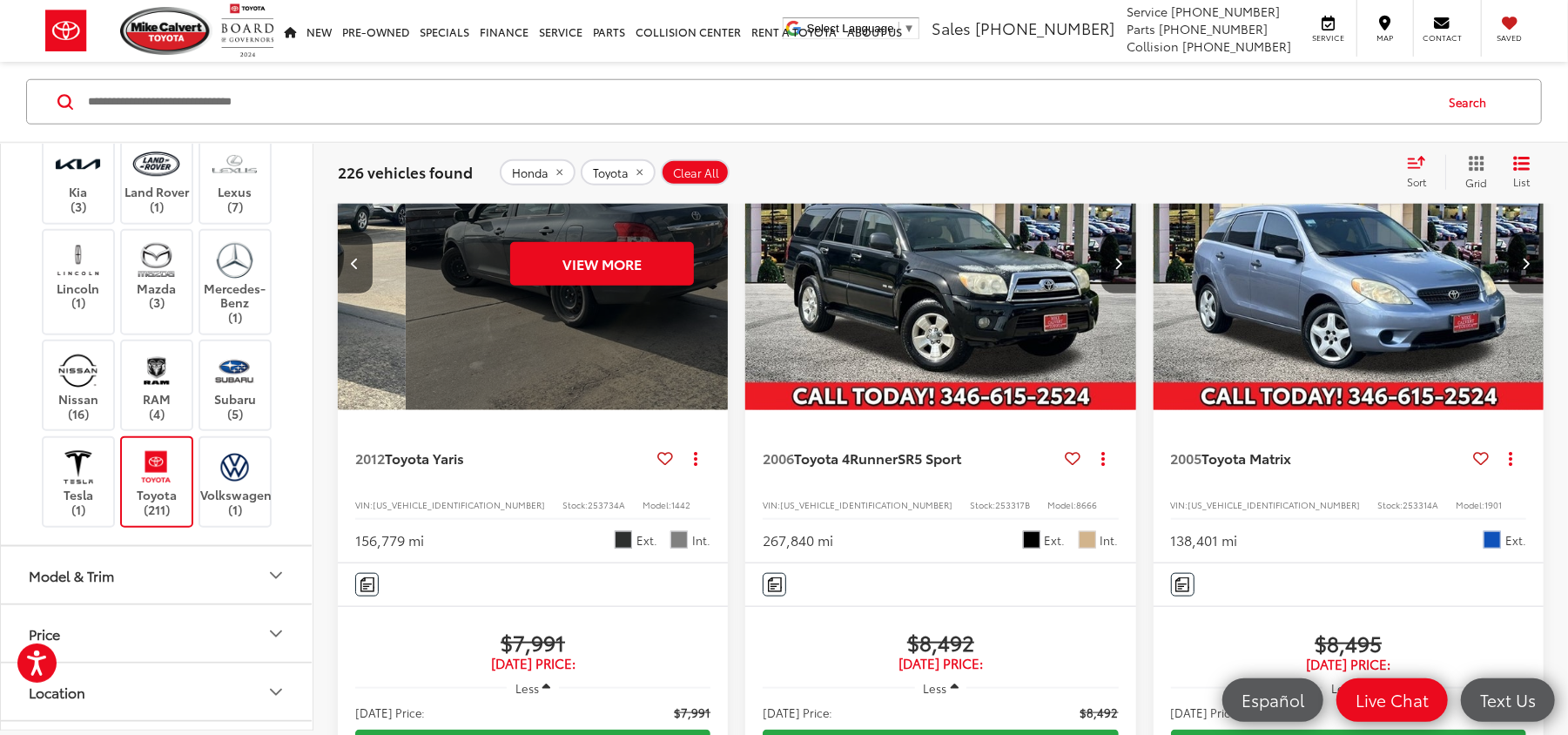 scroll, scrollTop: 0, scrollLeft: 1965, axis: horizontal 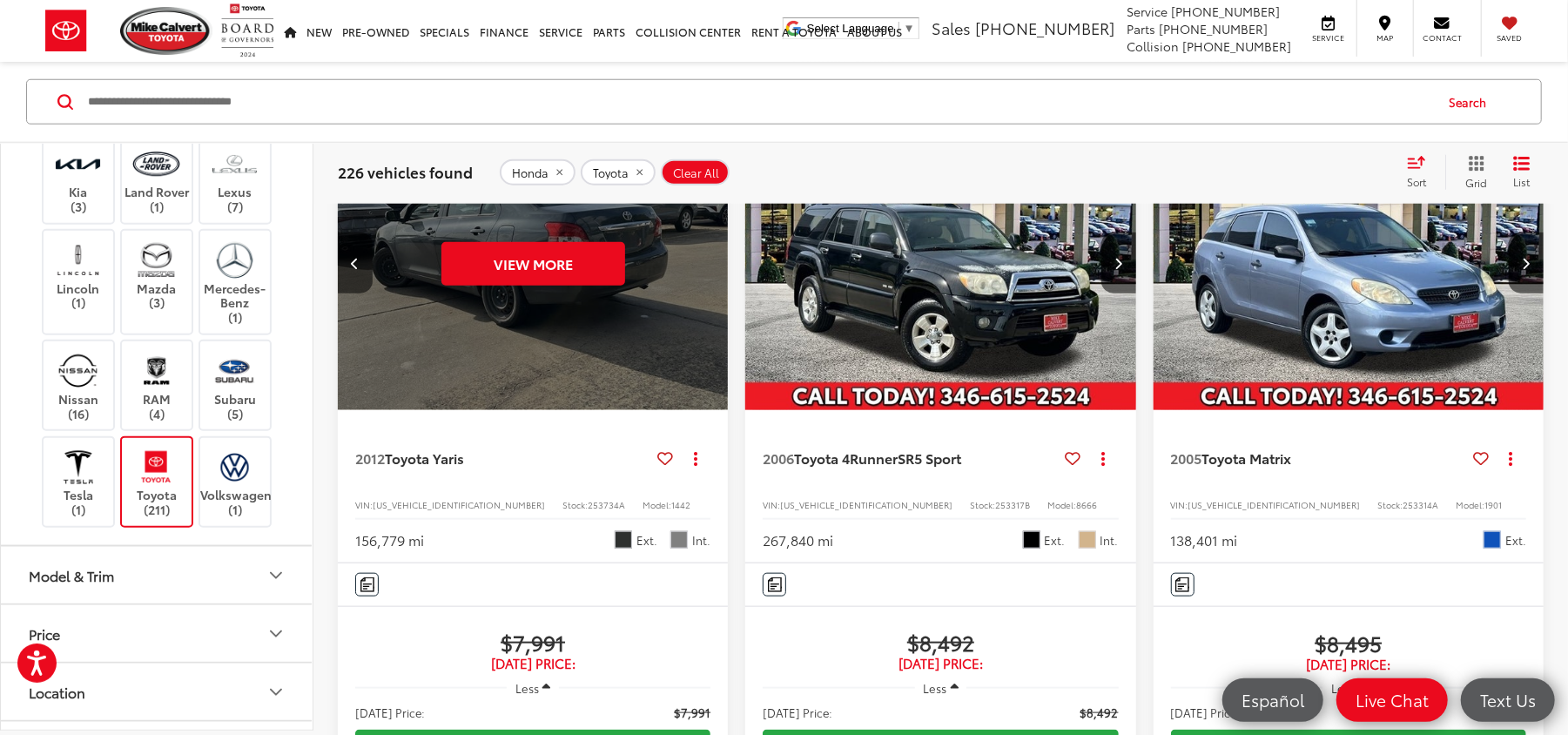 click on "View More" at bounding box center (533, 264) 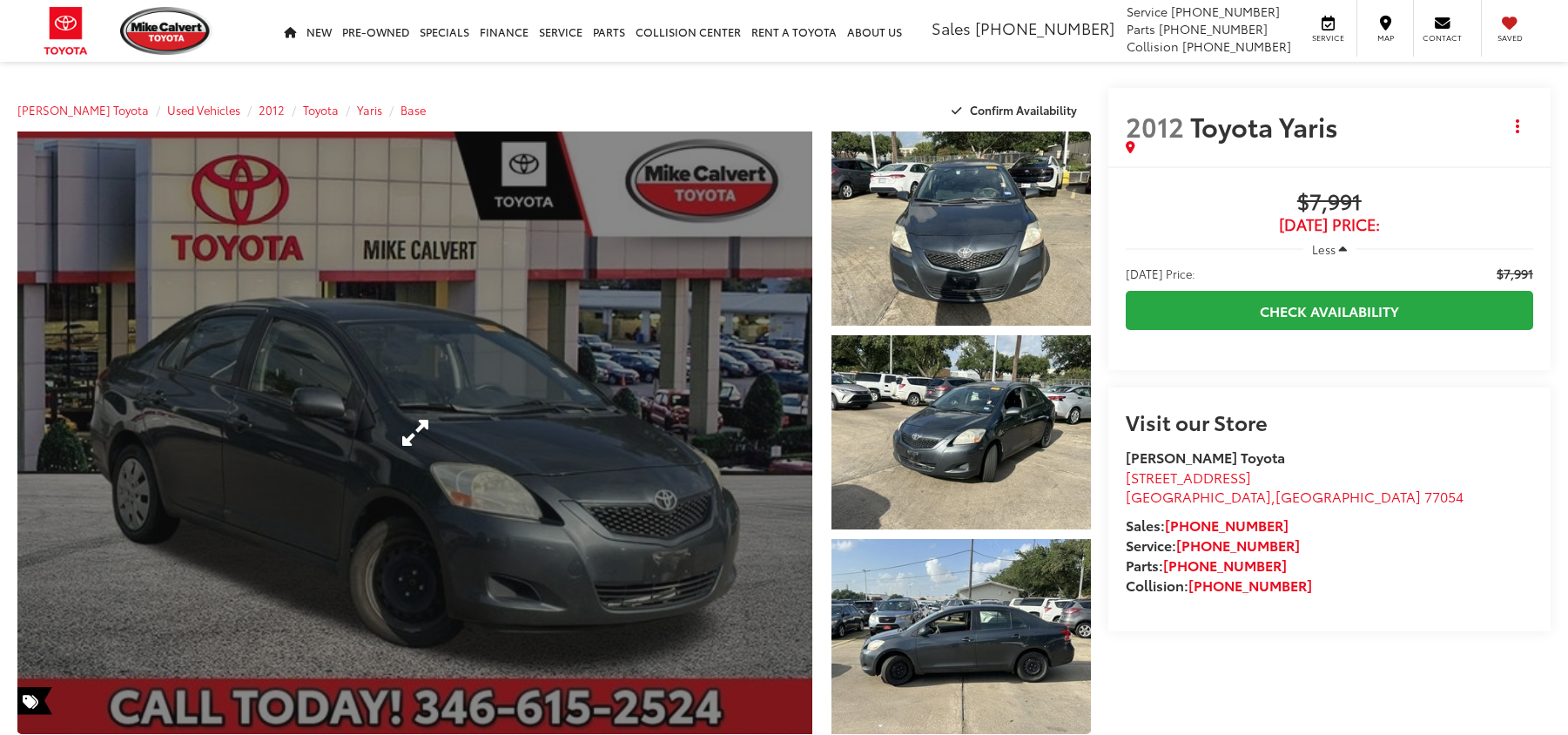 scroll, scrollTop: 0, scrollLeft: 0, axis: both 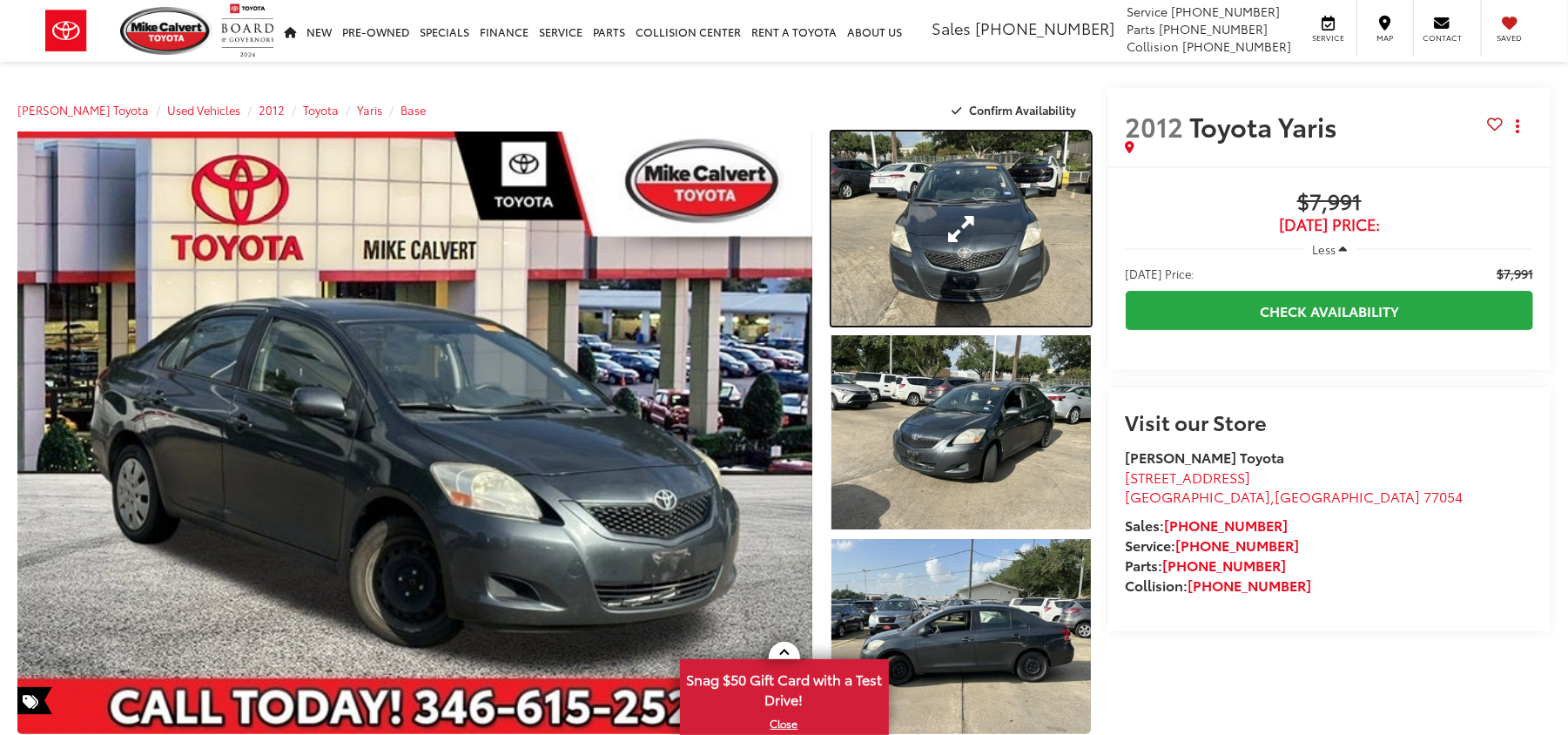 click at bounding box center (961, 228) 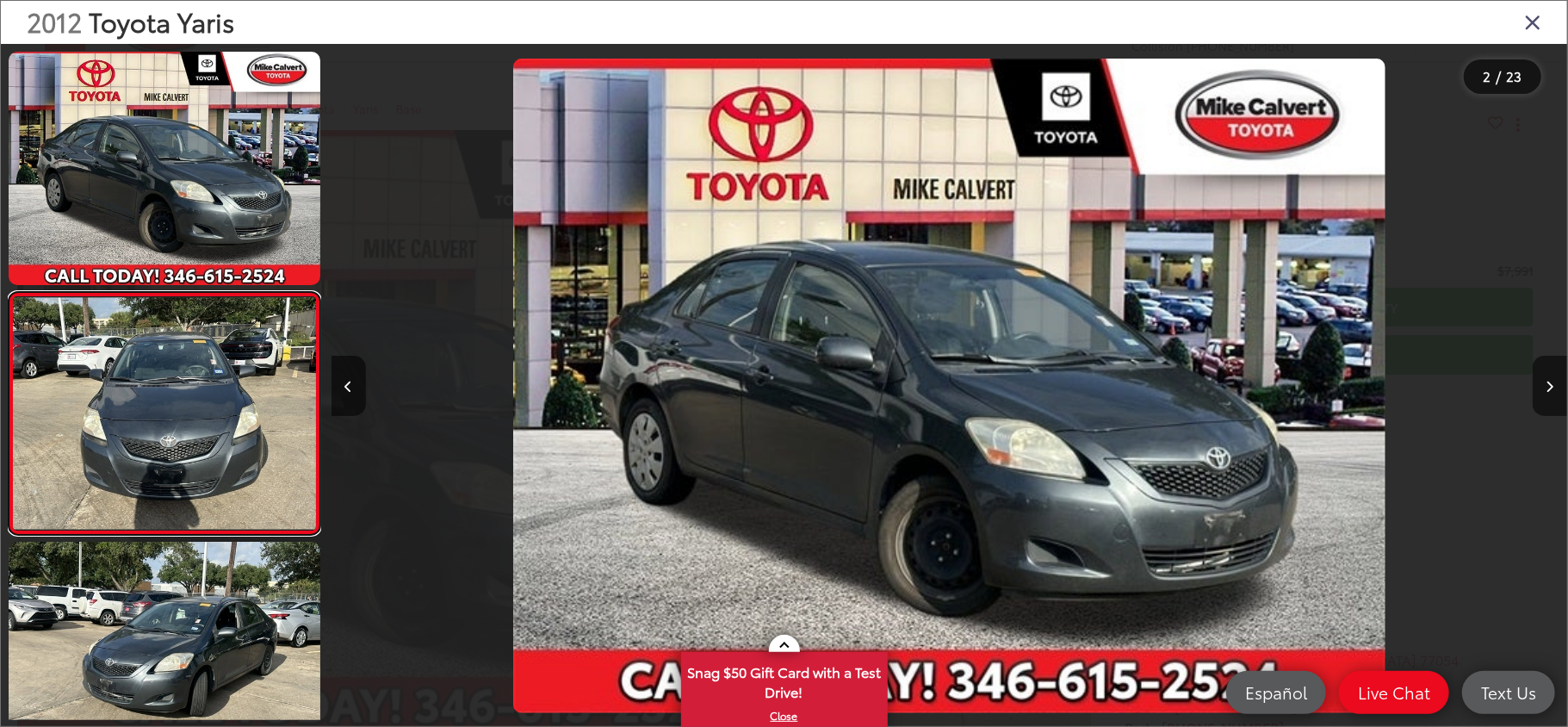 scroll, scrollTop: 0, scrollLeft: 906, axis: horizontal 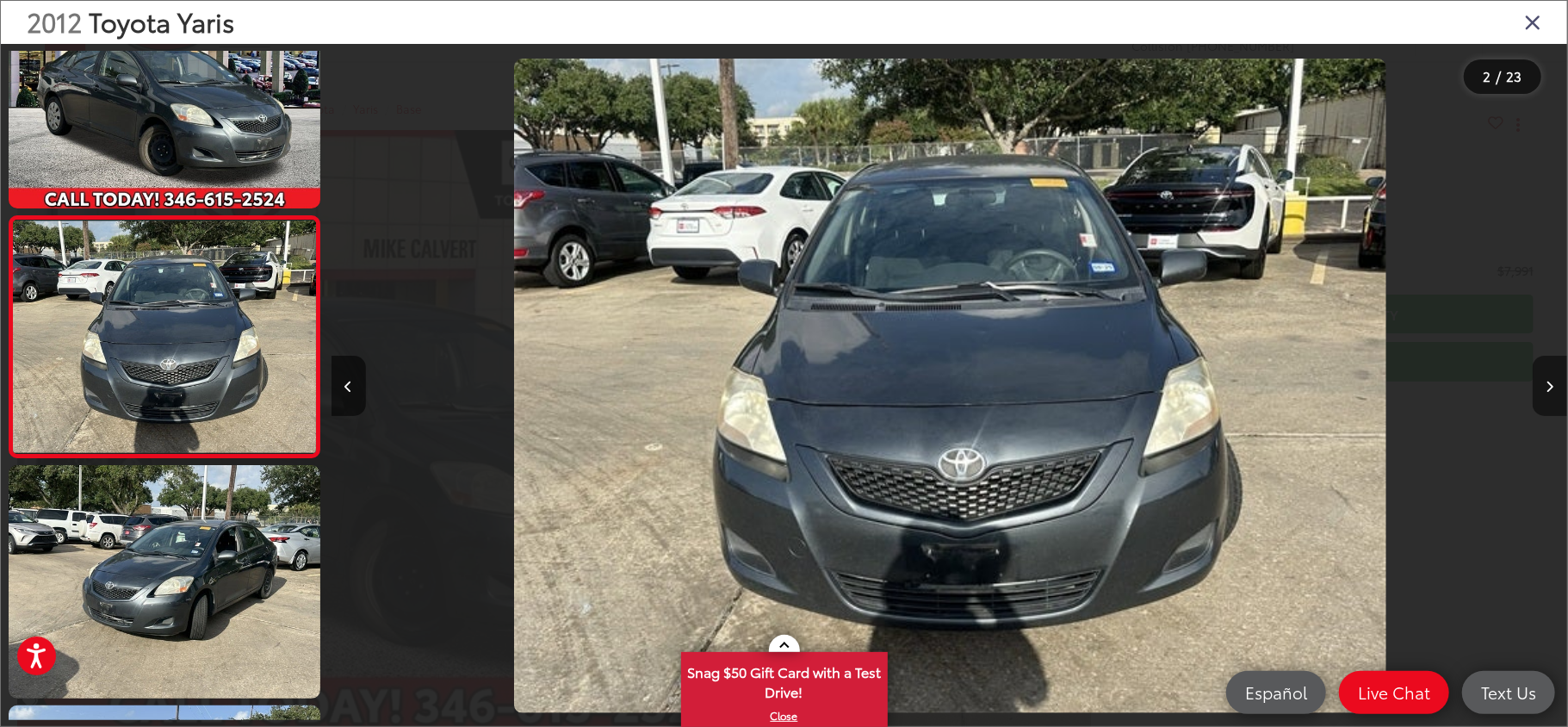 click at bounding box center (1550, 387) 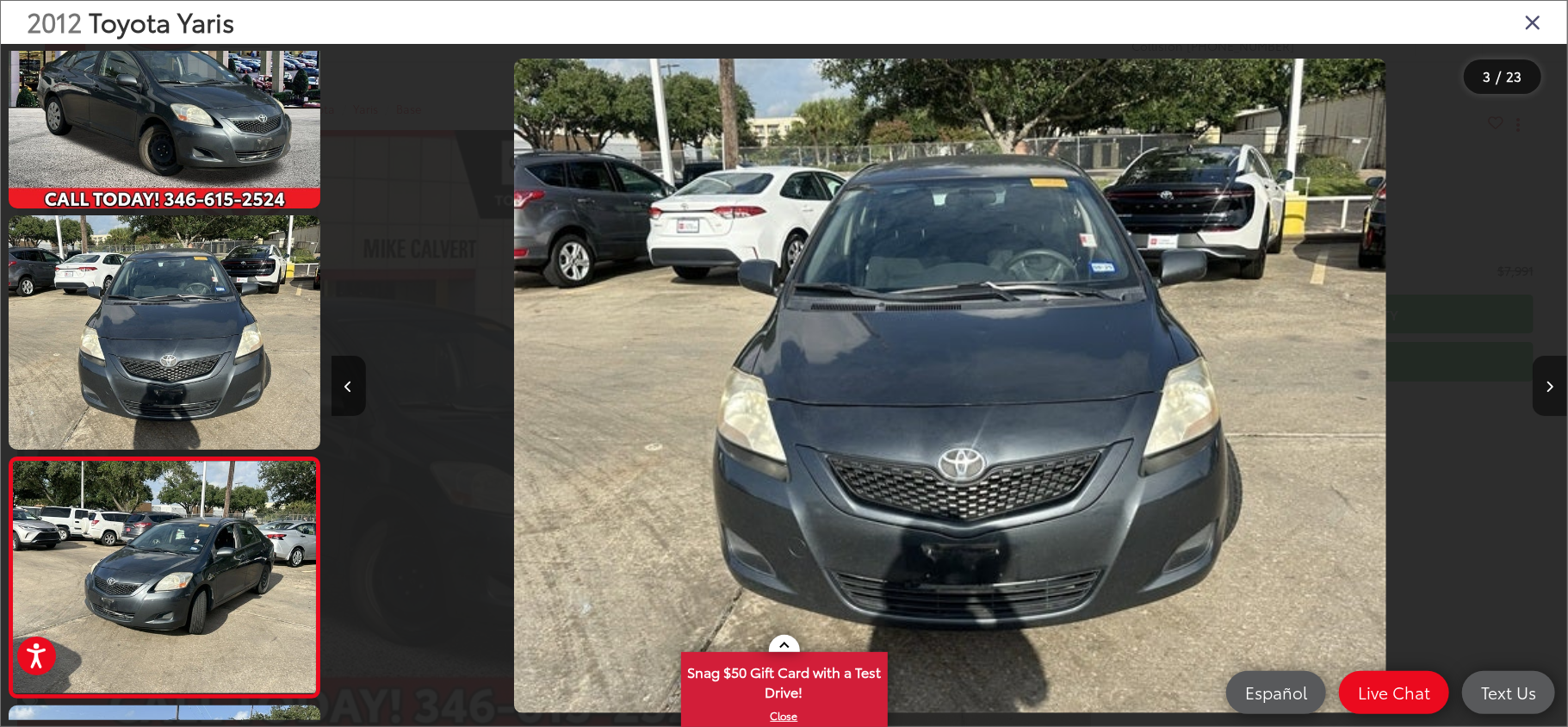 scroll, scrollTop: 0, scrollLeft: 1702, axis: horizontal 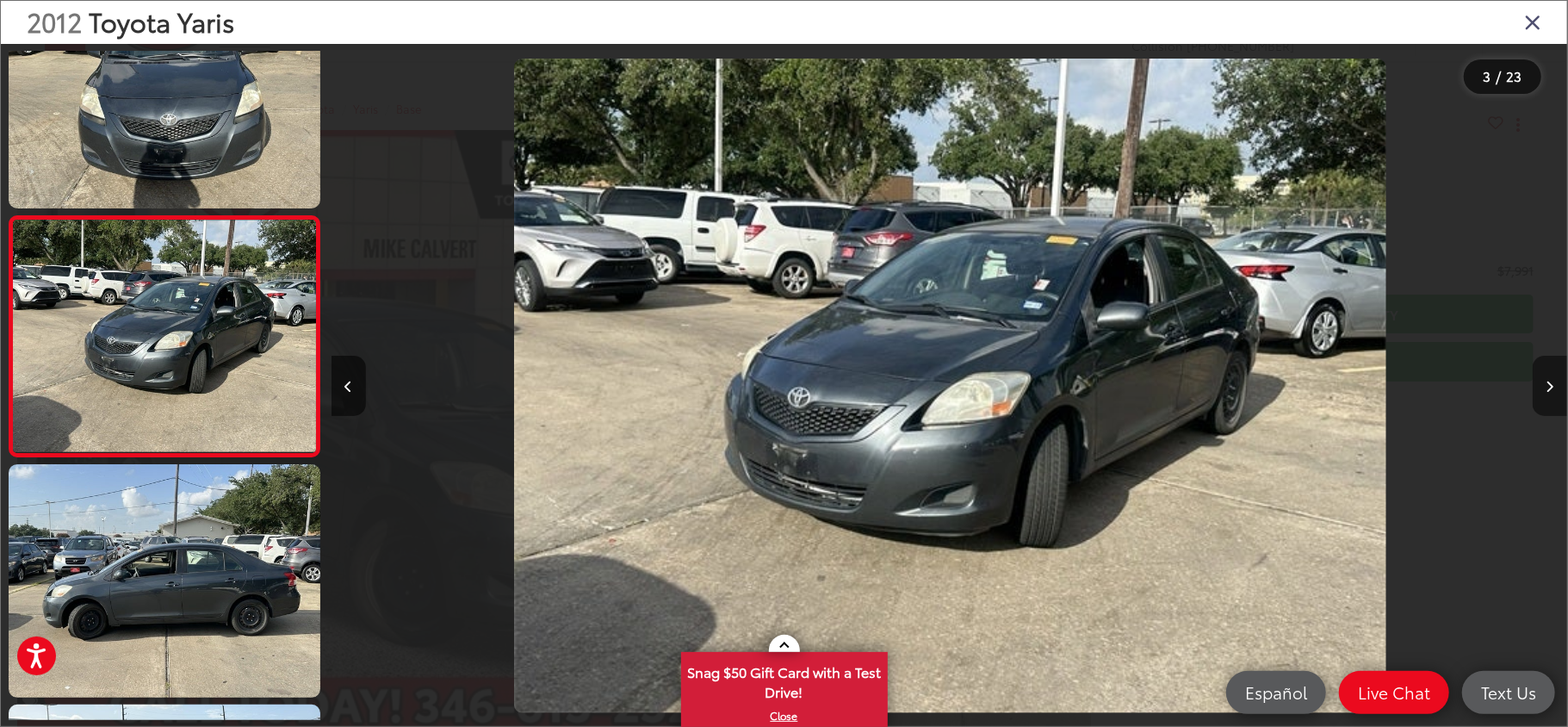 click at bounding box center (1550, 387) 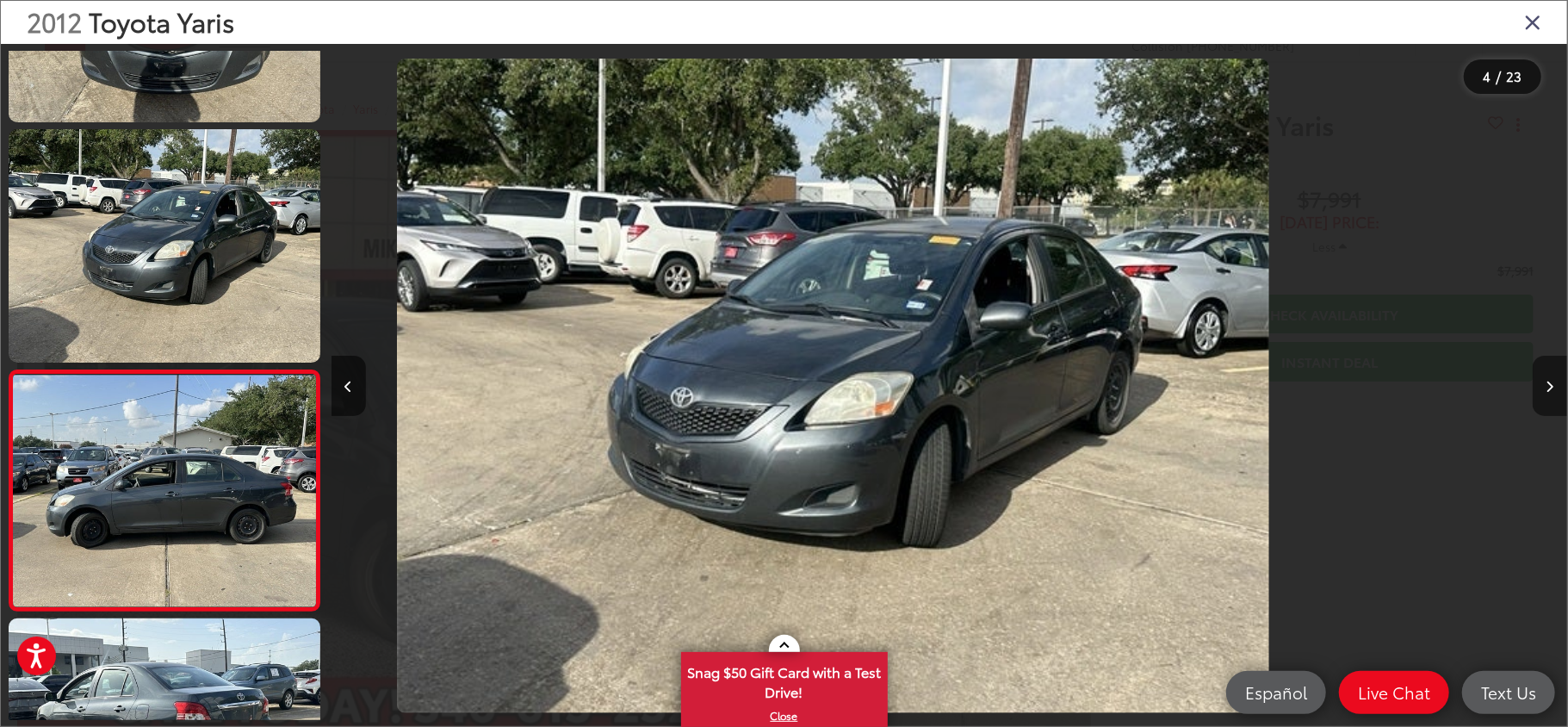 scroll, scrollTop: 553, scrollLeft: 0, axis: vertical 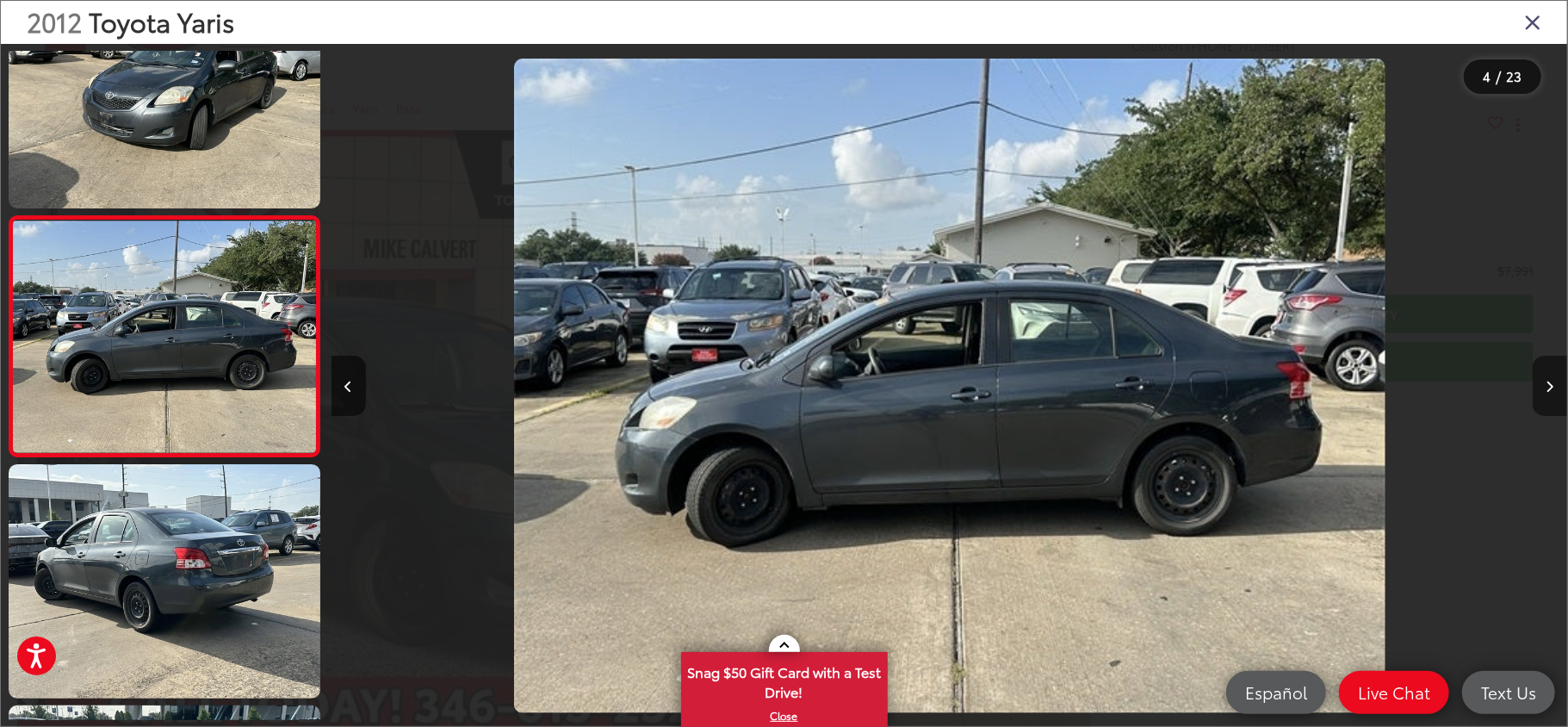 click at bounding box center (1550, 386) 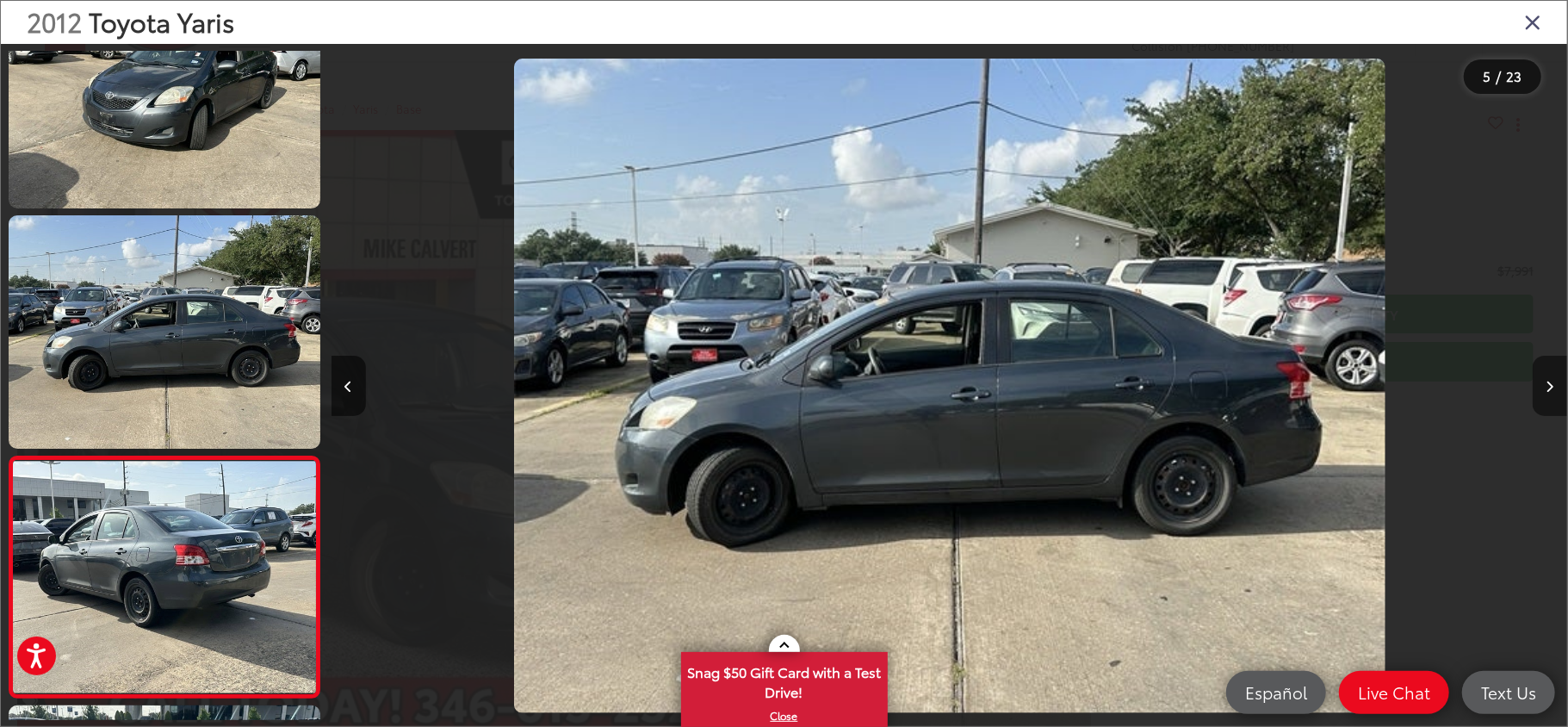 scroll, scrollTop: 0, scrollLeft: 4174, axis: horizontal 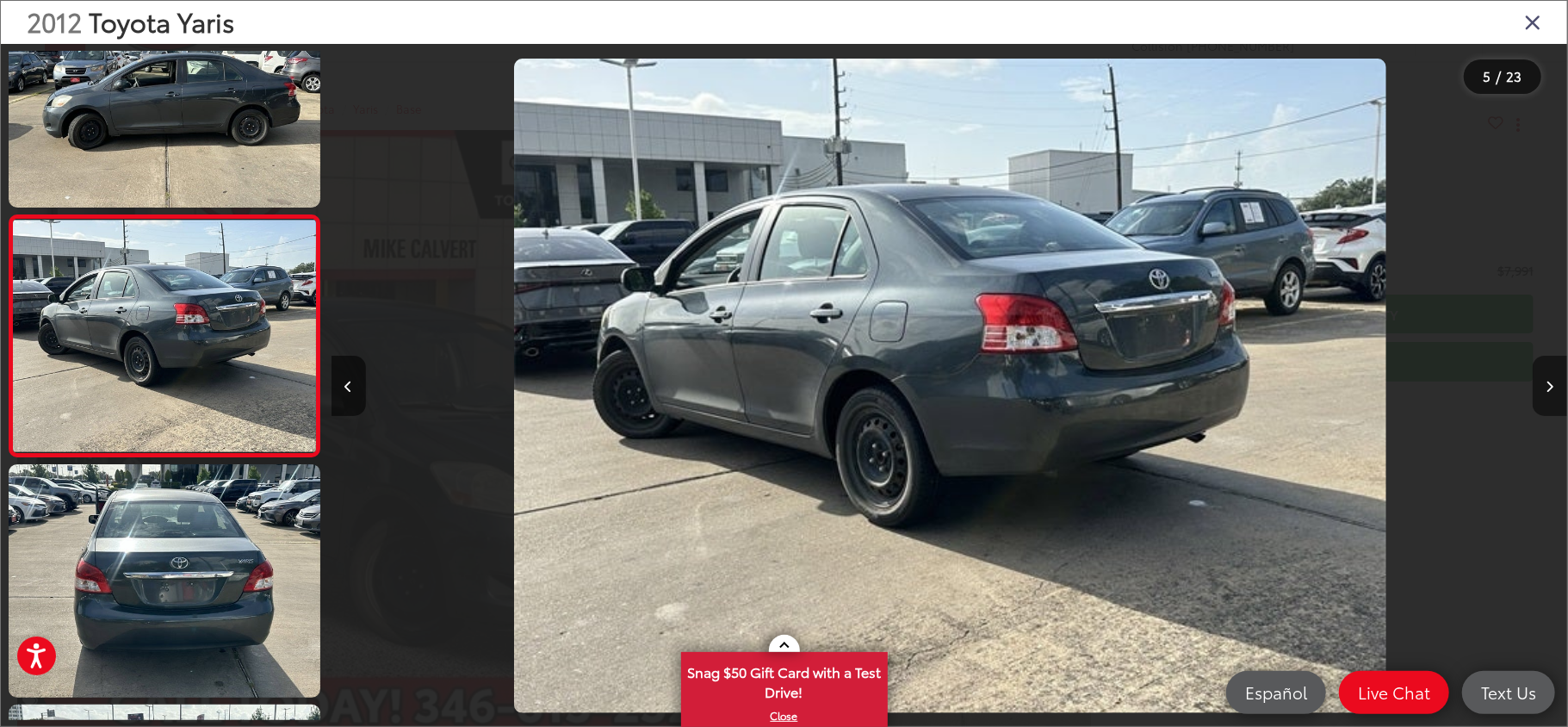 click at bounding box center [1550, 386] 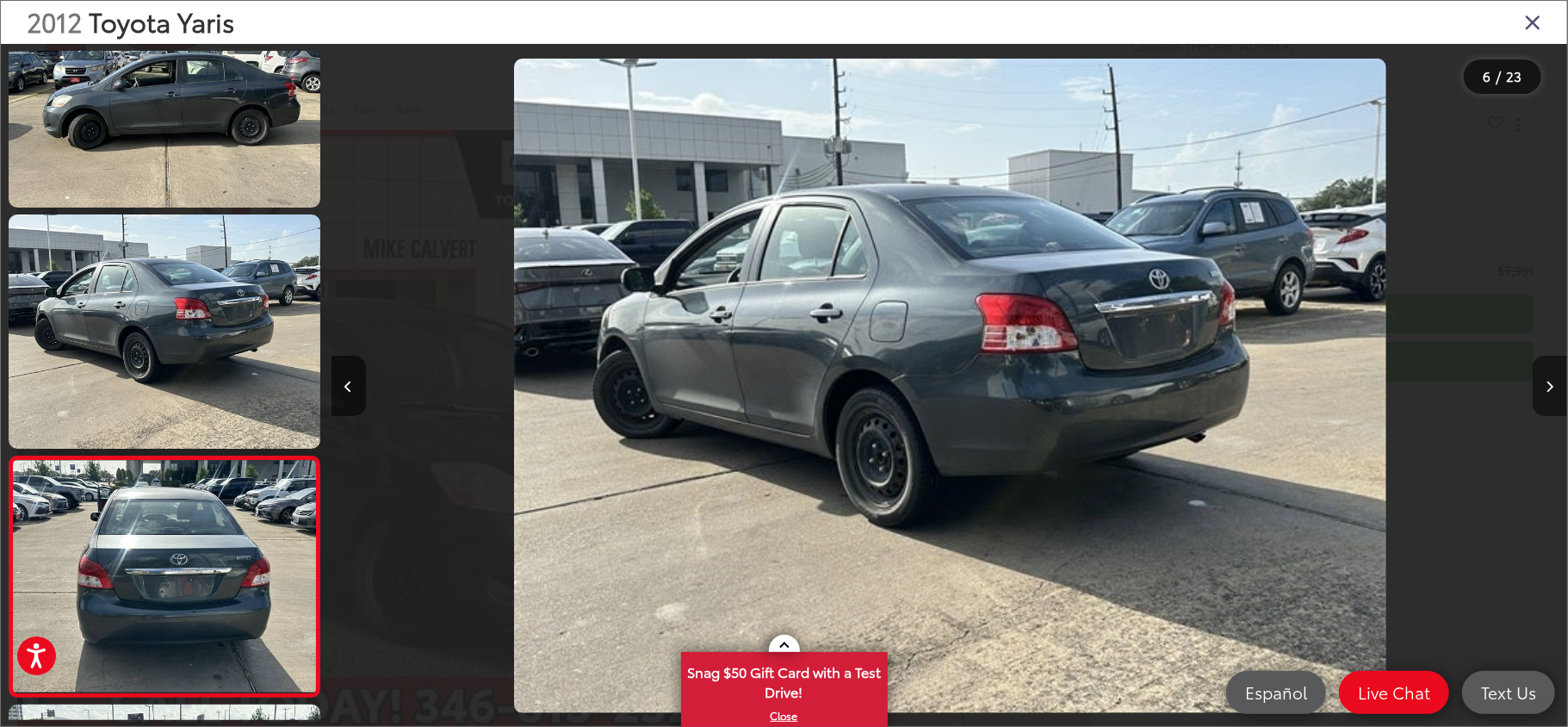 scroll, scrollTop: 0, scrollLeft: 5411, axis: horizontal 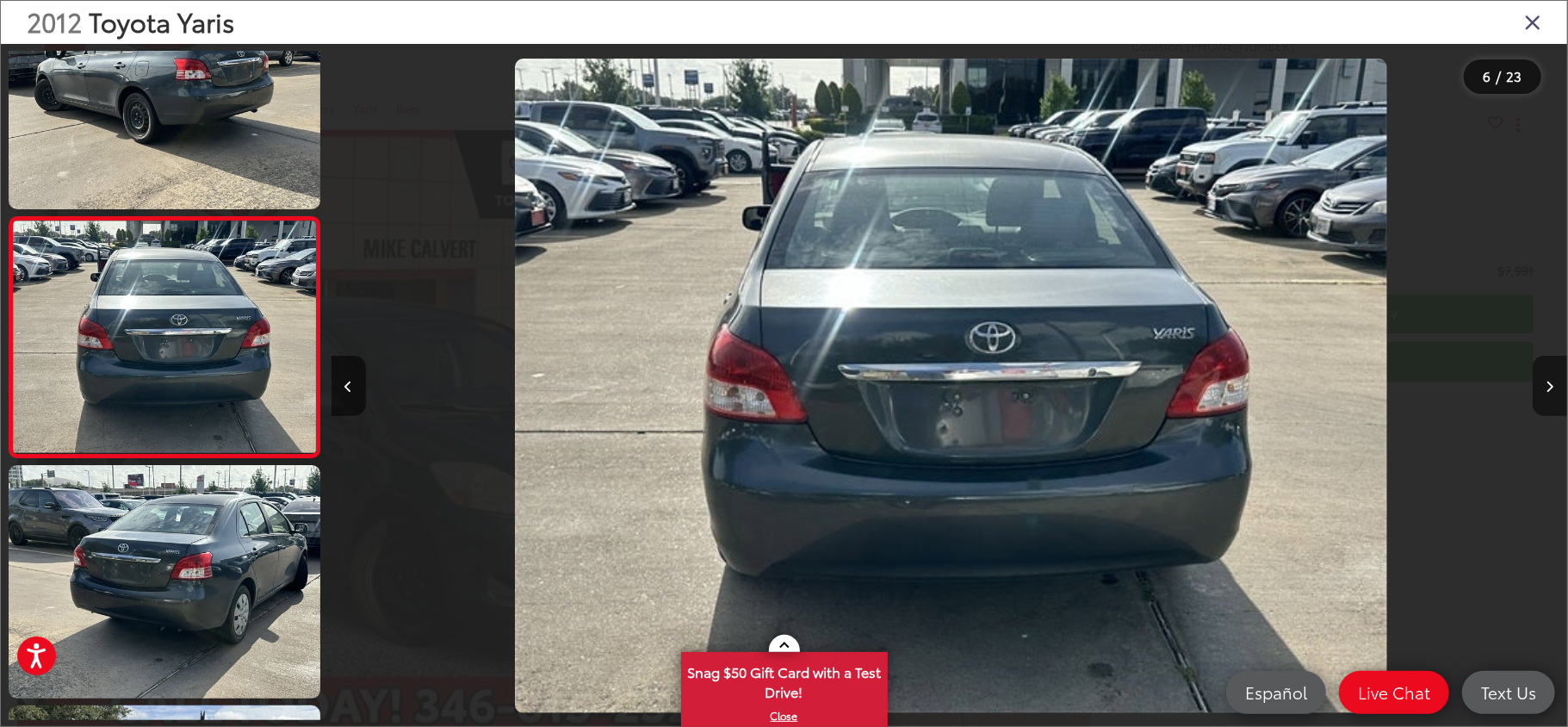 click at bounding box center [1550, 386] 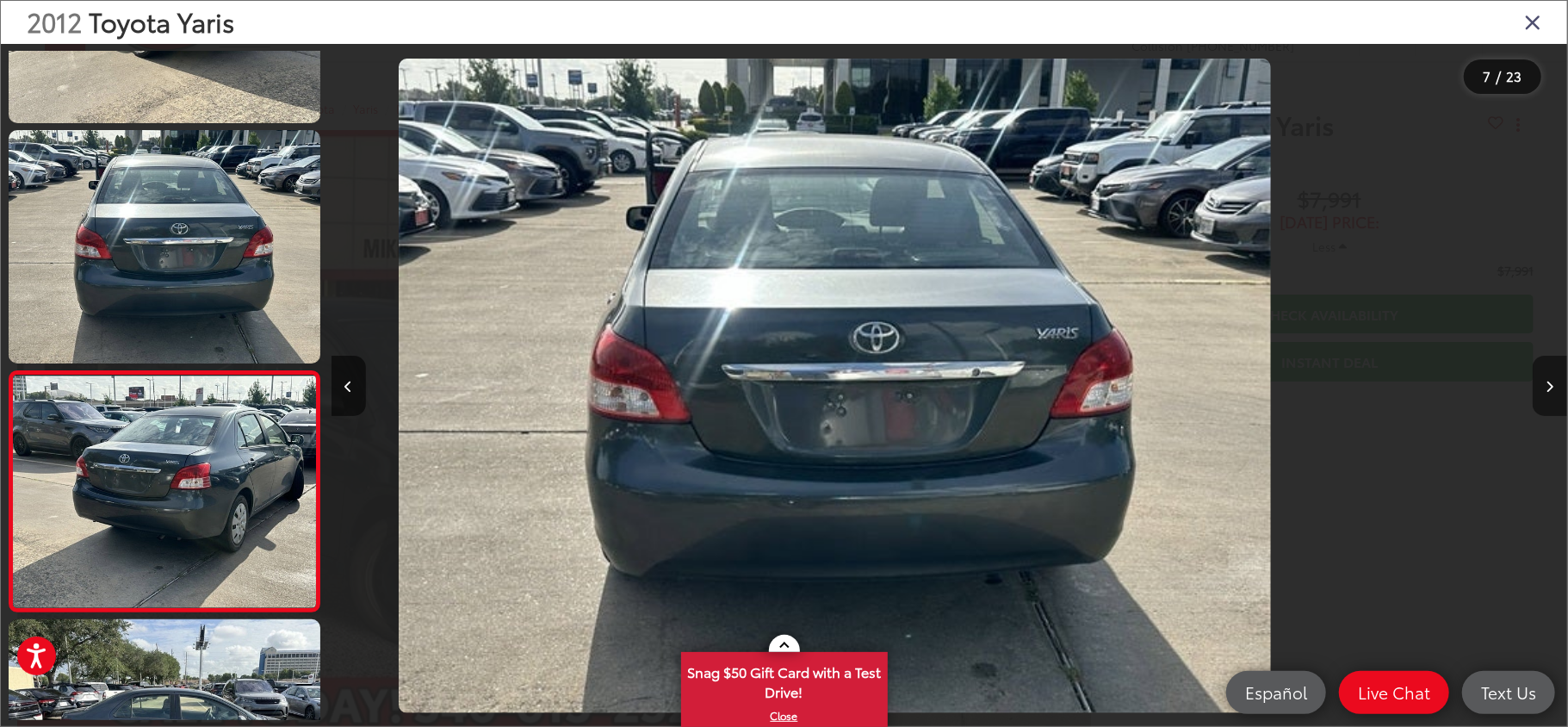 scroll, scrollTop: 1276, scrollLeft: 0, axis: vertical 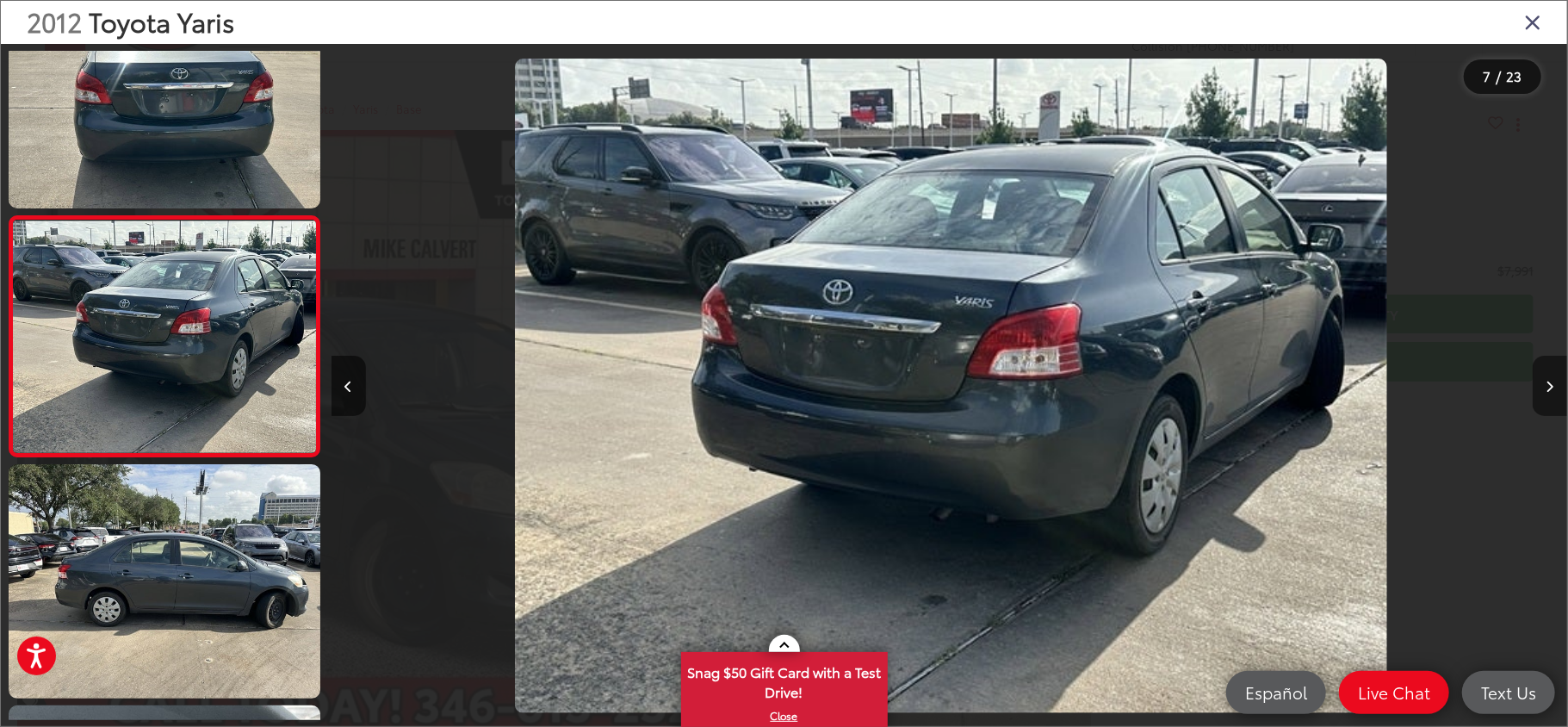 click at bounding box center [1550, 386] 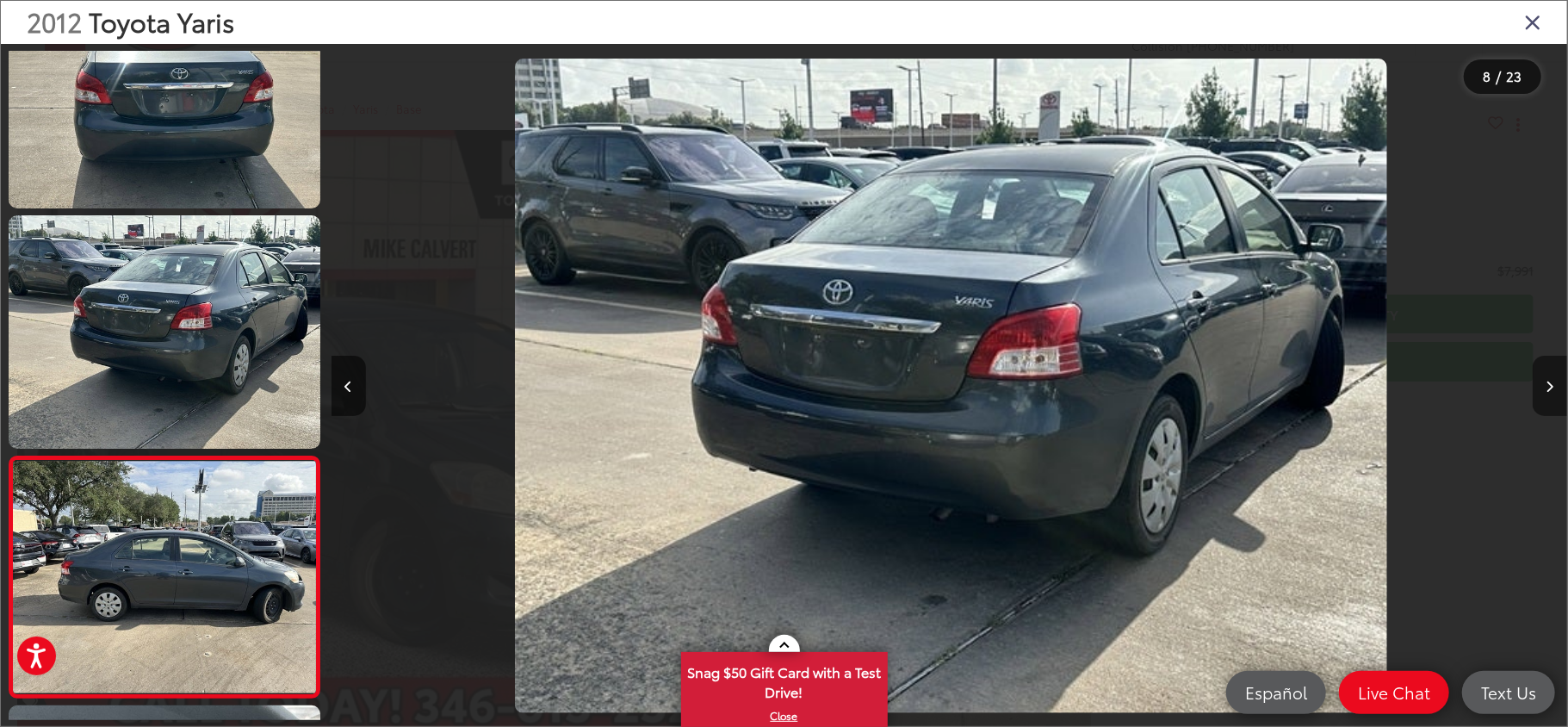 scroll, scrollTop: 0, scrollLeft: 7880, axis: horizontal 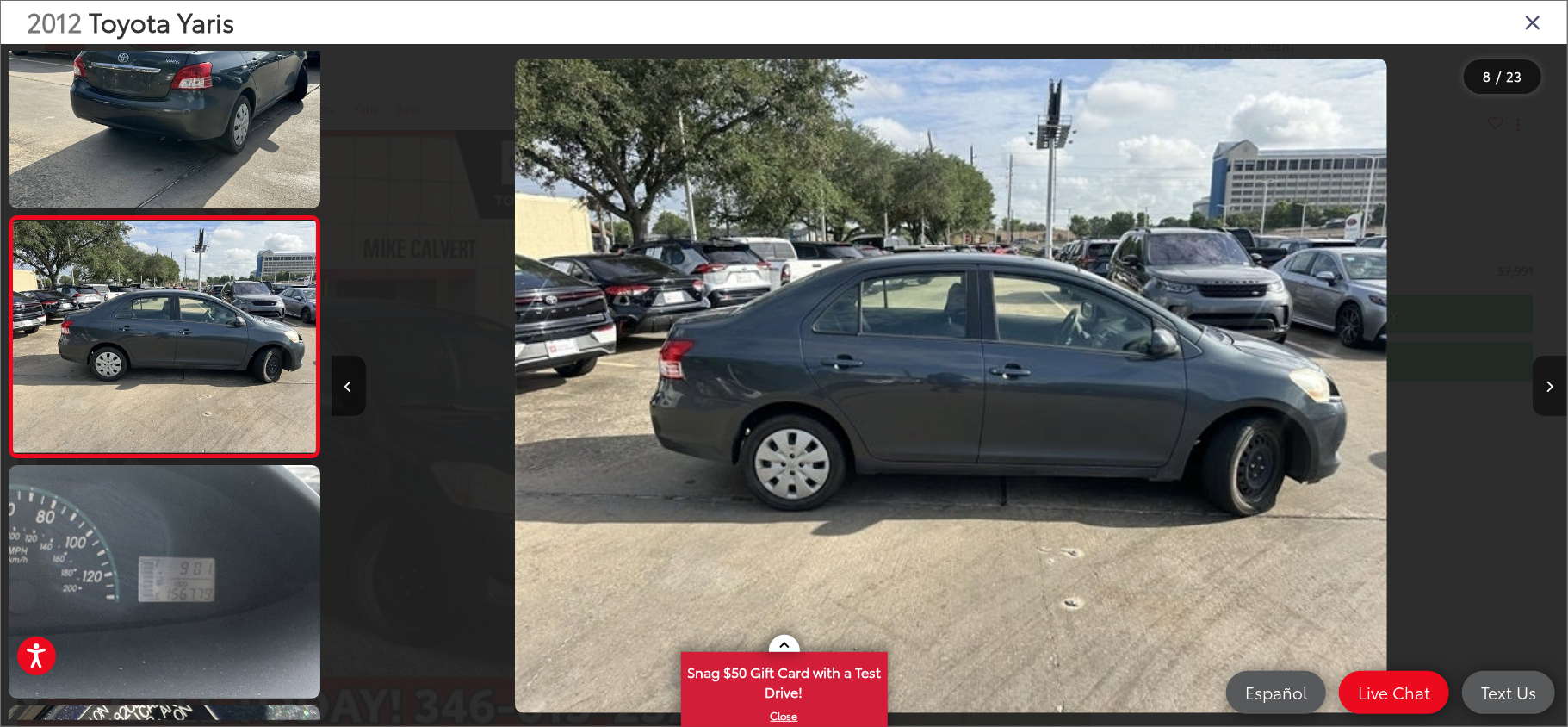 click at bounding box center [1550, 386] 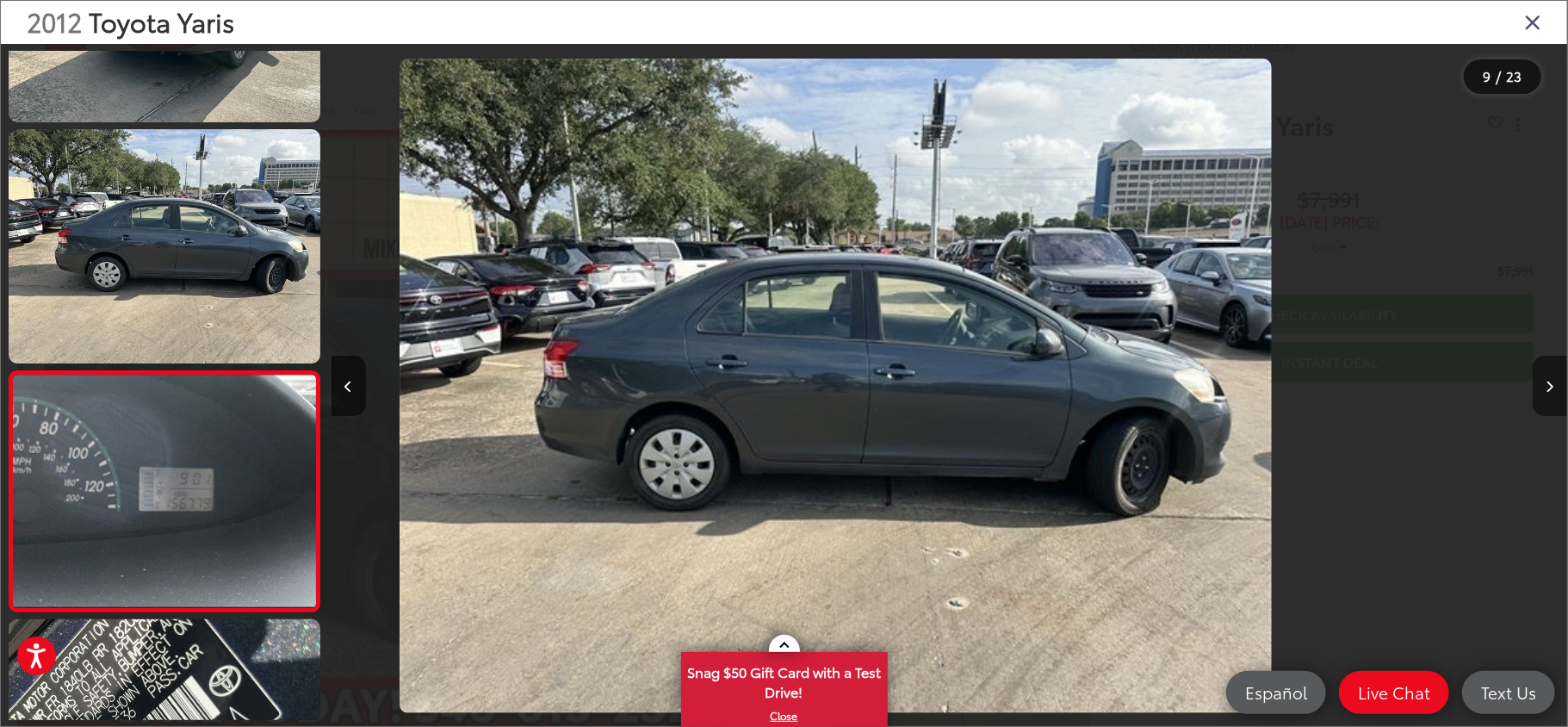 scroll, scrollTop: 1747, scrollLeft: 0, axis: vertical 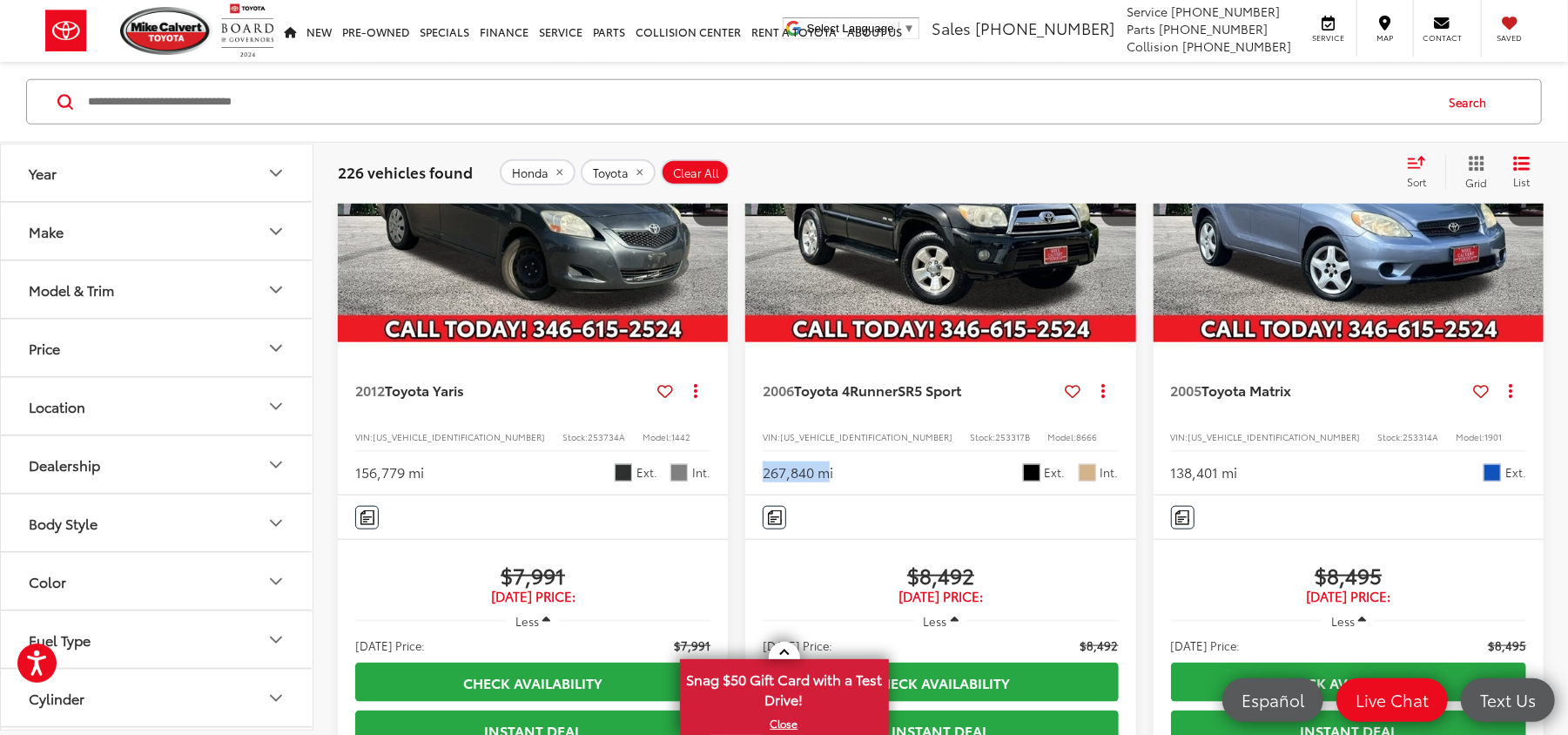 drag, startPoint x: 757, startPoint y: 549, endPoint x: 829, endPoint y: 555, distance: 72.24957 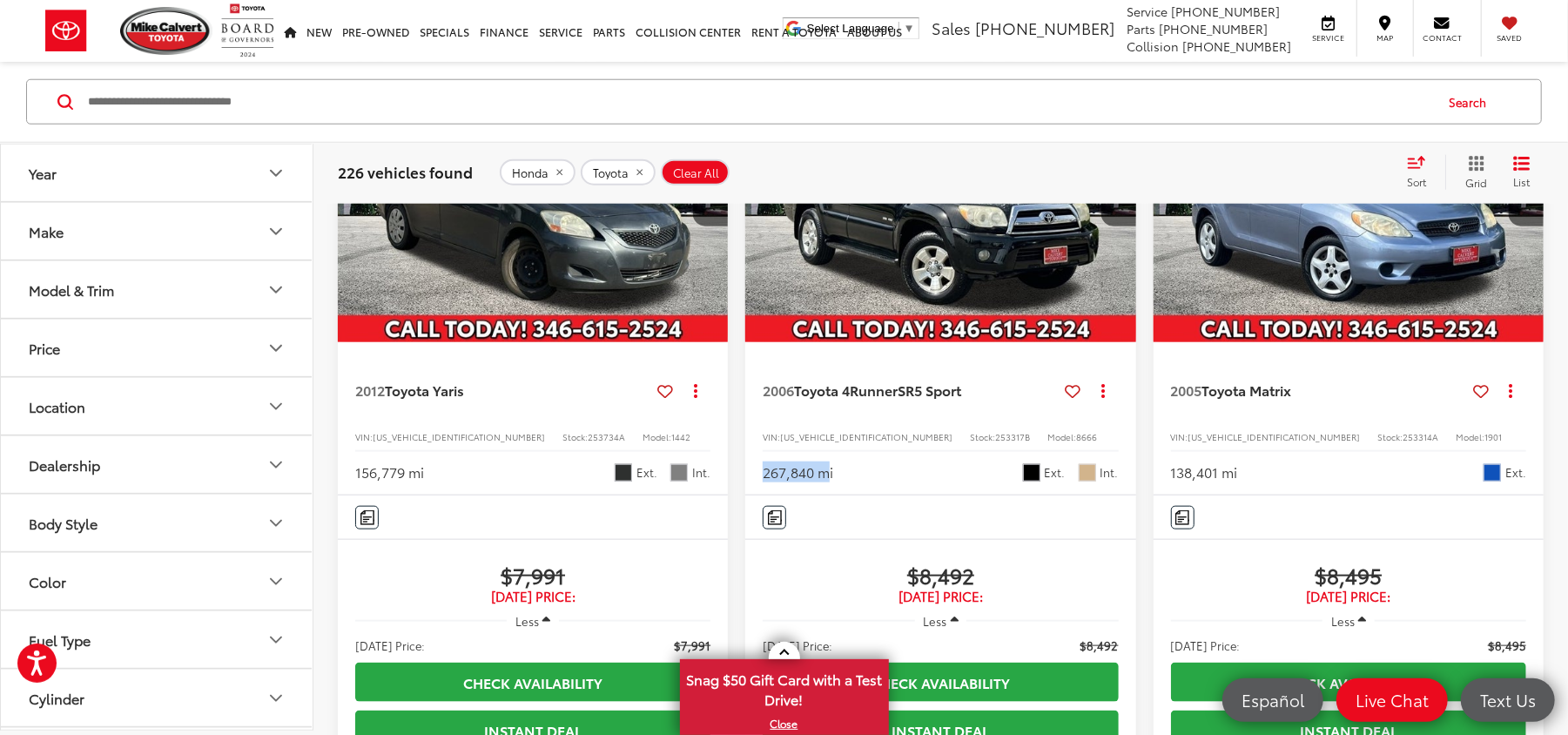 click on "2006  Toyota 4Runner  SR5 Sport
Copy Link Share Print View Details VIN:  JTEBU14R268075705 Stock:  253317B Model:  8666 267,840 mi Ext. Int." at bounding box center [940, 418] 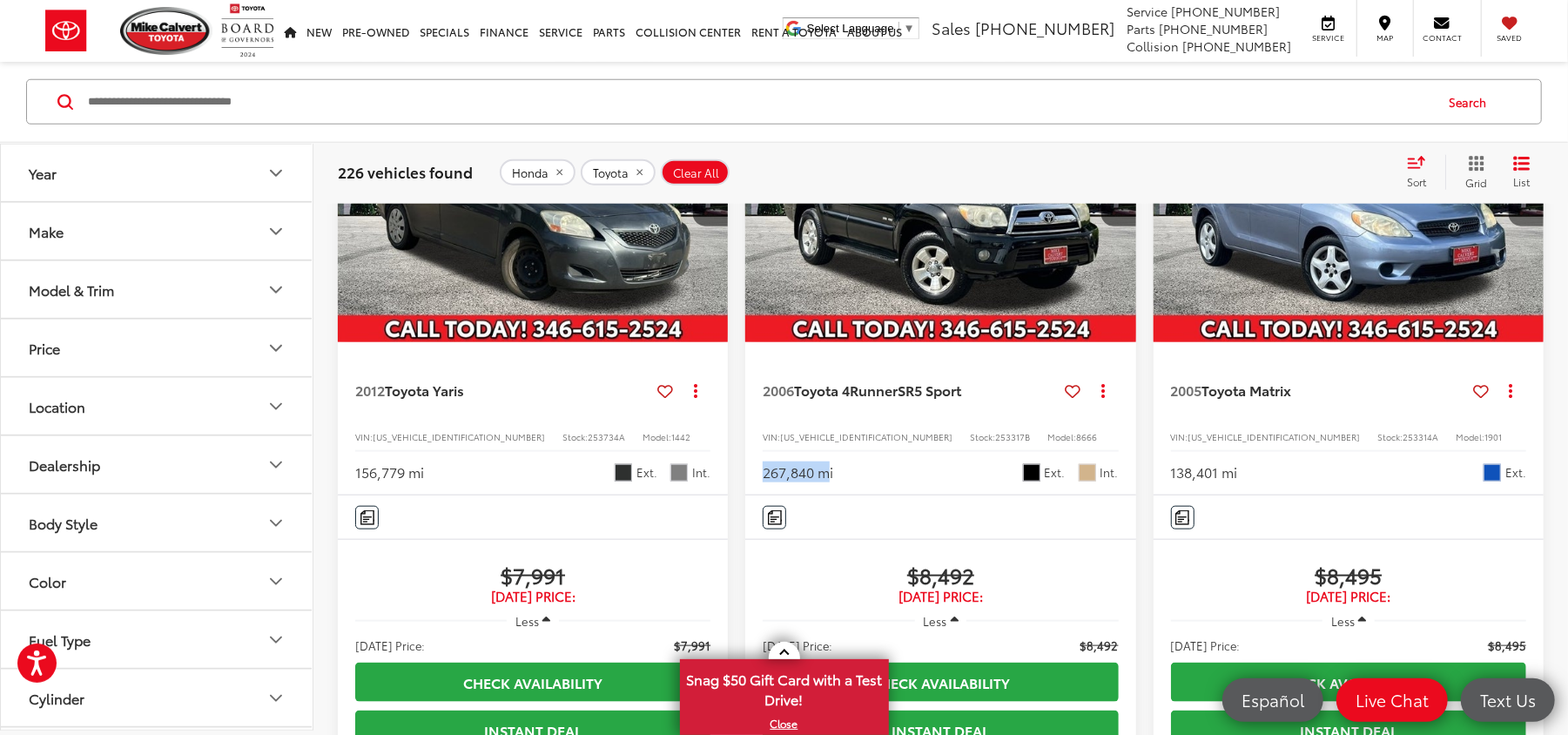 click at bounding box center (1526, 196) 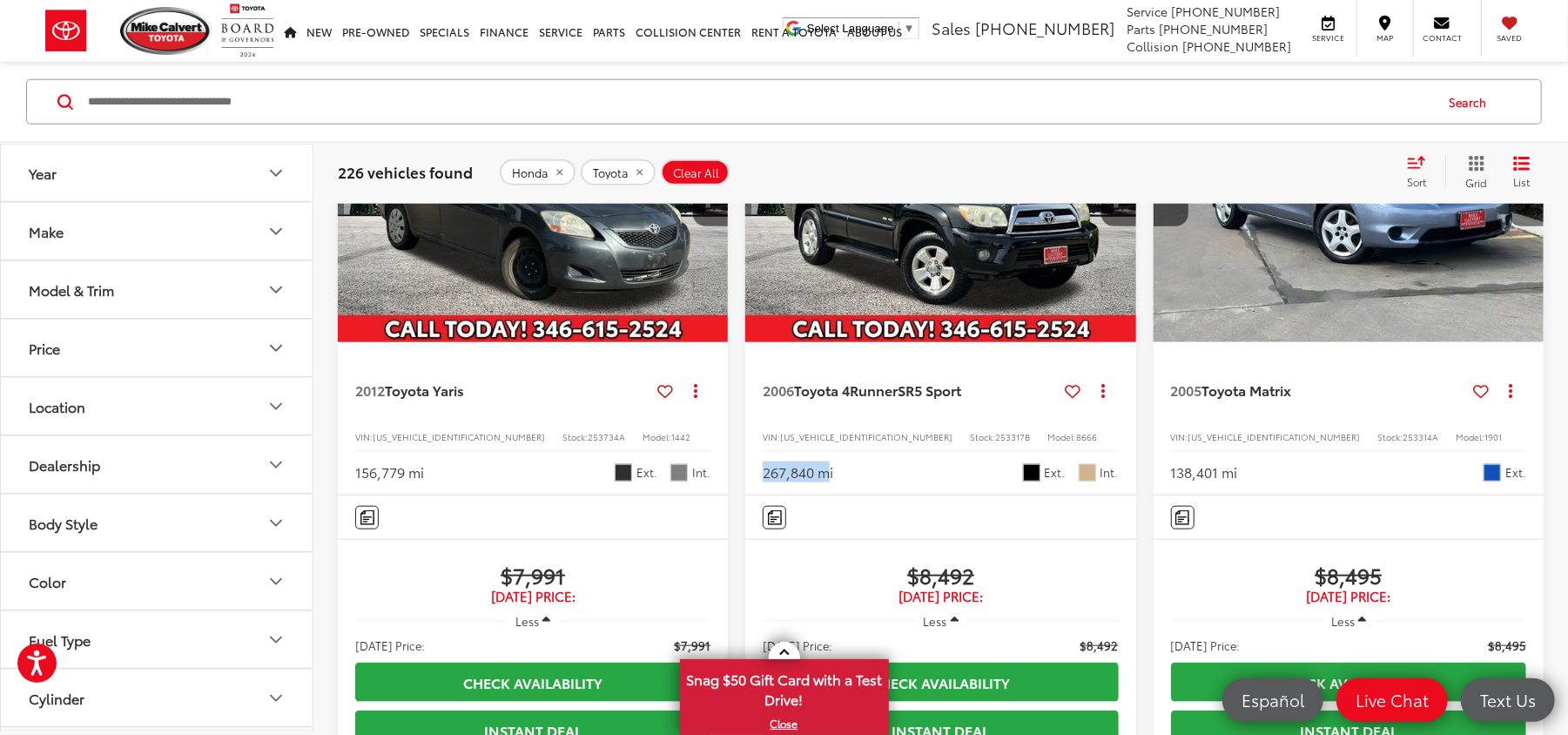 click at bounding box center [1526, 196] 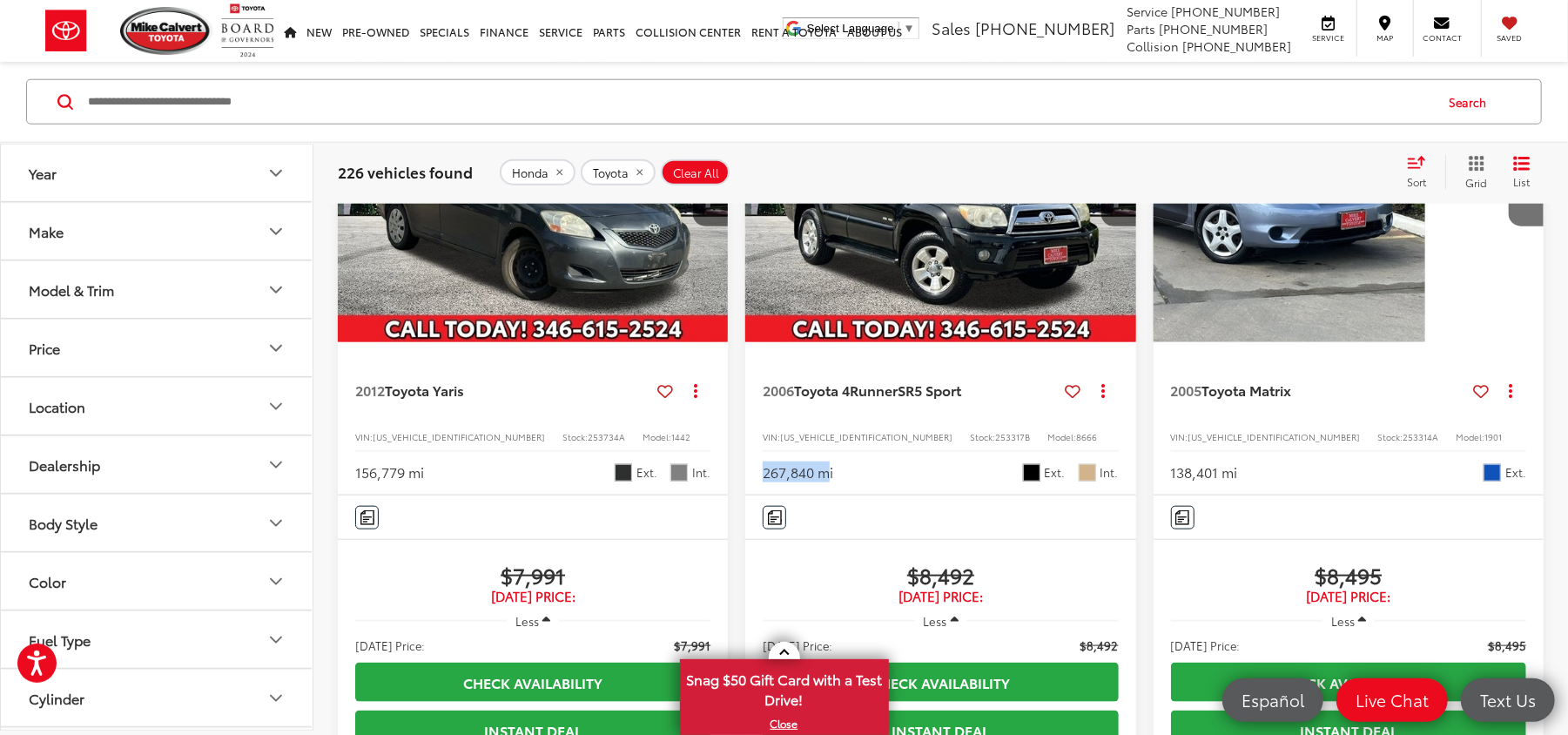 scroll, scrollTop: 0, scrollLeft: 740, axis: horizontal 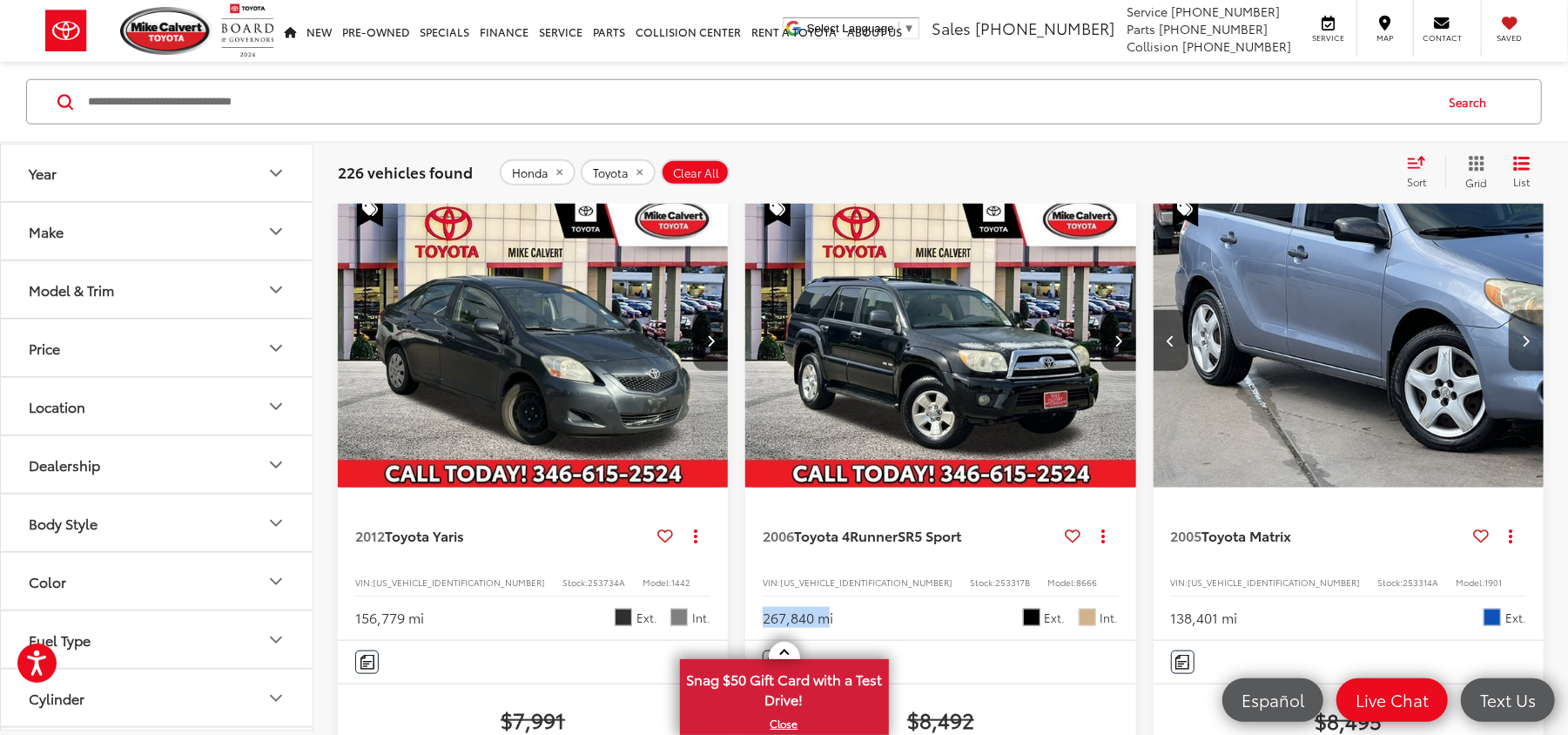 click at bounding box center (1526, 341) 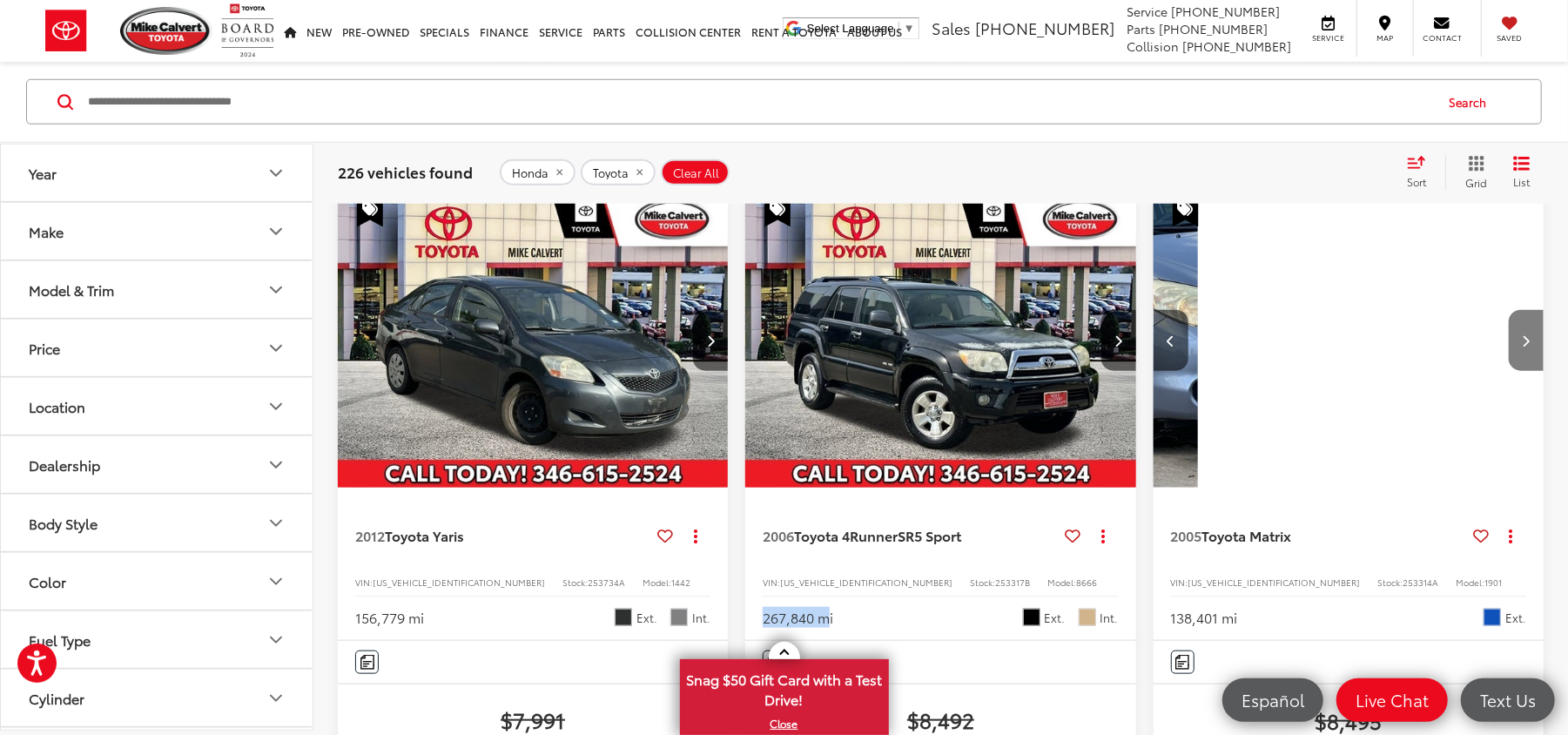 scroll, scrollTop: 0, scrollLeft: 1179, axis: horizontal 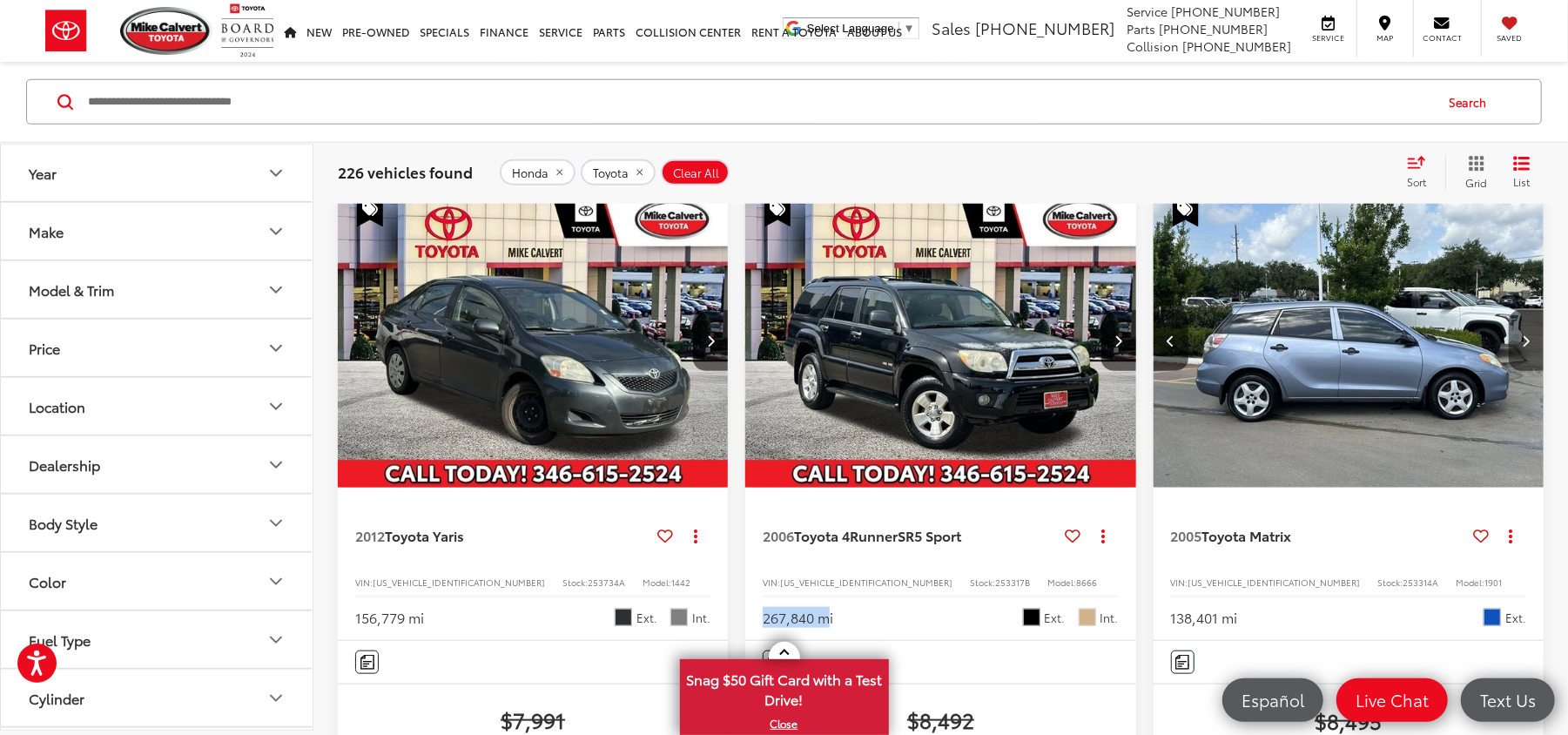 click at bounding box center (1526, 341) 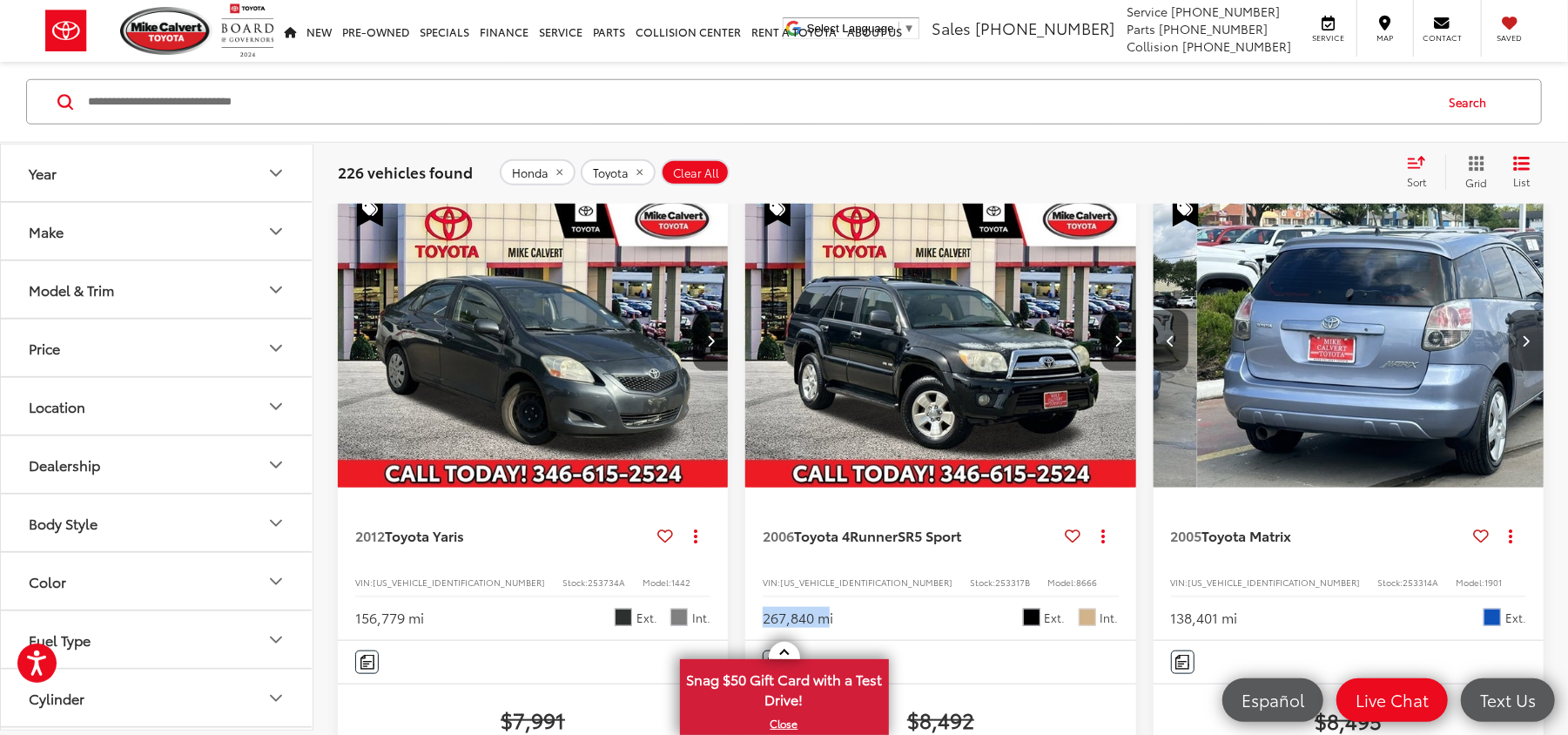 scroll, scrollTop: 0, scrollLeft: 1572, axis: horizontal 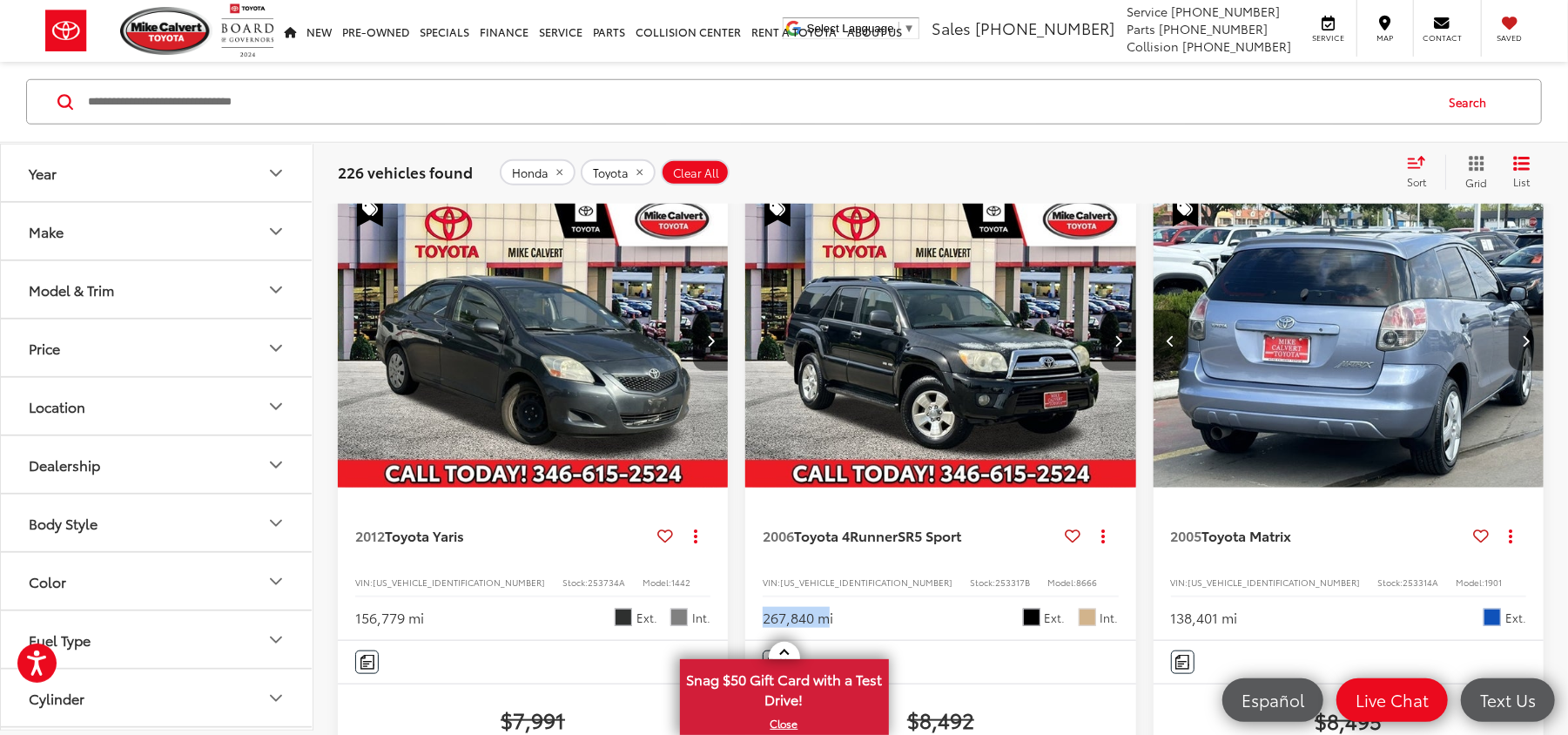 click at bounding box center (1526, 341) 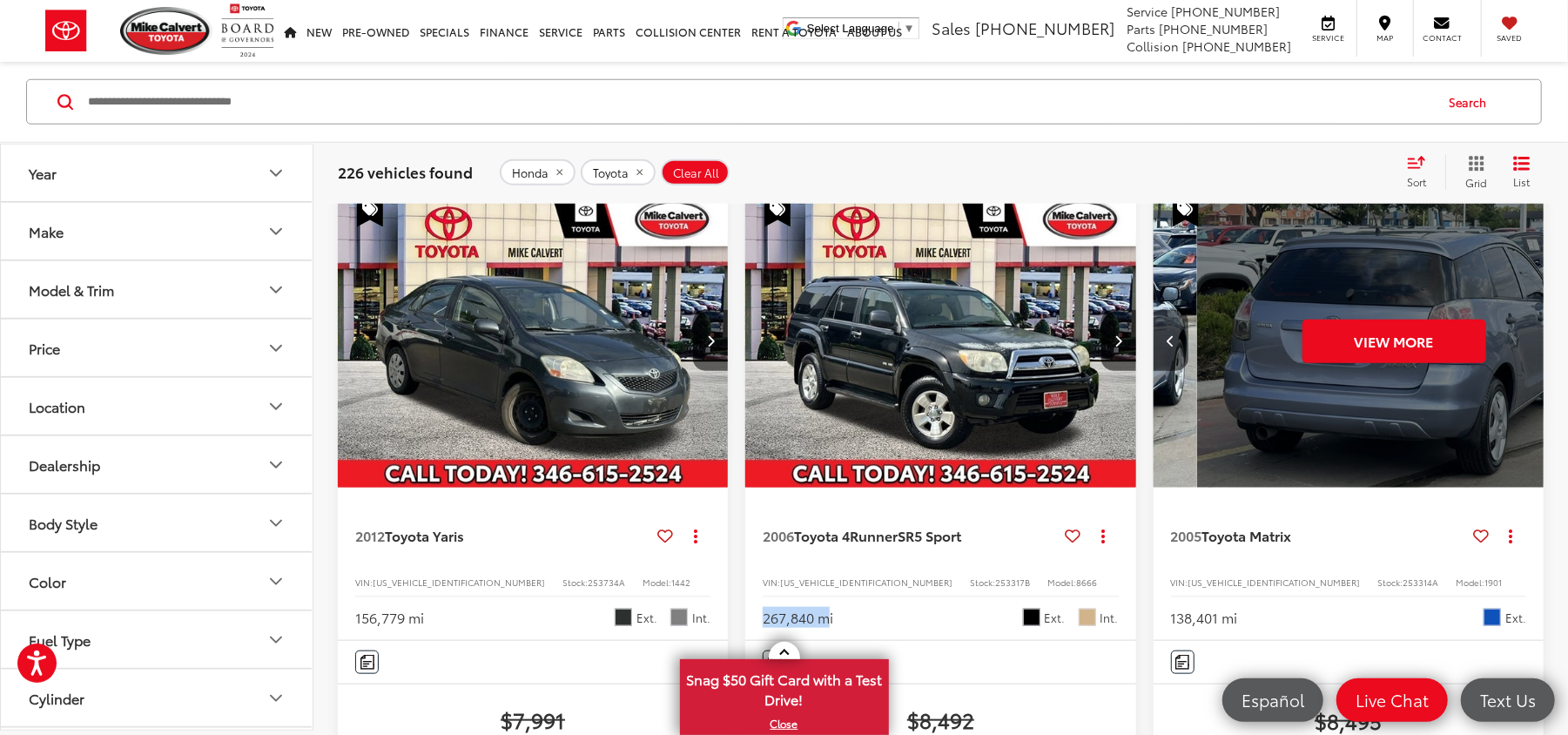 scroll, scrollTop: 0, scrollLeft: 1965, axis: horizontal 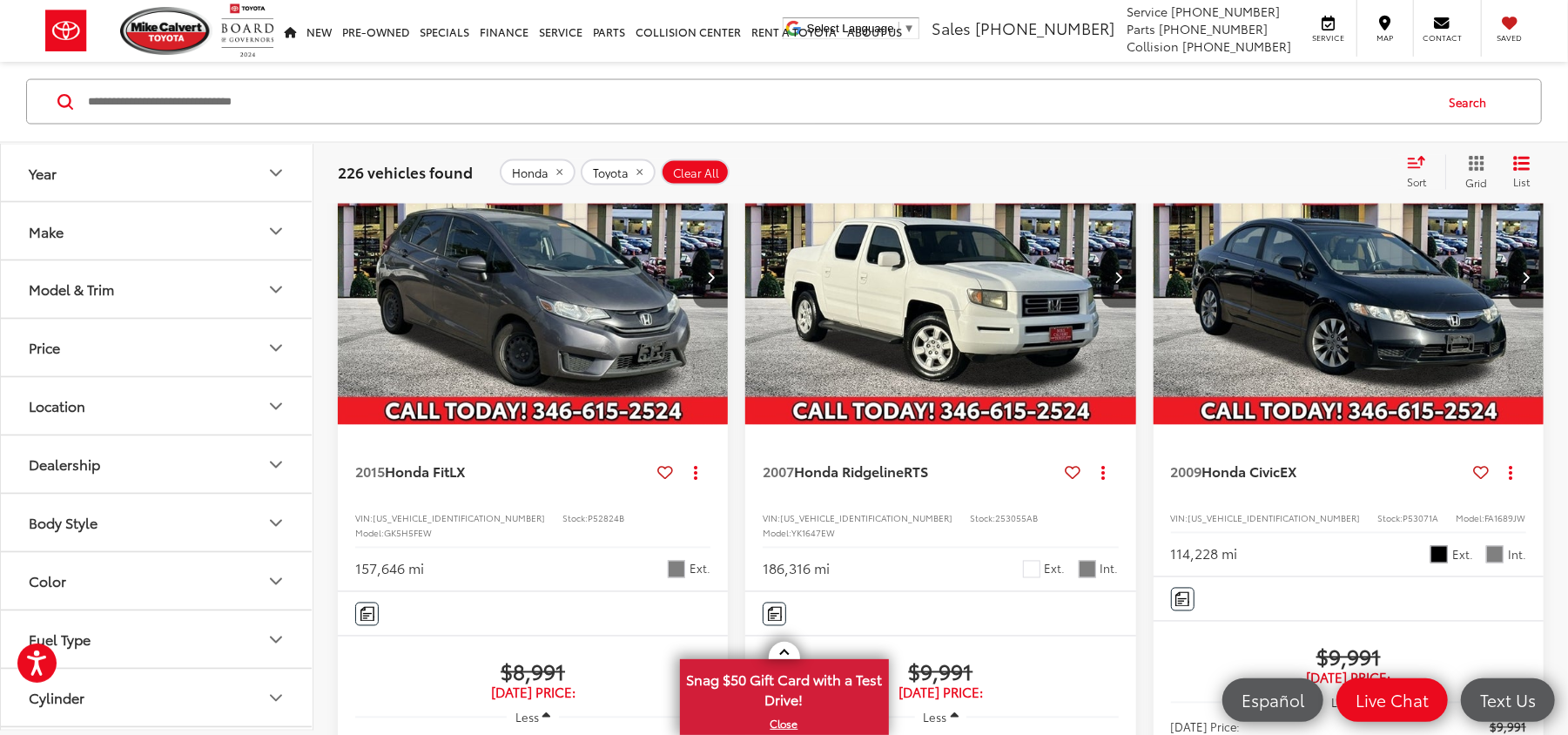 click at bounding box center [710, 278] 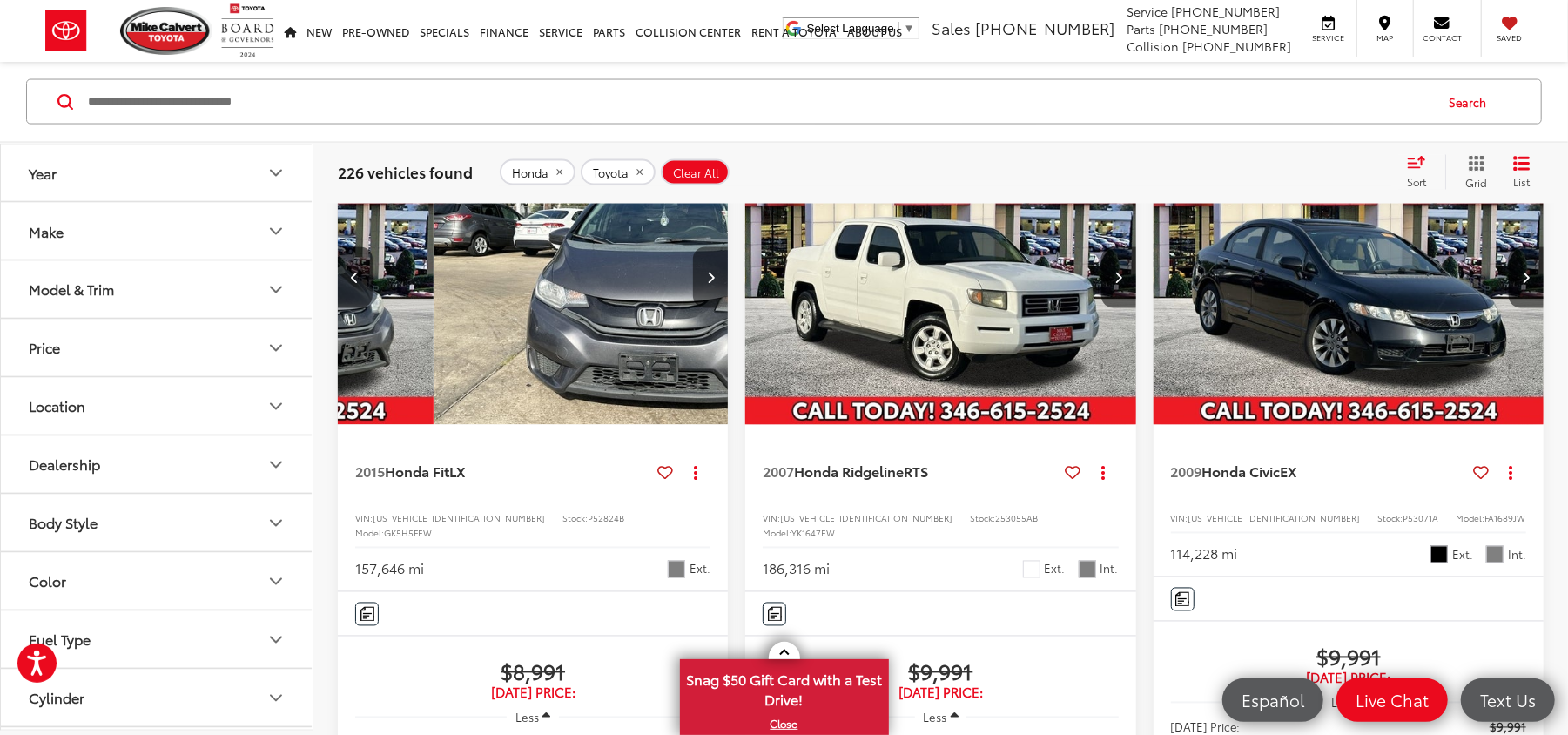scroll, scrollTop: 0, scrollLeft: 394, axis: horizontal 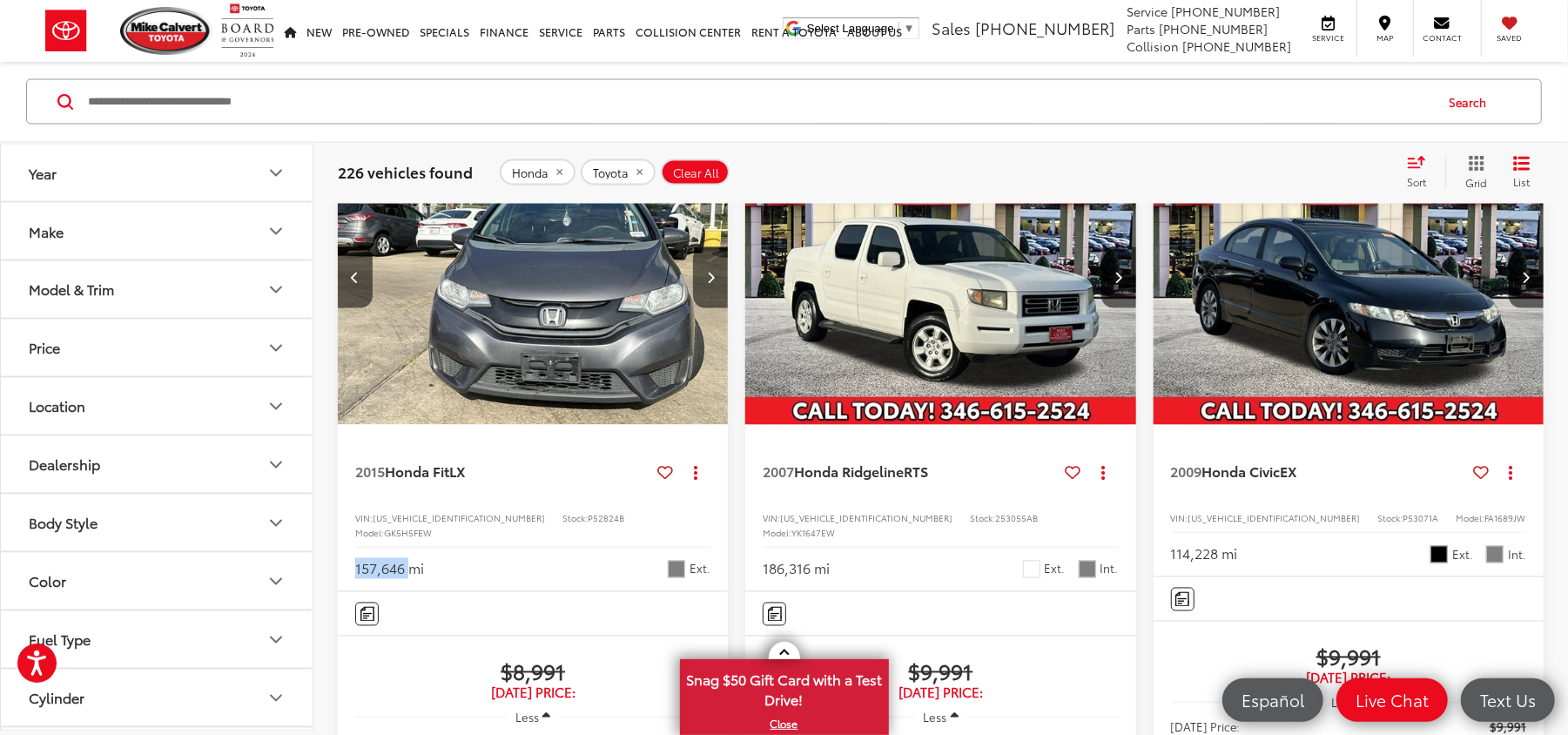 drag, startPoint x: 355, startPoint y: 666, endPoint x: 420, endPoint y: 673, distance: 65.375837 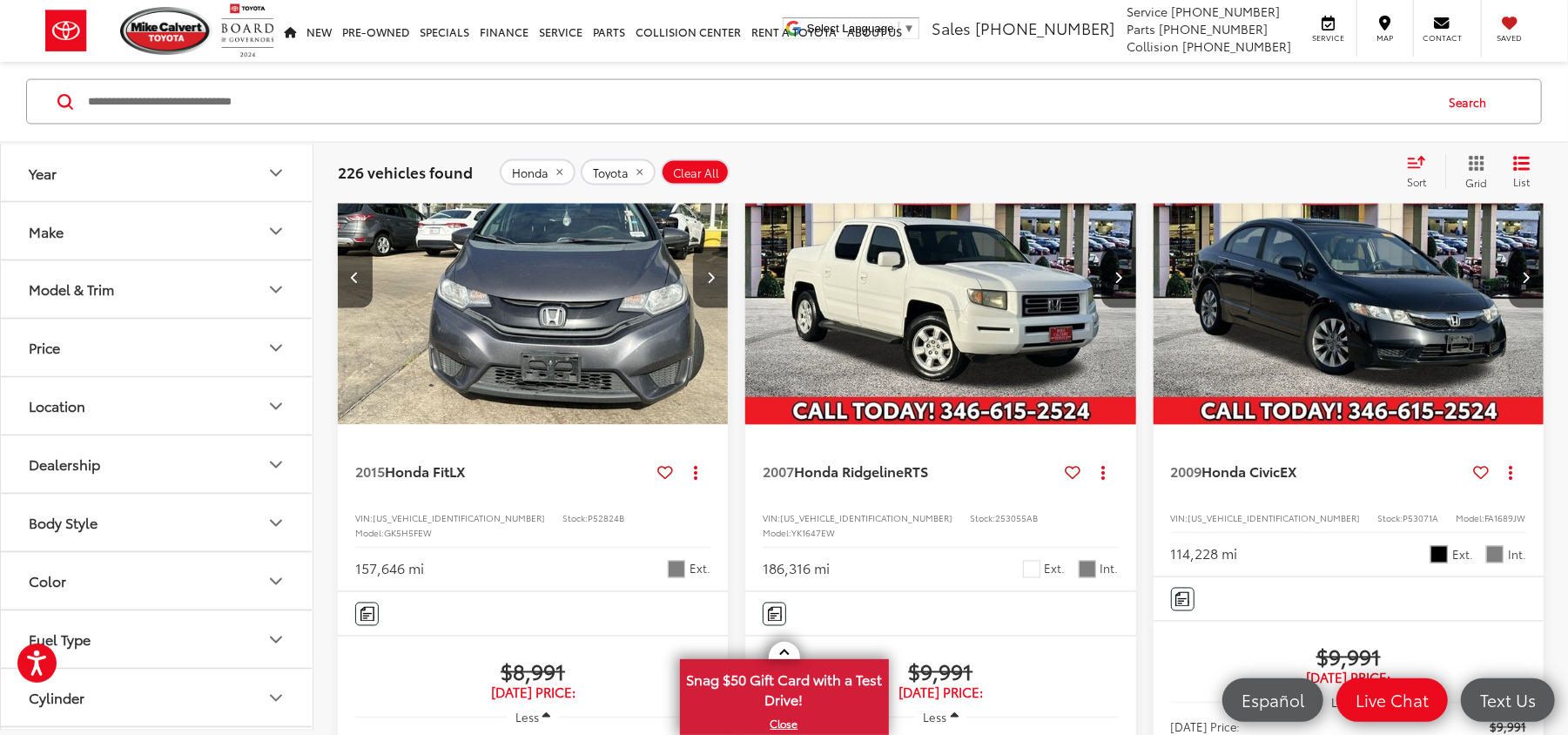 click on "157,646 mi Ext." 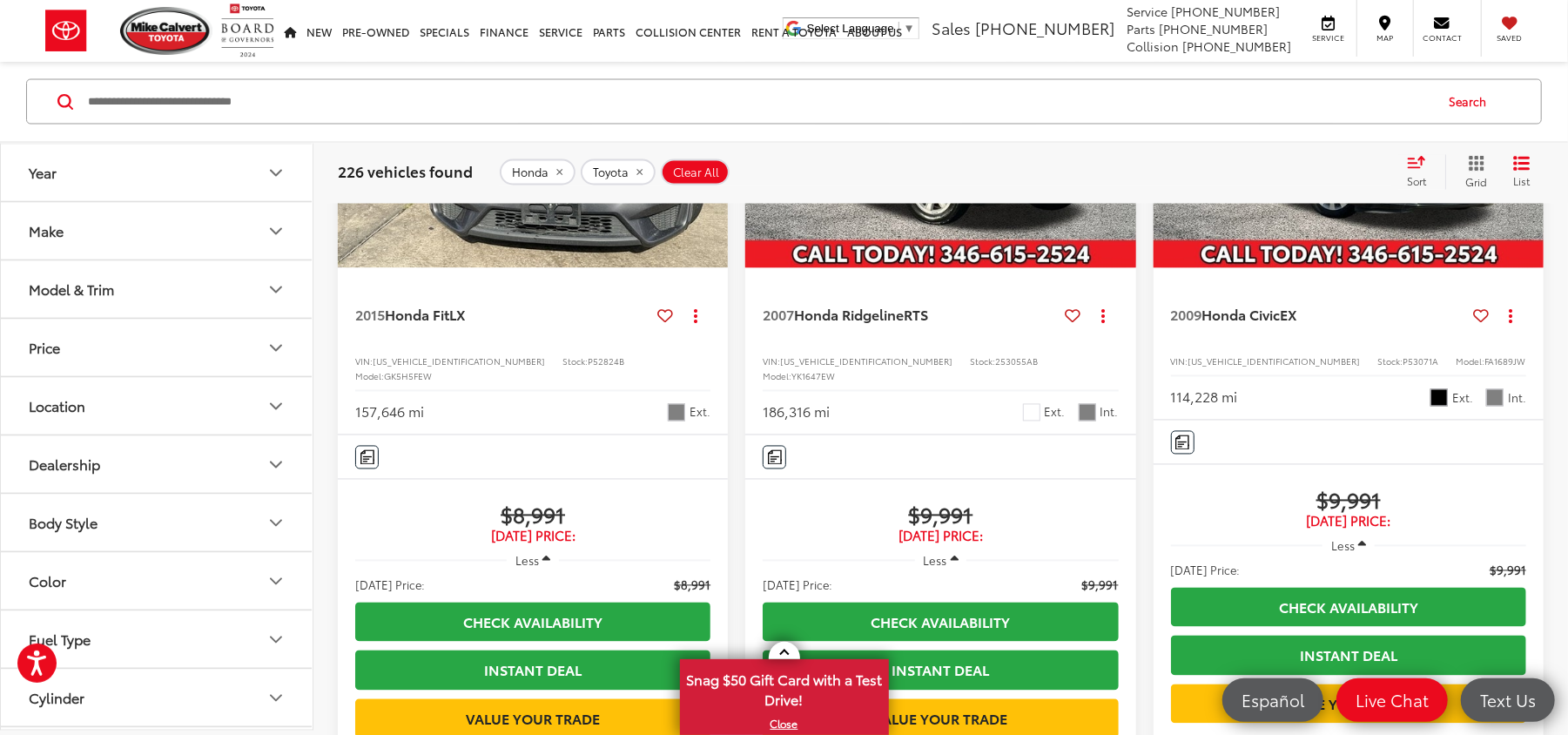 scroll, scrollTop: 2206, scrollLeft: 0, axis: vertical 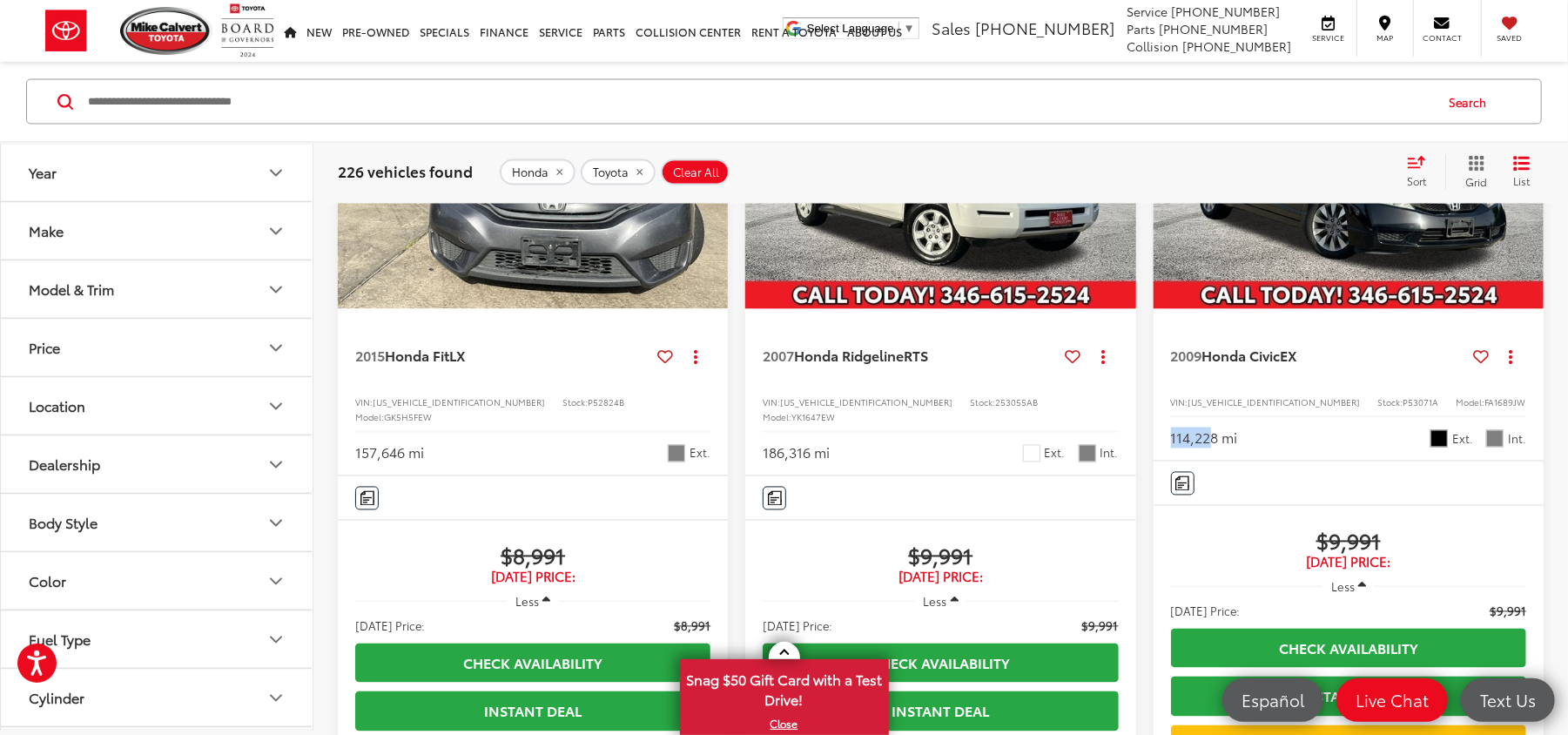 drag, startPoint x: 1172, startPoint y: 552, endPoint x: 1259, endPoint y: 551, distance: 87.006 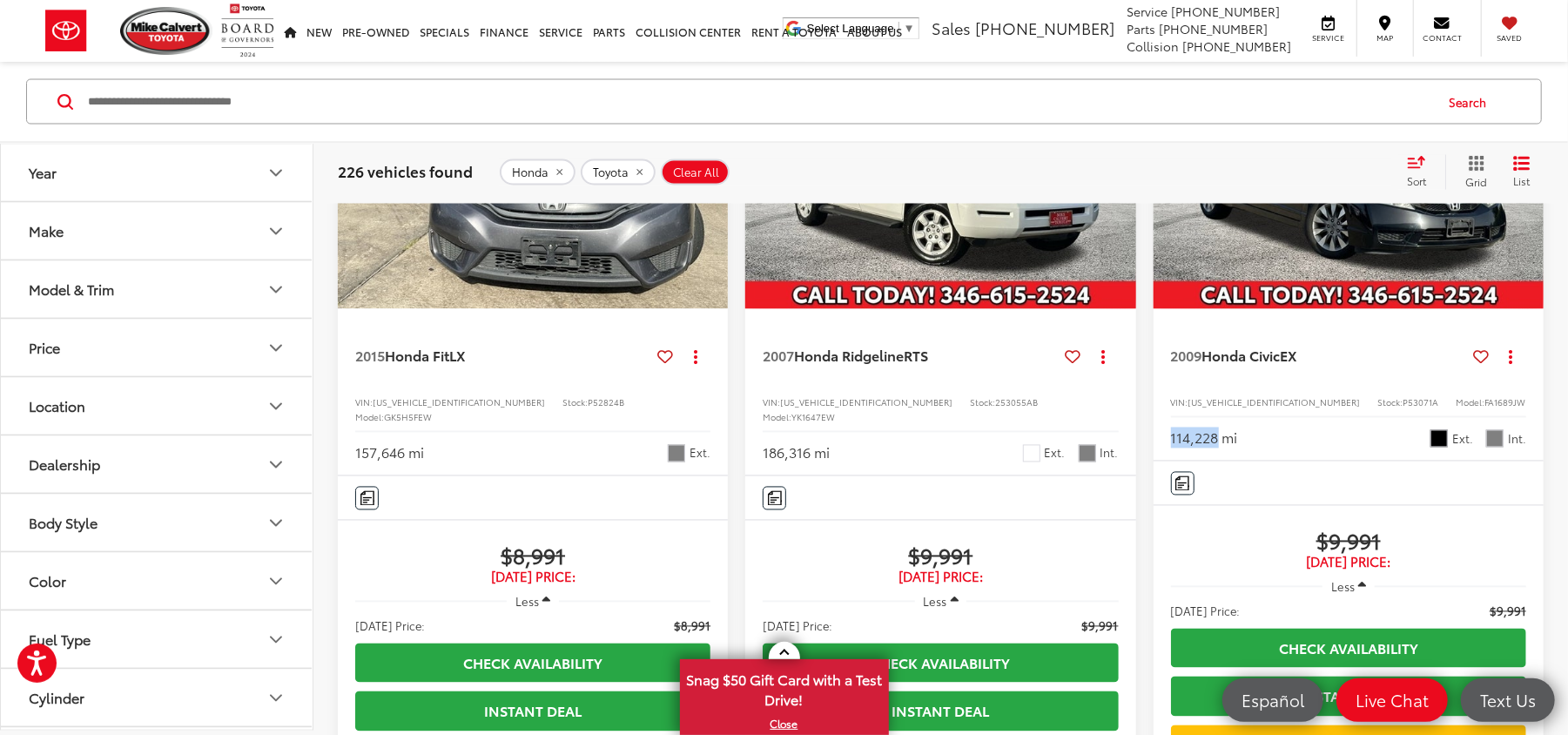 scroll, scrollTop: 2090, scrollLeft: 0, axis: vertical 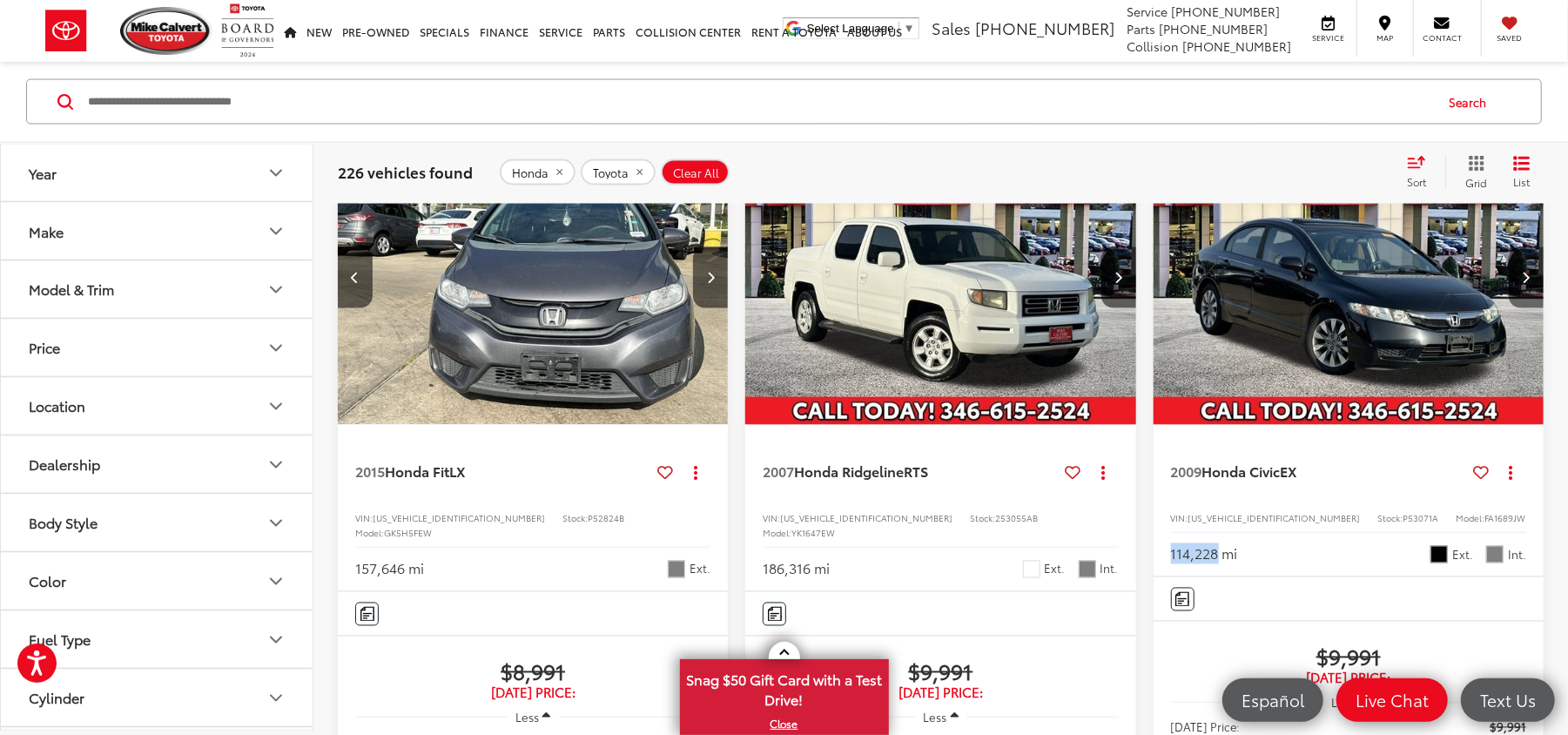 click at bounding box center (1526, 278) 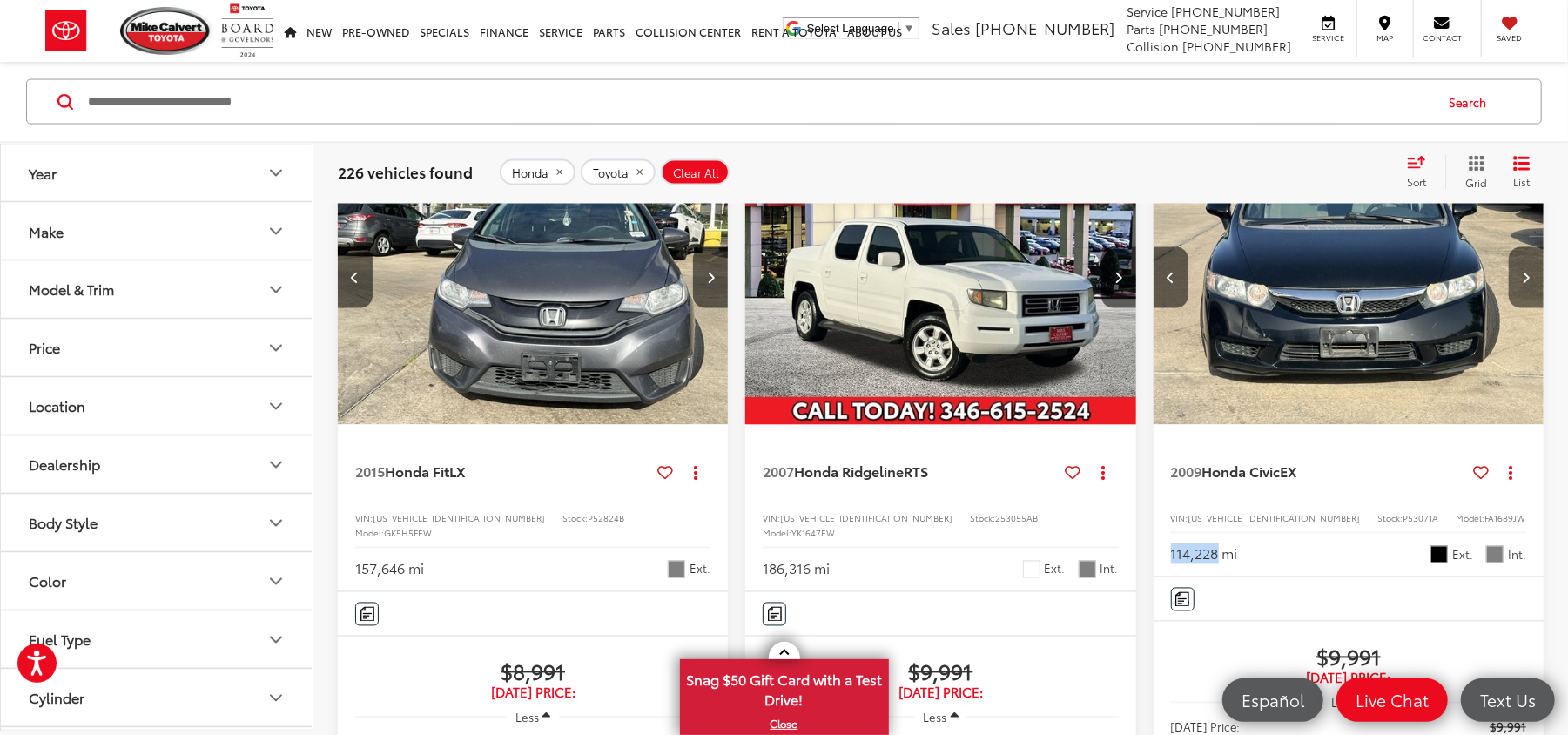 click at bounding box center [1526, 278] 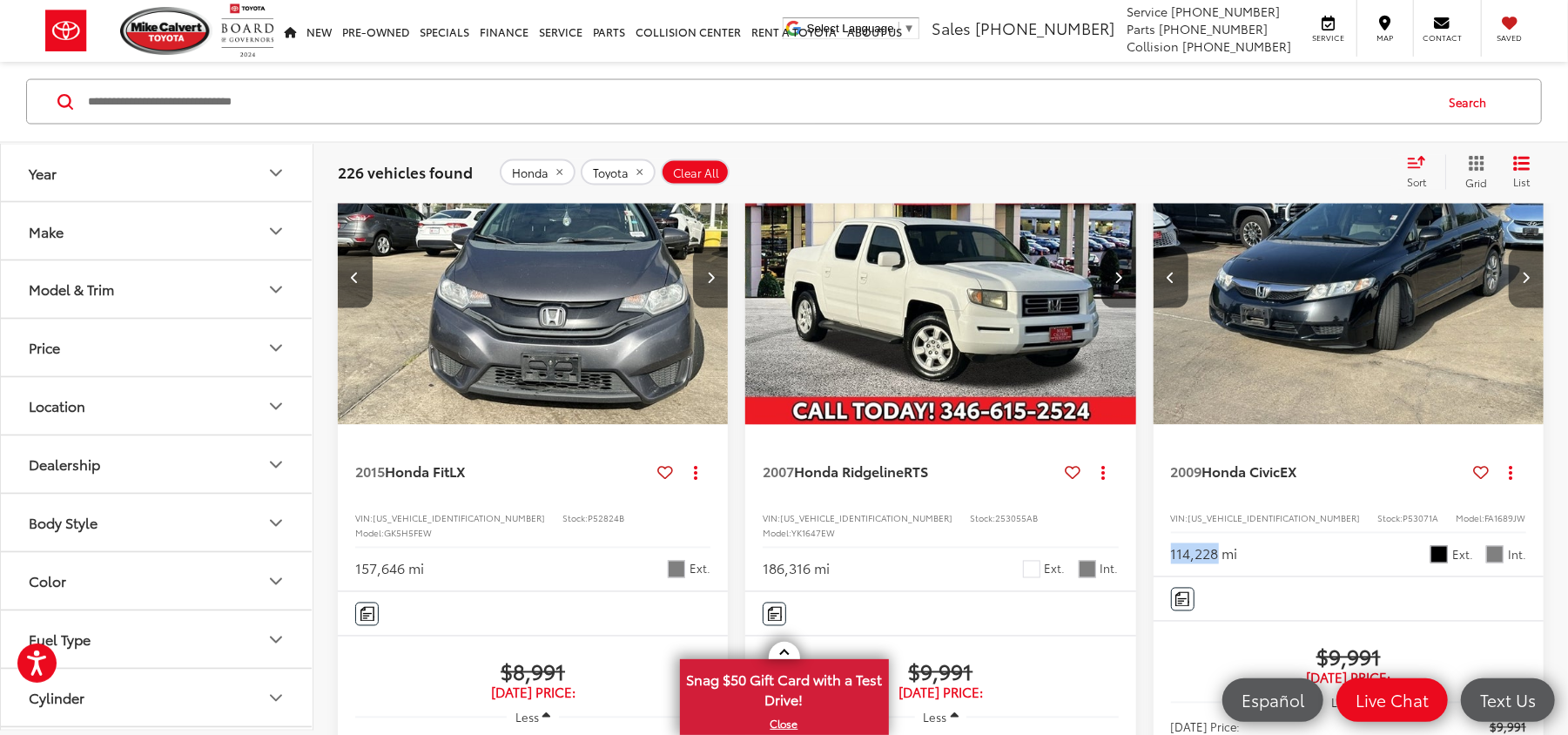 click at bounding box center (1526, 278) 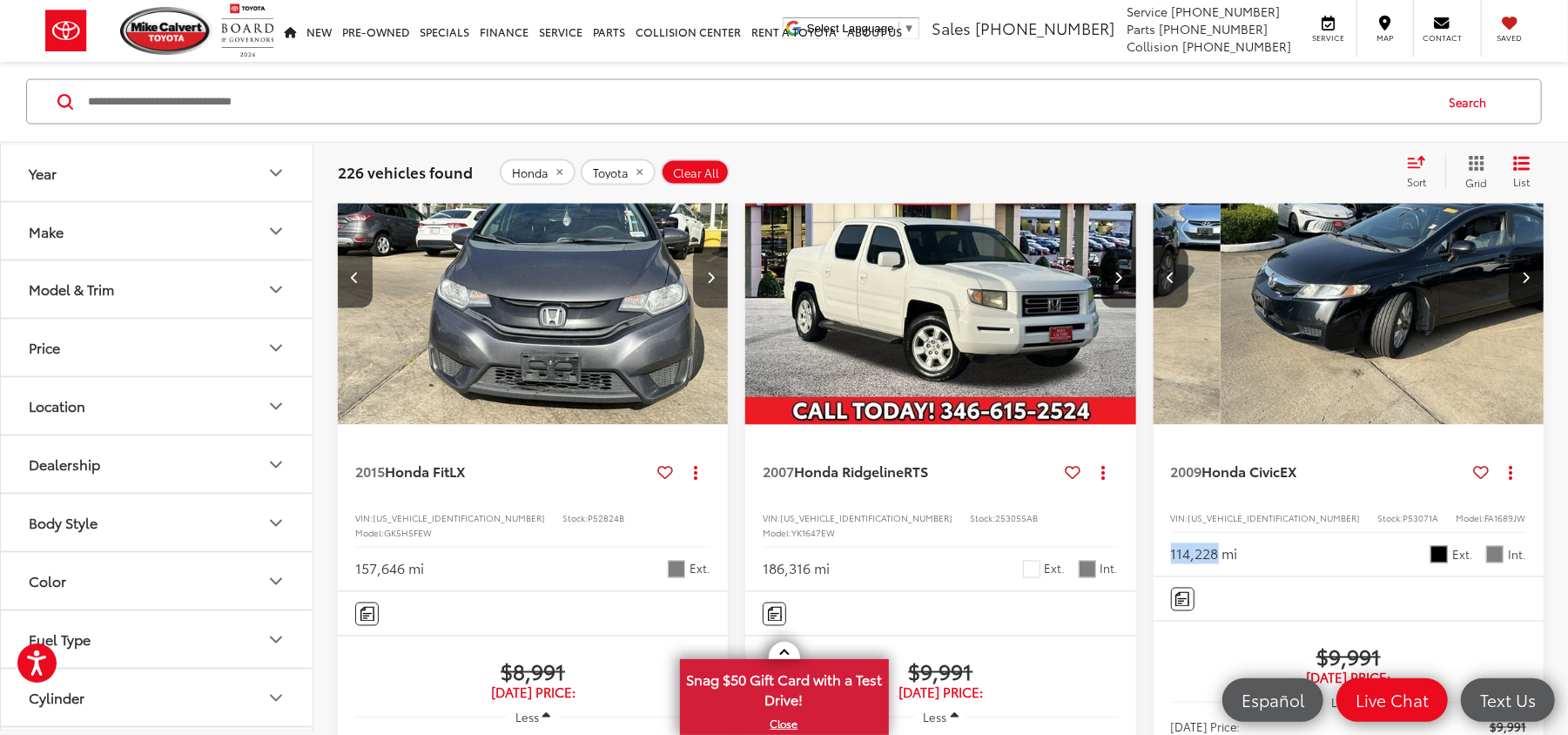scroll, scrollTop: 0, scrollLeft: 1179, axis: horizontal 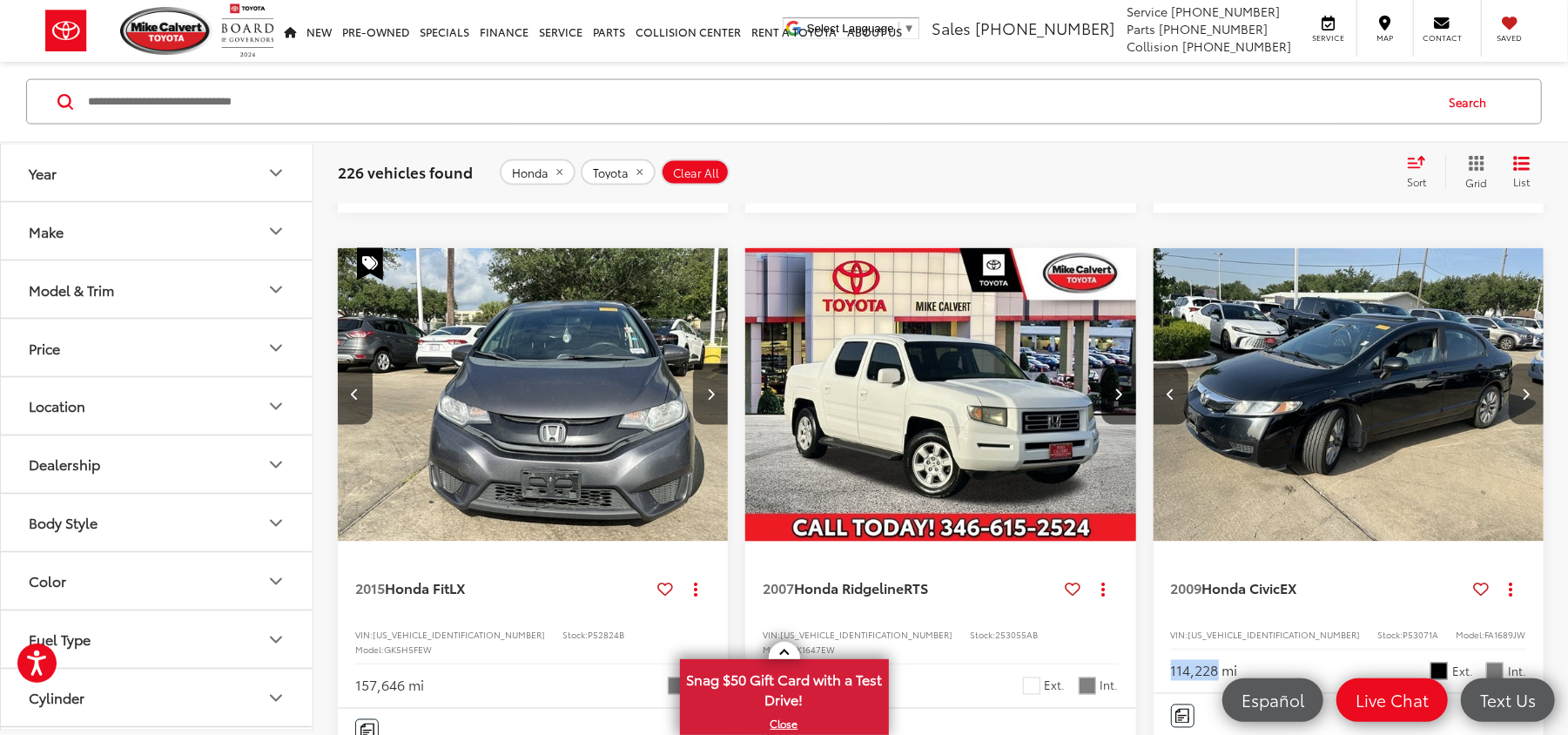 click at bounding box center (1526, 394) 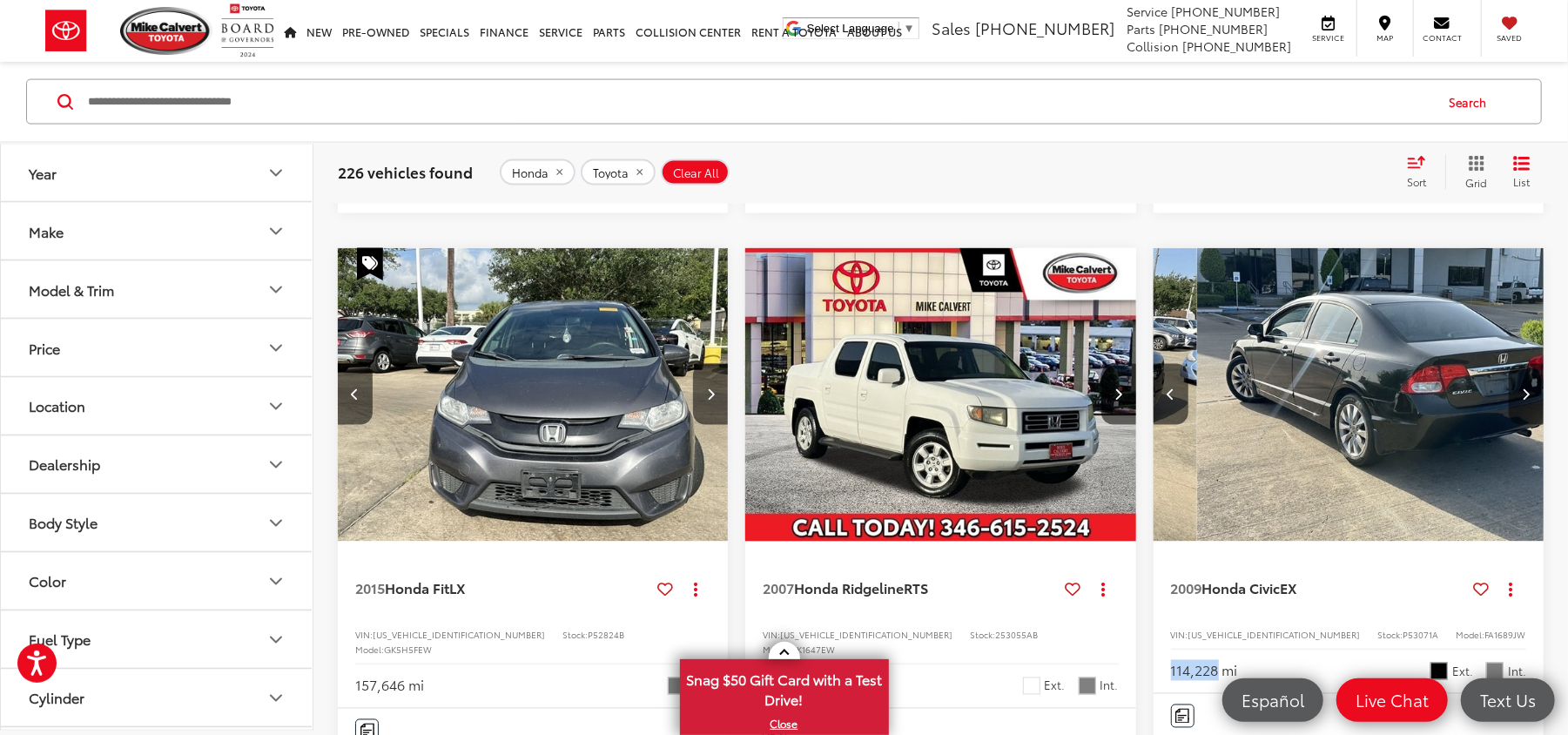 scroll, scrollTop: 0, scrollLeft: 1572, axis: horizontal 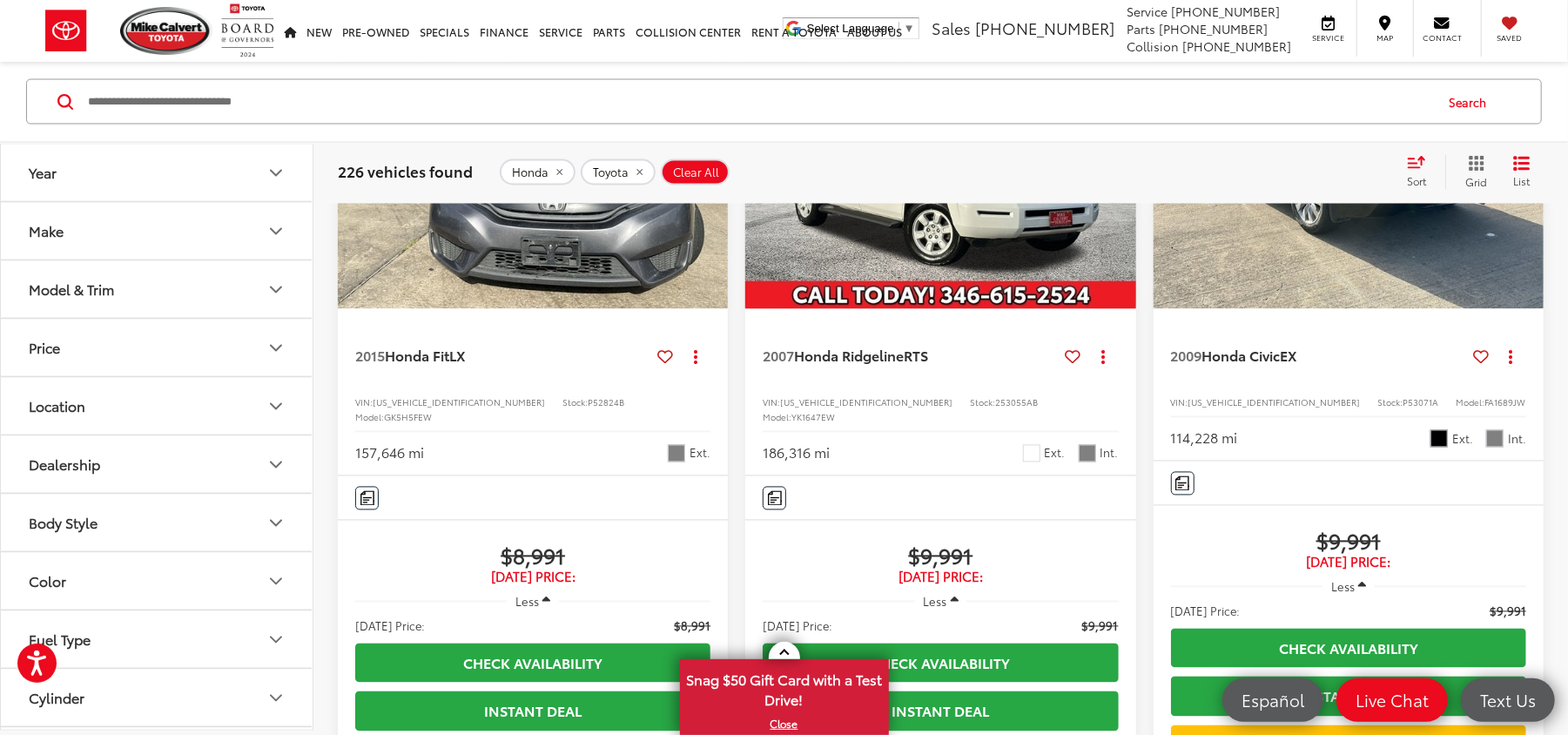 click on "2015  Honda Fit  LX
Copy Link Share Print View Details VIN:  3HGGK5H50FM715115 Stock:  P52824B Model:  GK5H5FEW 157,646 mi Ext." at bounding box center [533, 393] 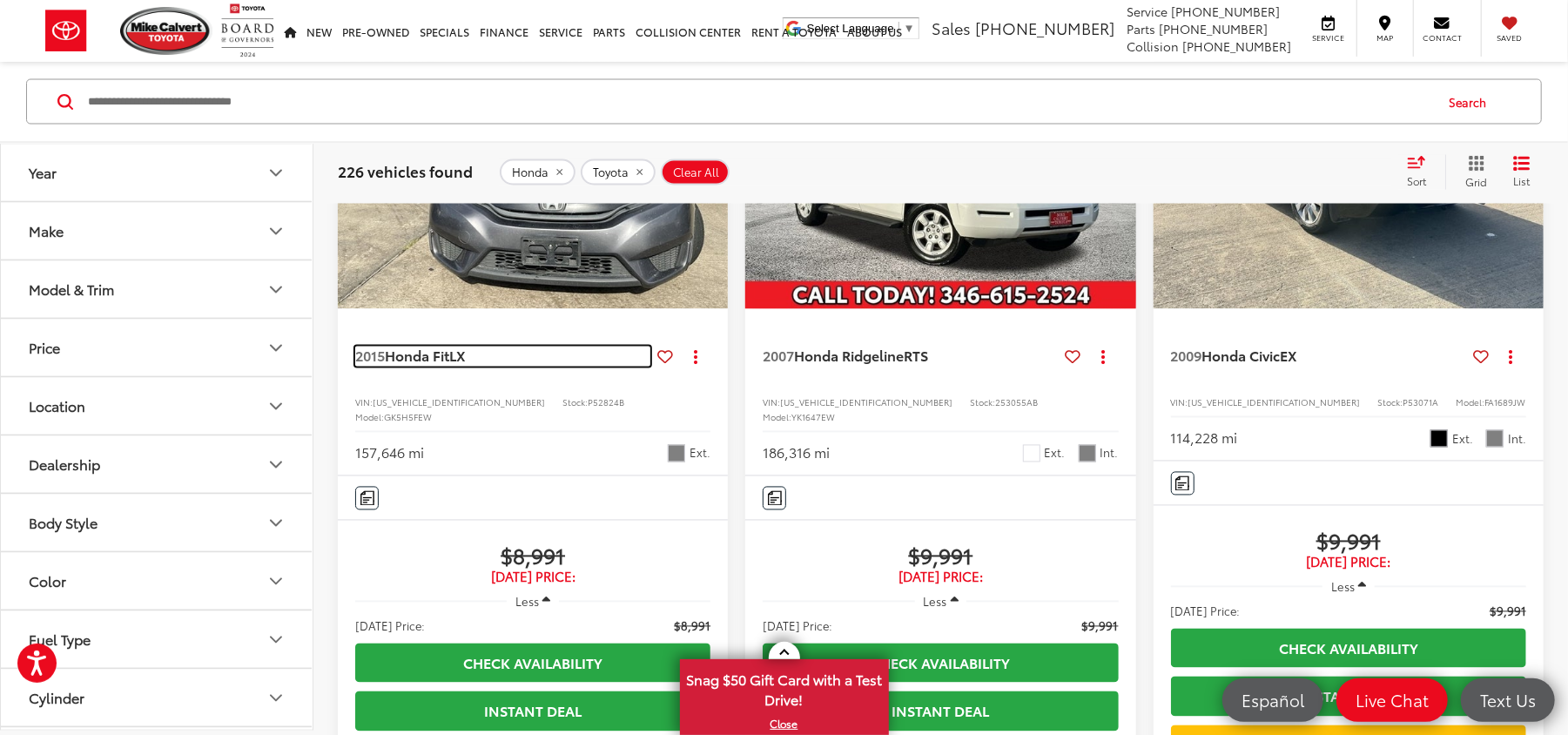 click on "Honda Fit" at bounding box center (417, 355) 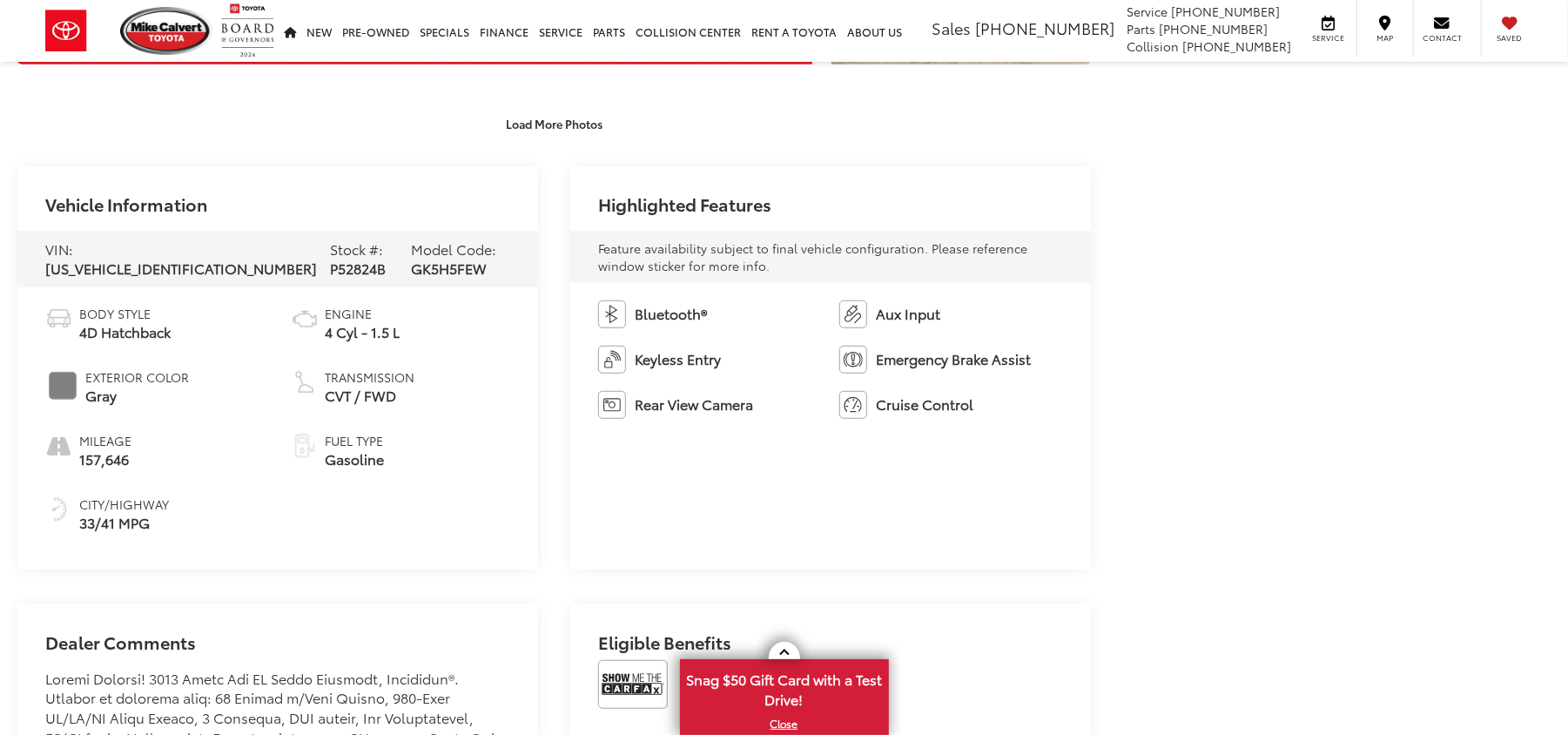 scroll, scrollTop: 0, scrollLeft: 0, axis: both 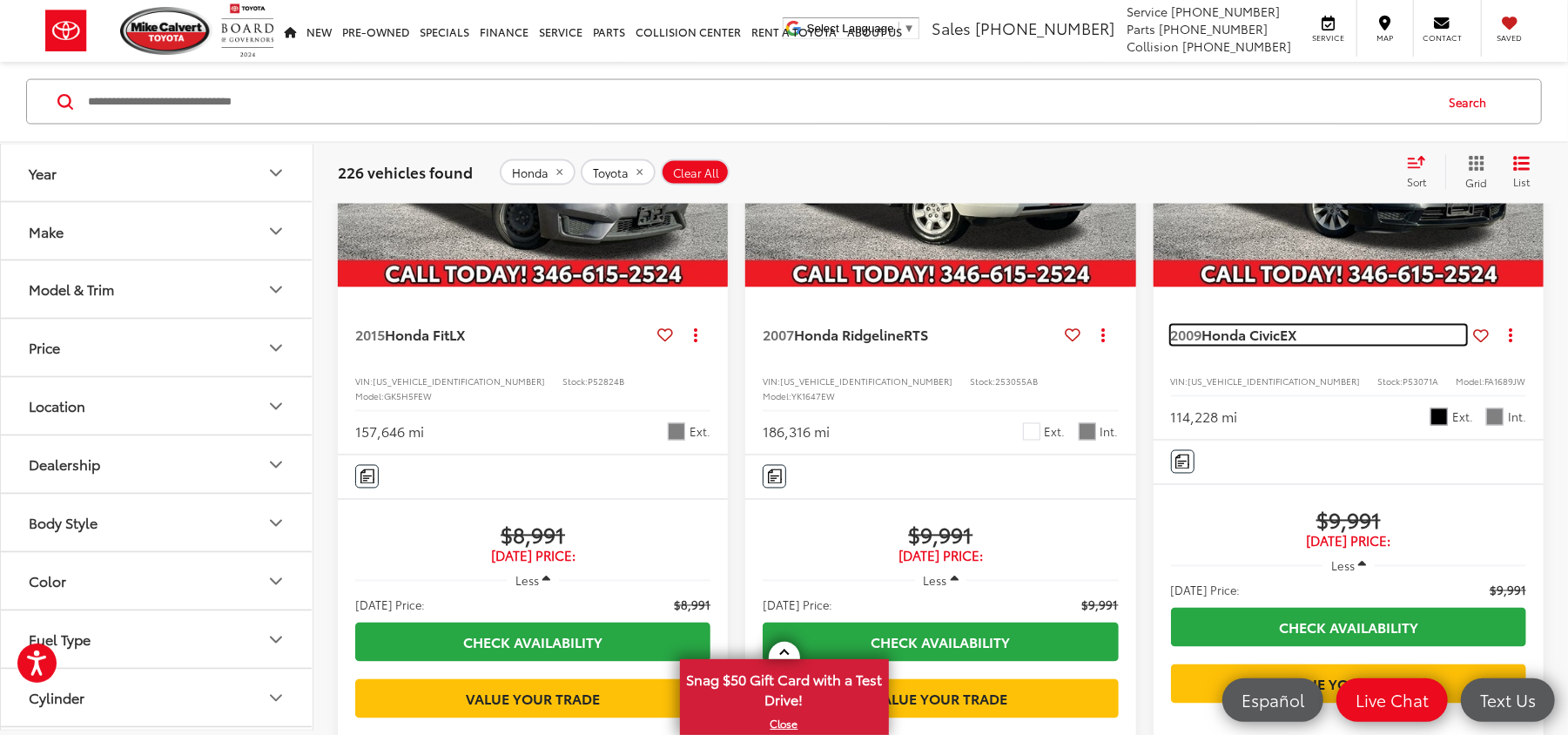 click on "Honda Civic" at bounding box center [1242, 334] 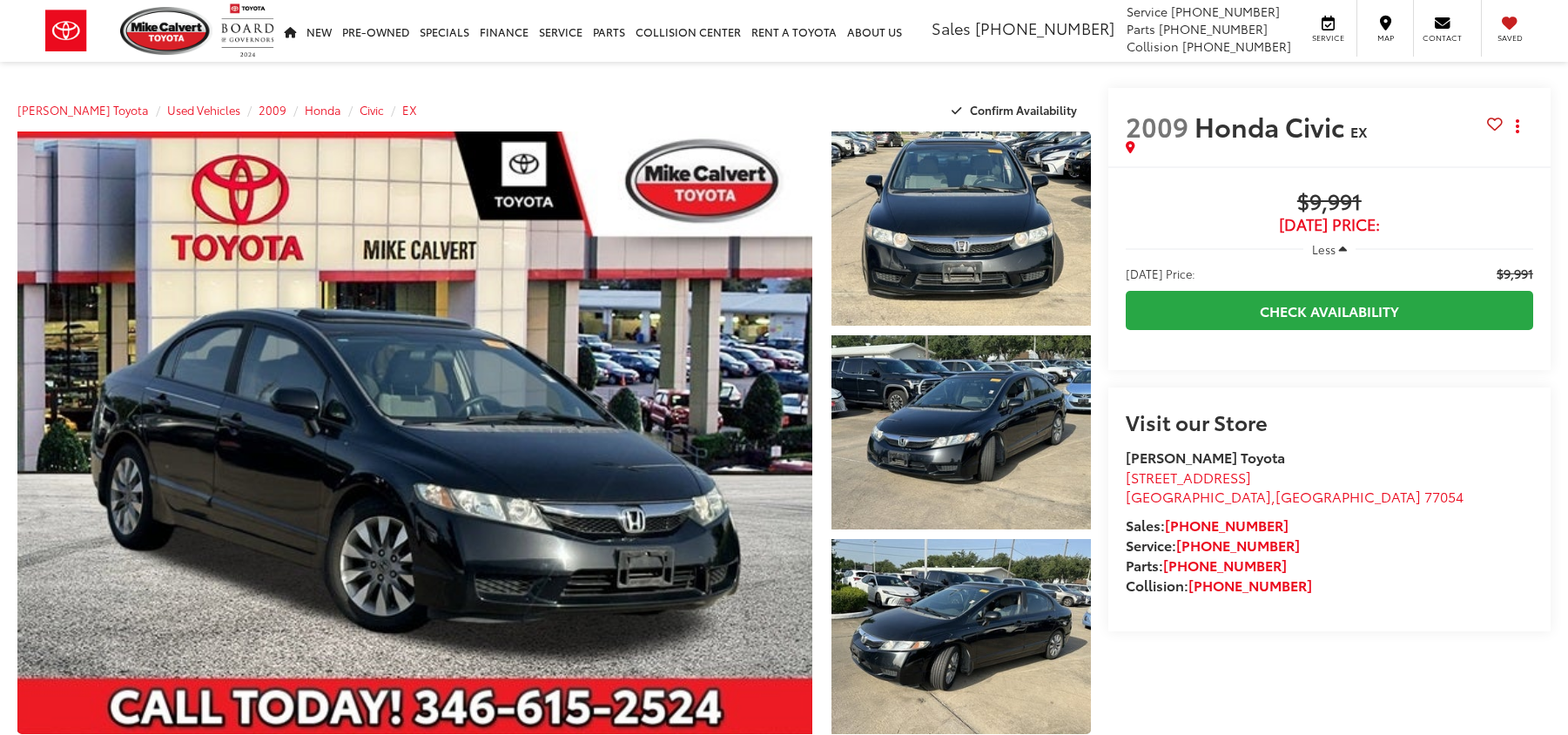 scroll, scrollTop: 0, scrollLeft: 0, axis: both 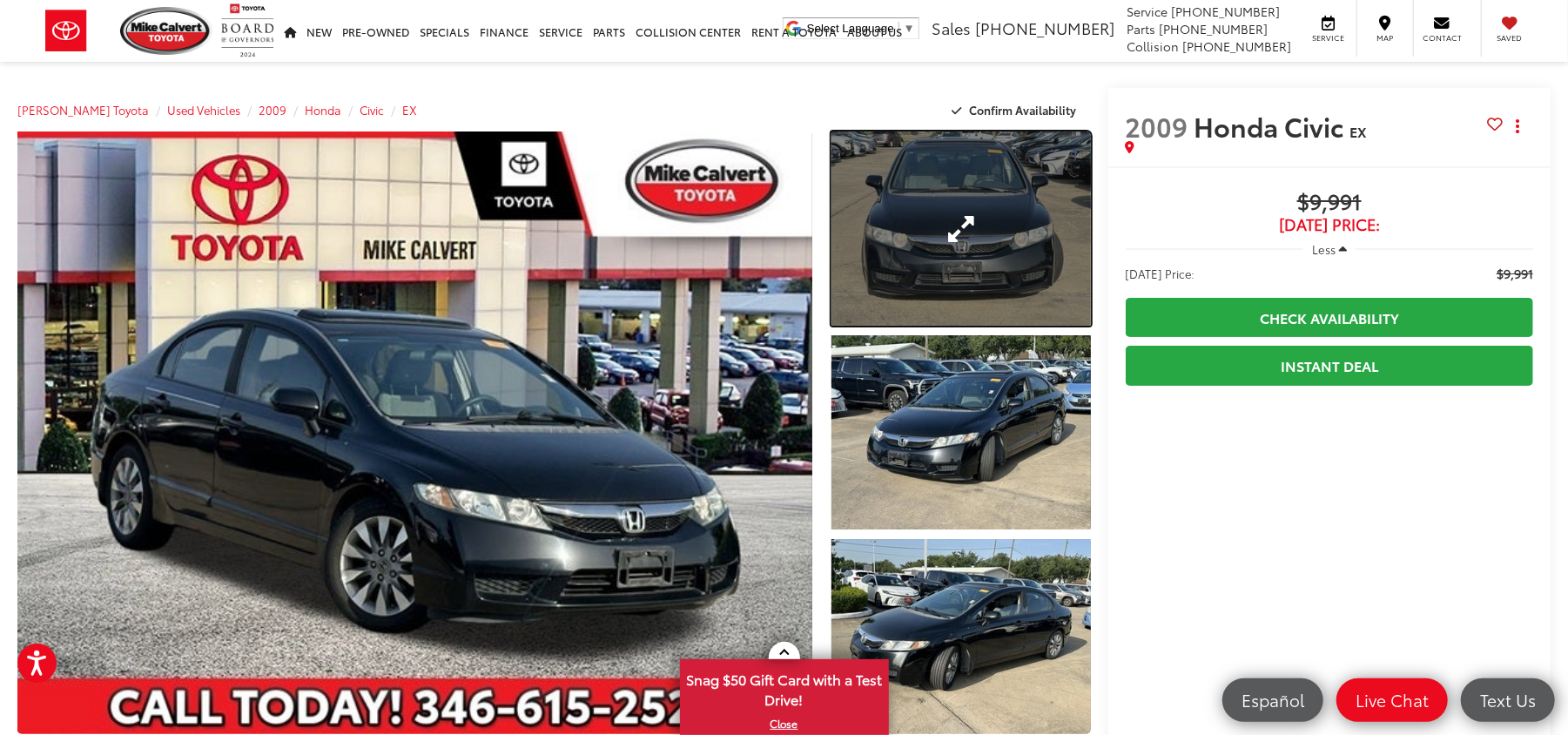 click at bounding box center [961, 228] 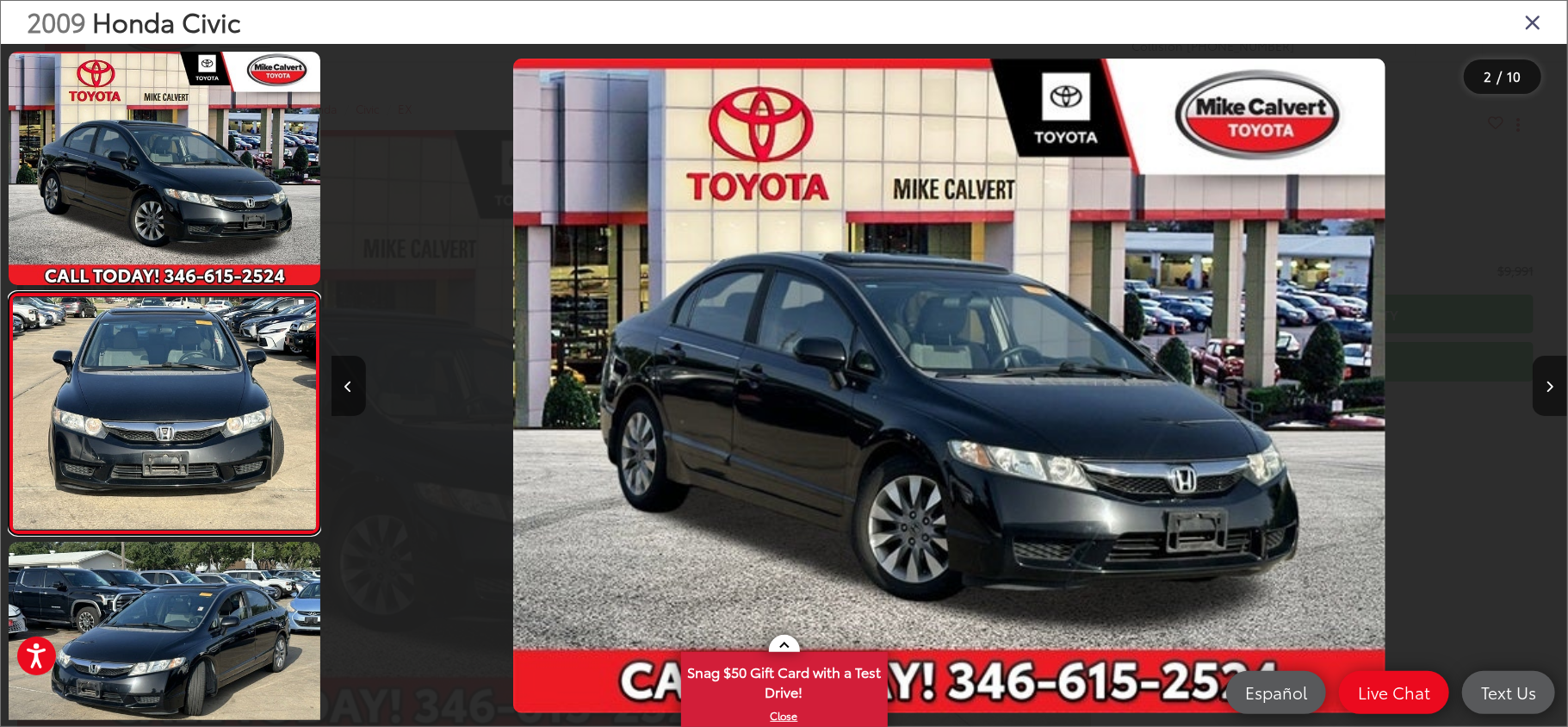 scroll, scrollTop: 0, scrollLeft: 152, axis: horizontal 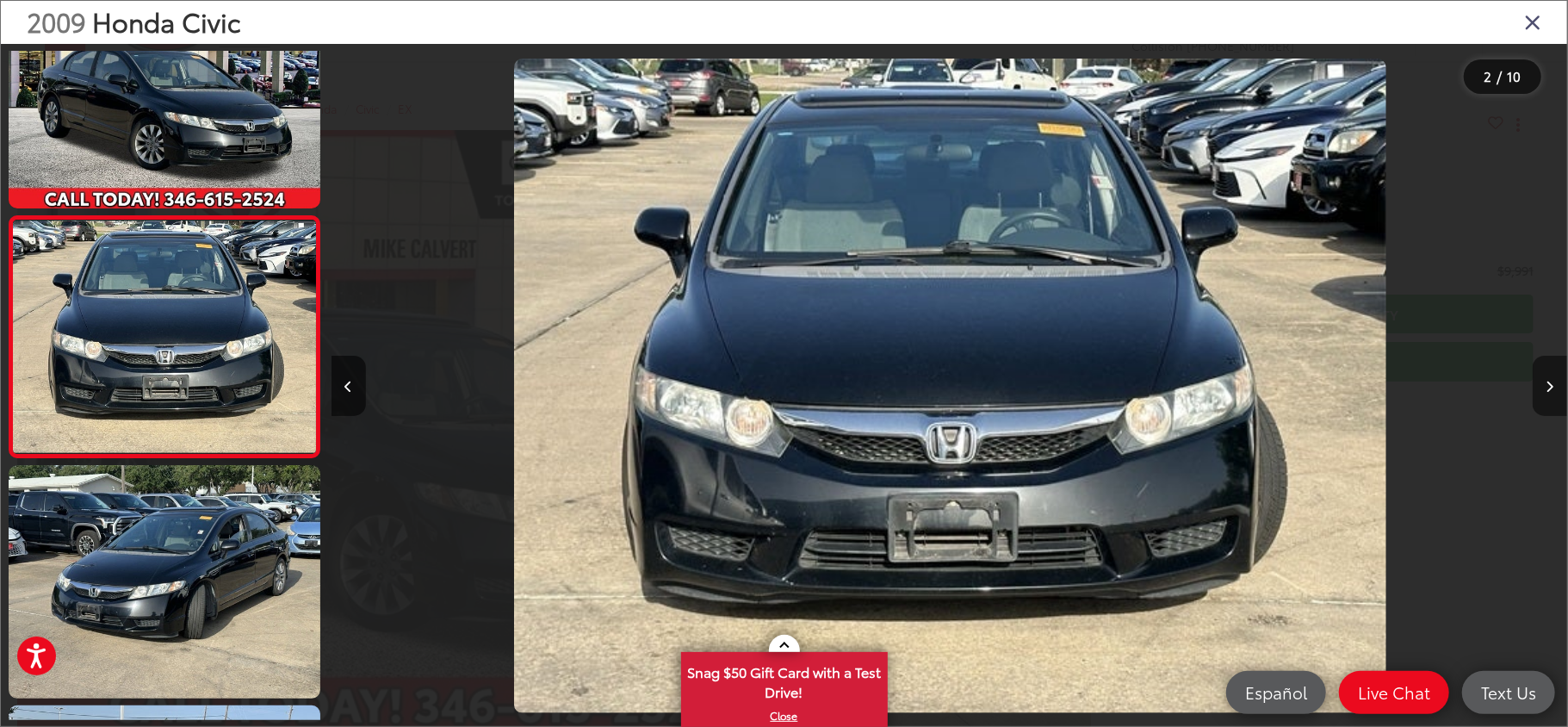 click at bounding box center [1550, 386] 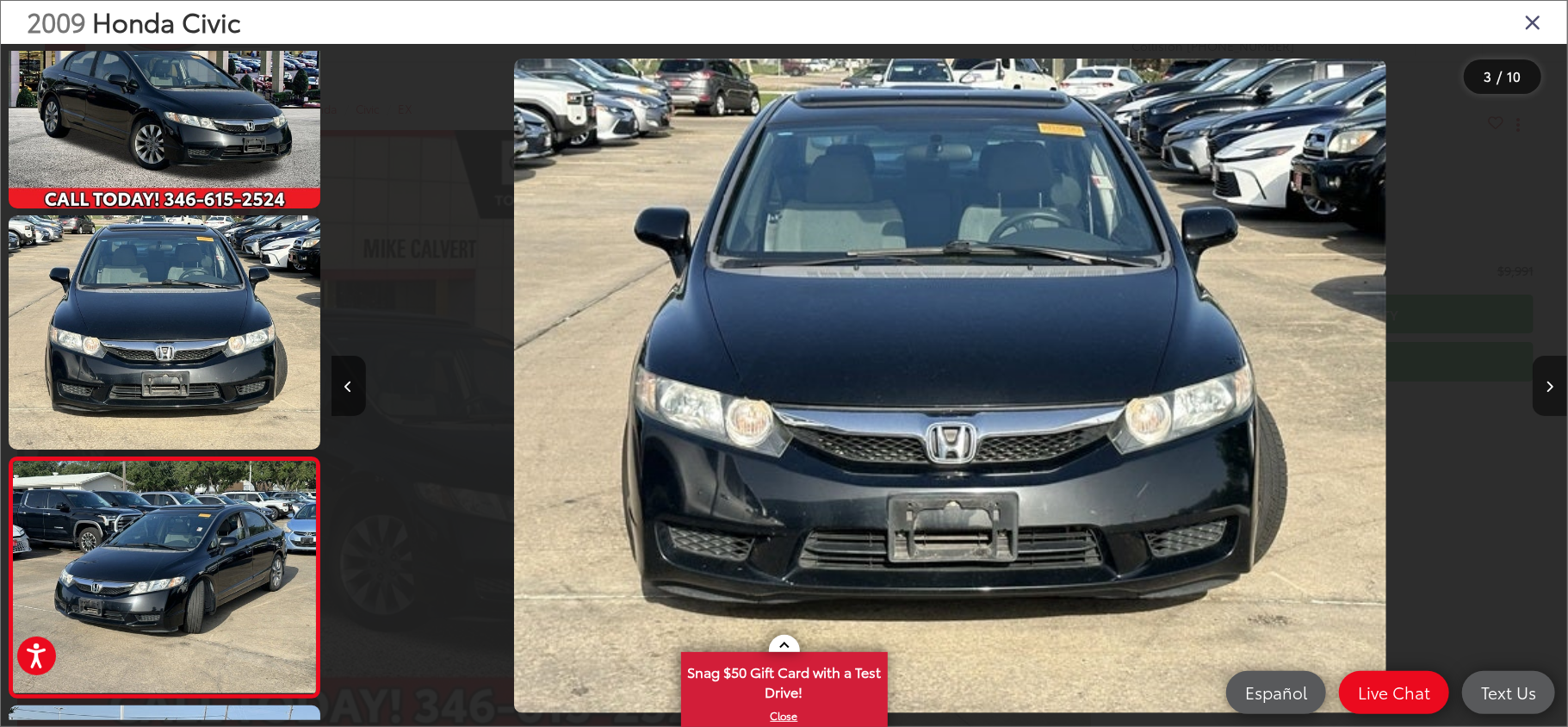 scroll, scrollTop: 0, scrollLeft: 1702, axis: horizontal 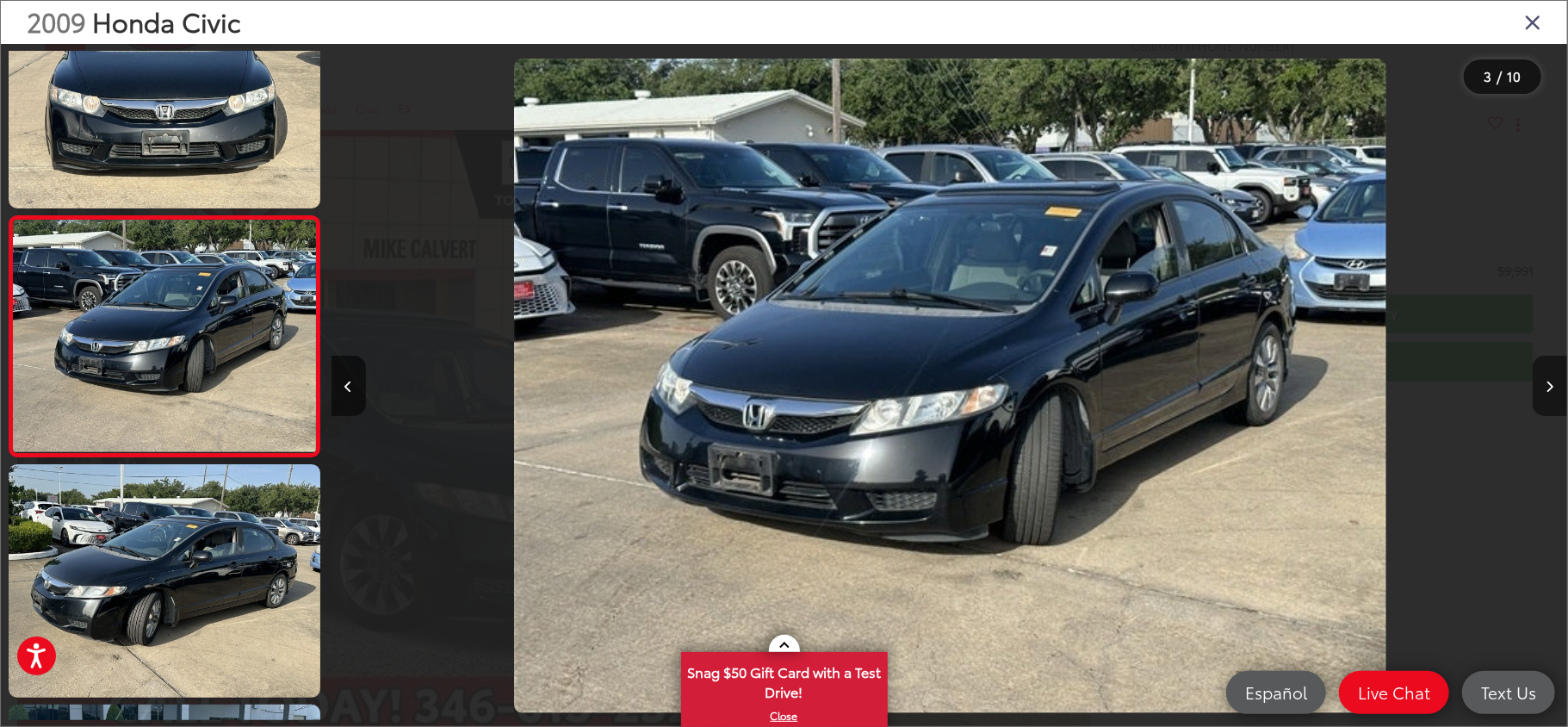 click at bounding box center [1550, 386] 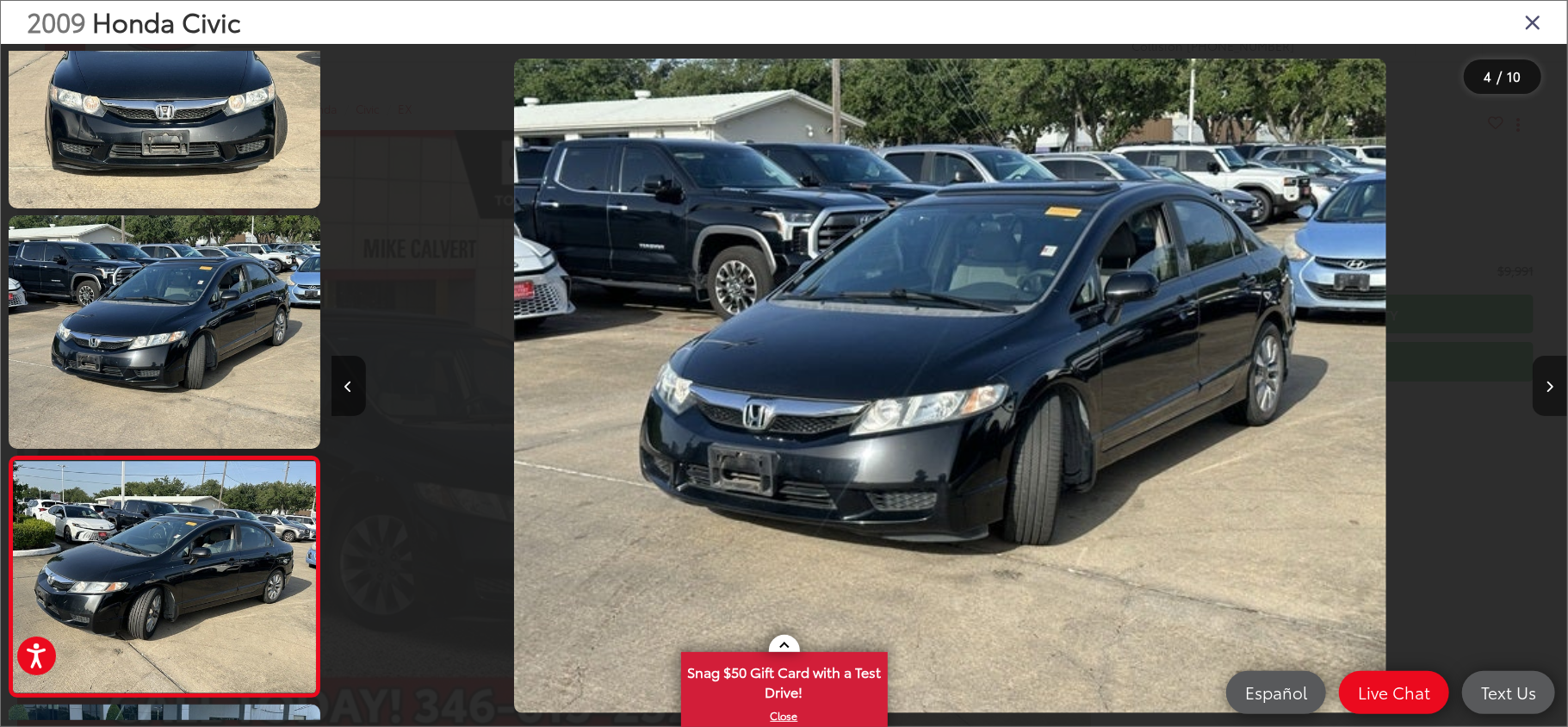 scroll, scrollTop: 0, scrollLeft: 2587, axis: horizontal 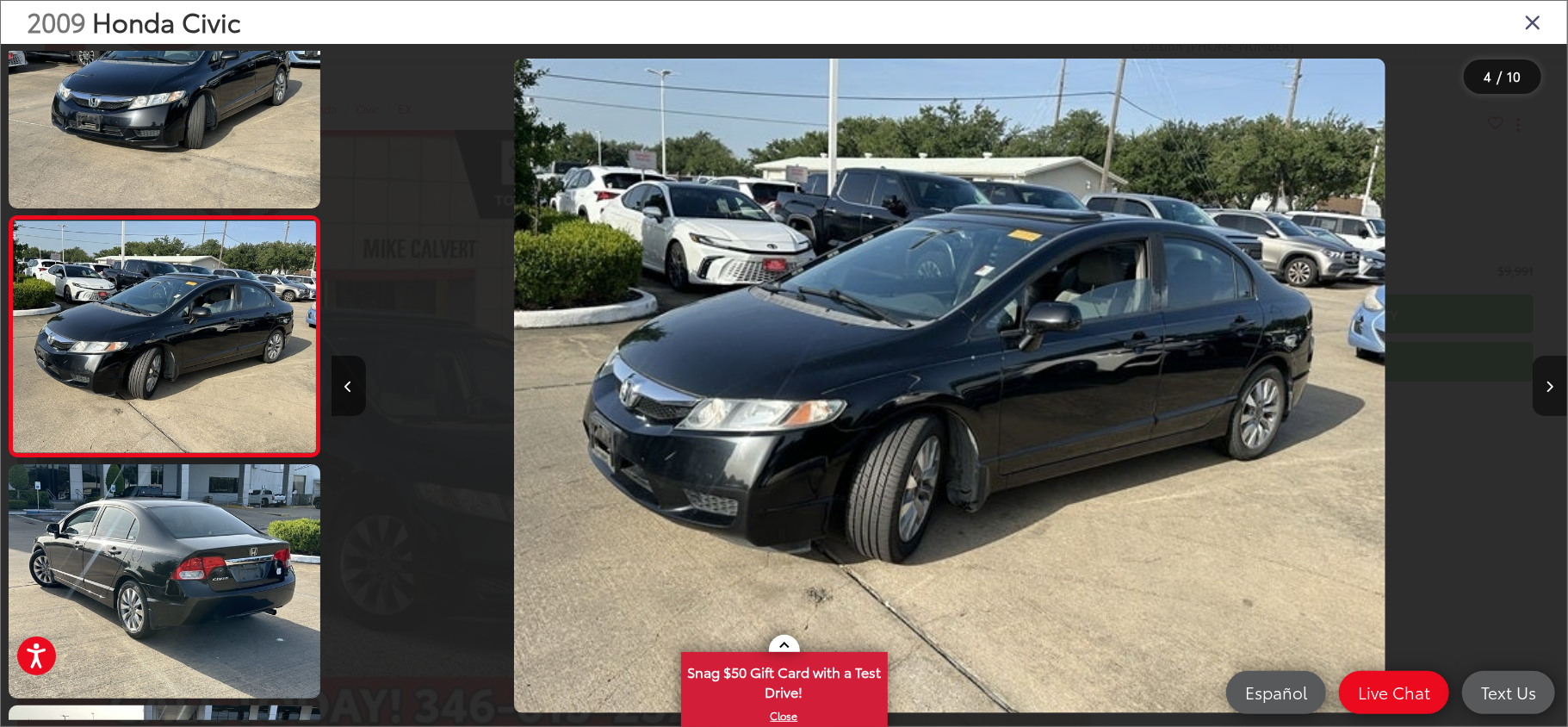 click at bounding box center [1550, 386] 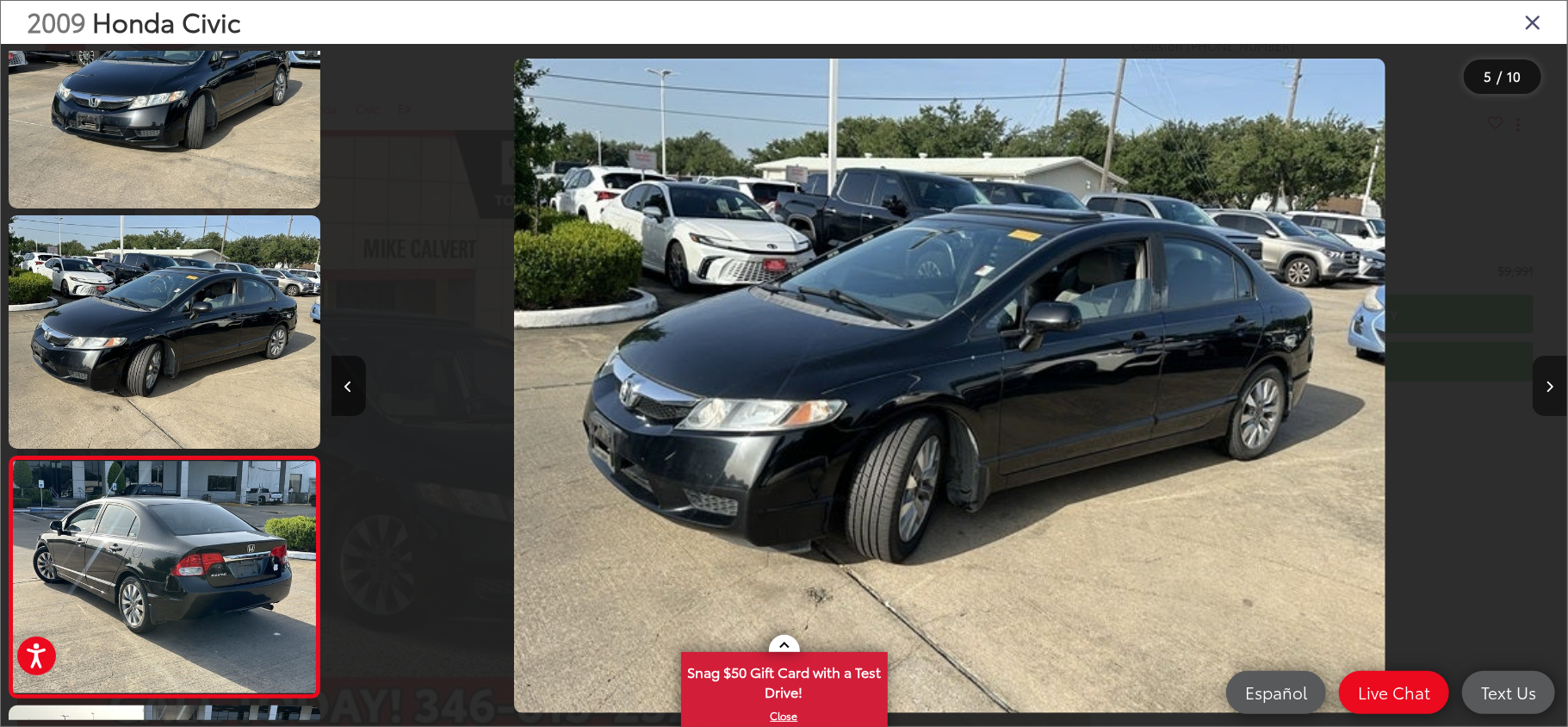 scroll, scrollTop: 0, scrollLeft: 4175, axis: horizontal 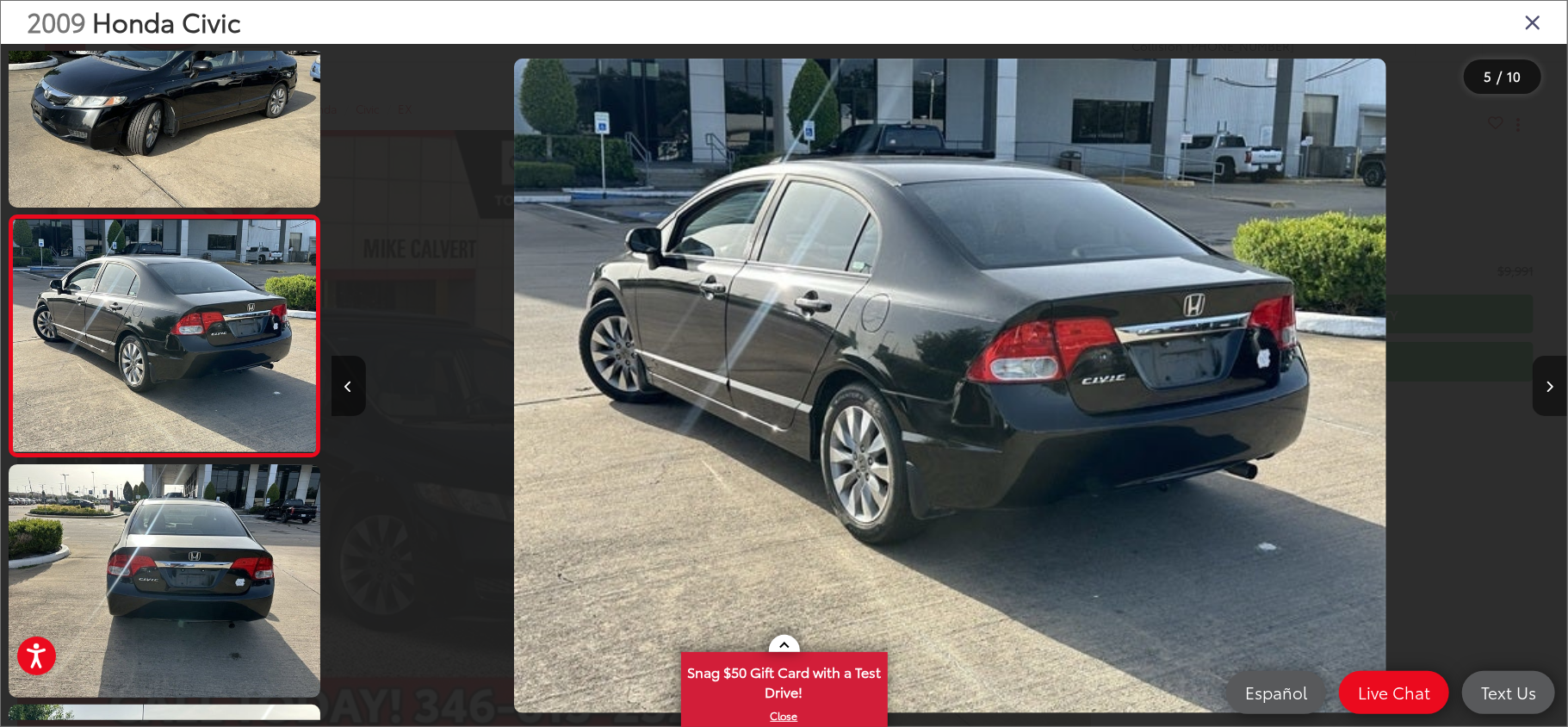 click at bounding box center (1550, 386) 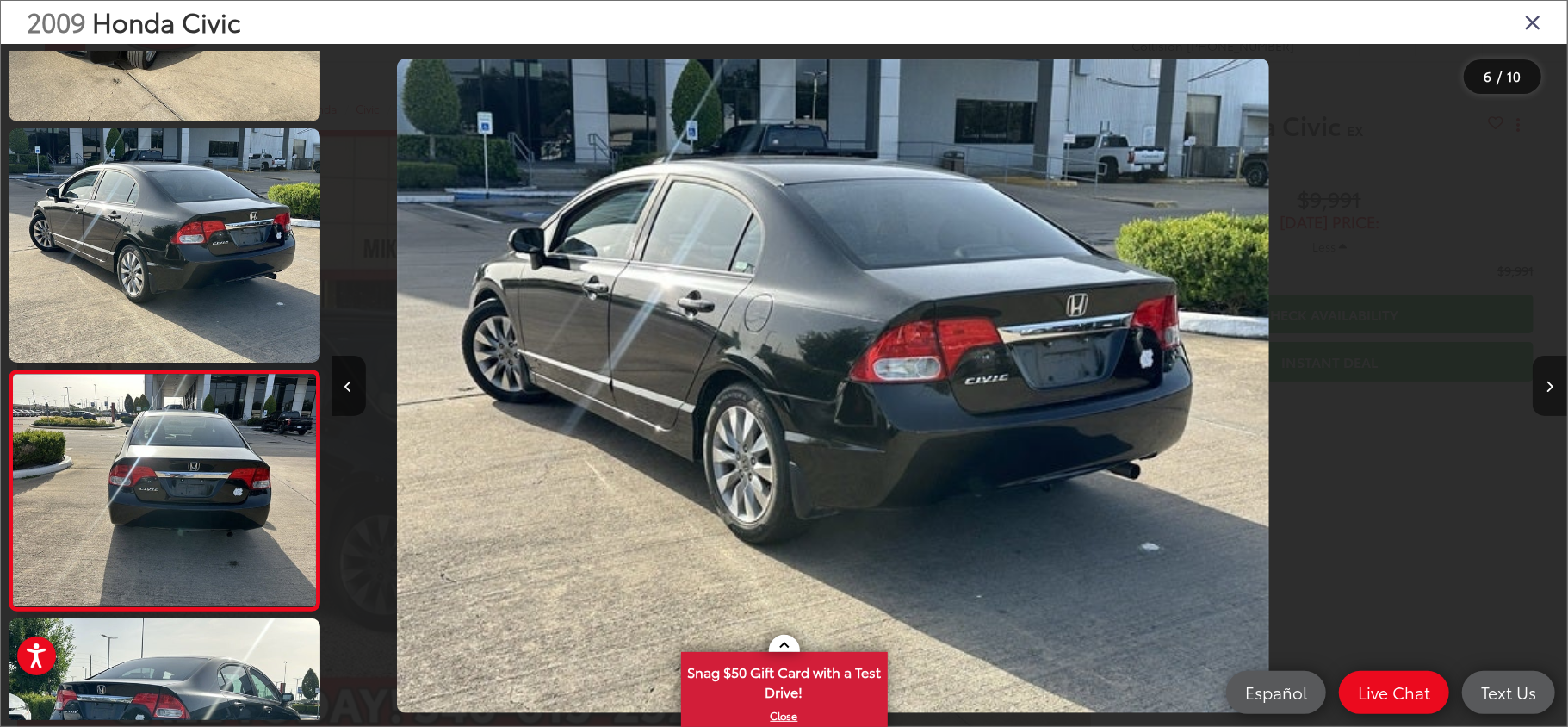 scroll, scrollTop: 1035, scrollLeft: 0, axis: vertical 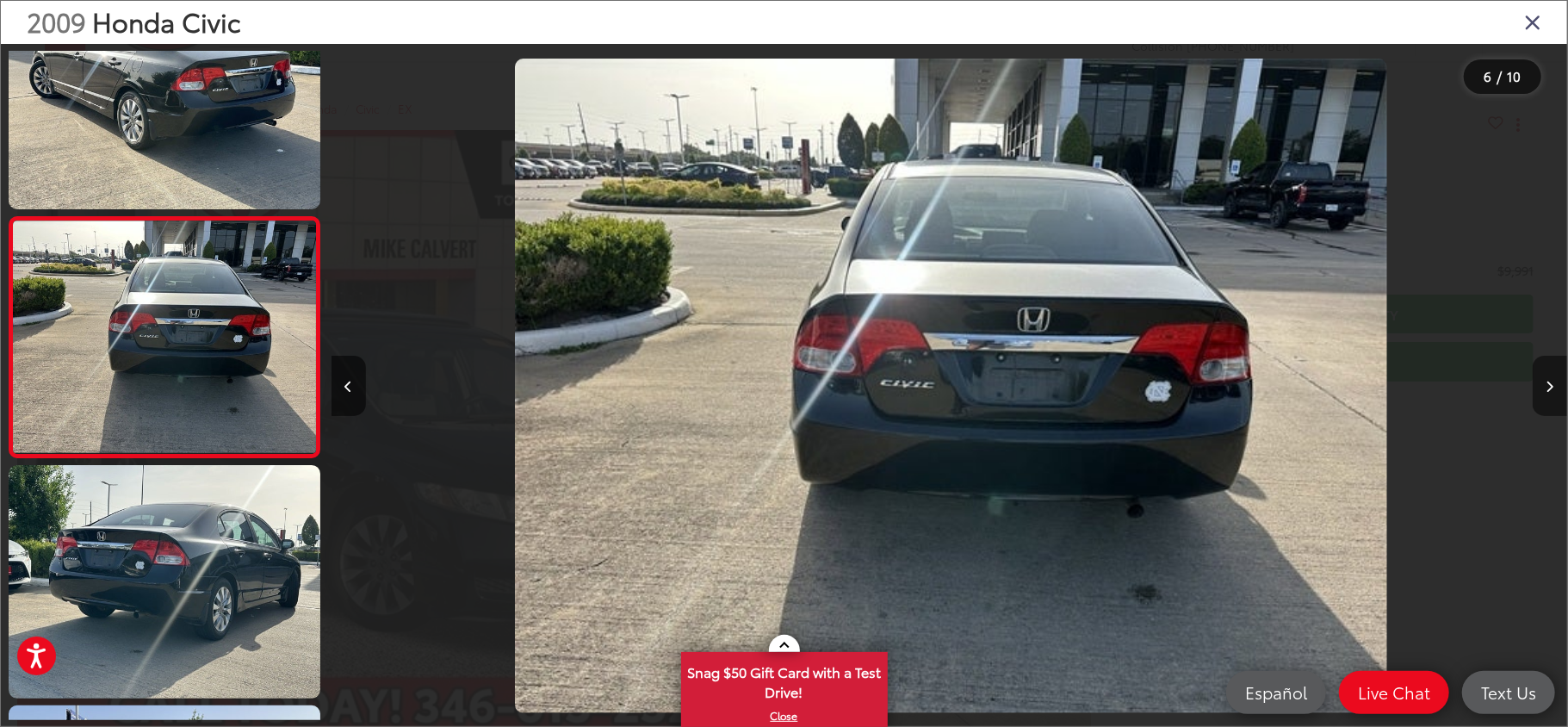 click at bounding box center [1550, 386] 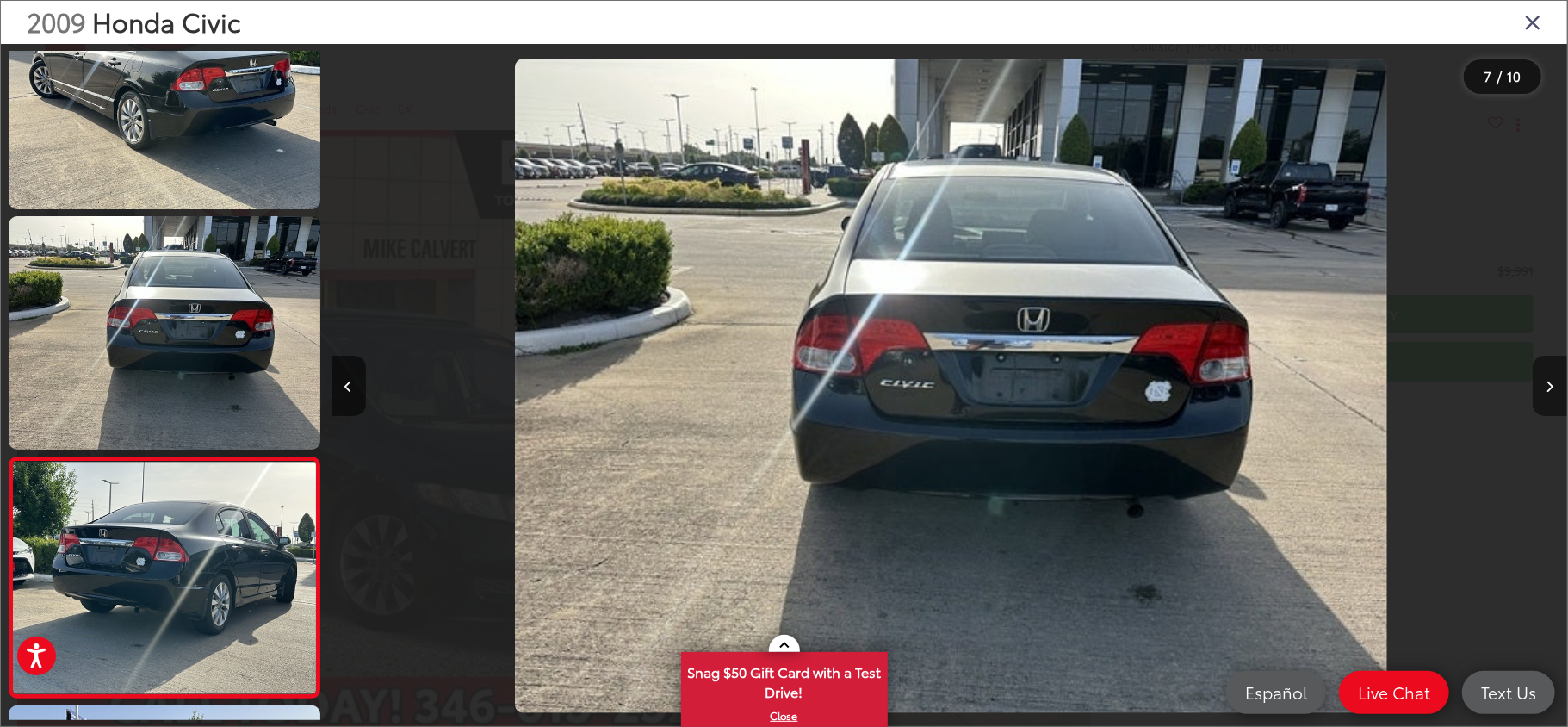scroll, scrollTop: 0, scrollLeft: 6645, axis: horizontal 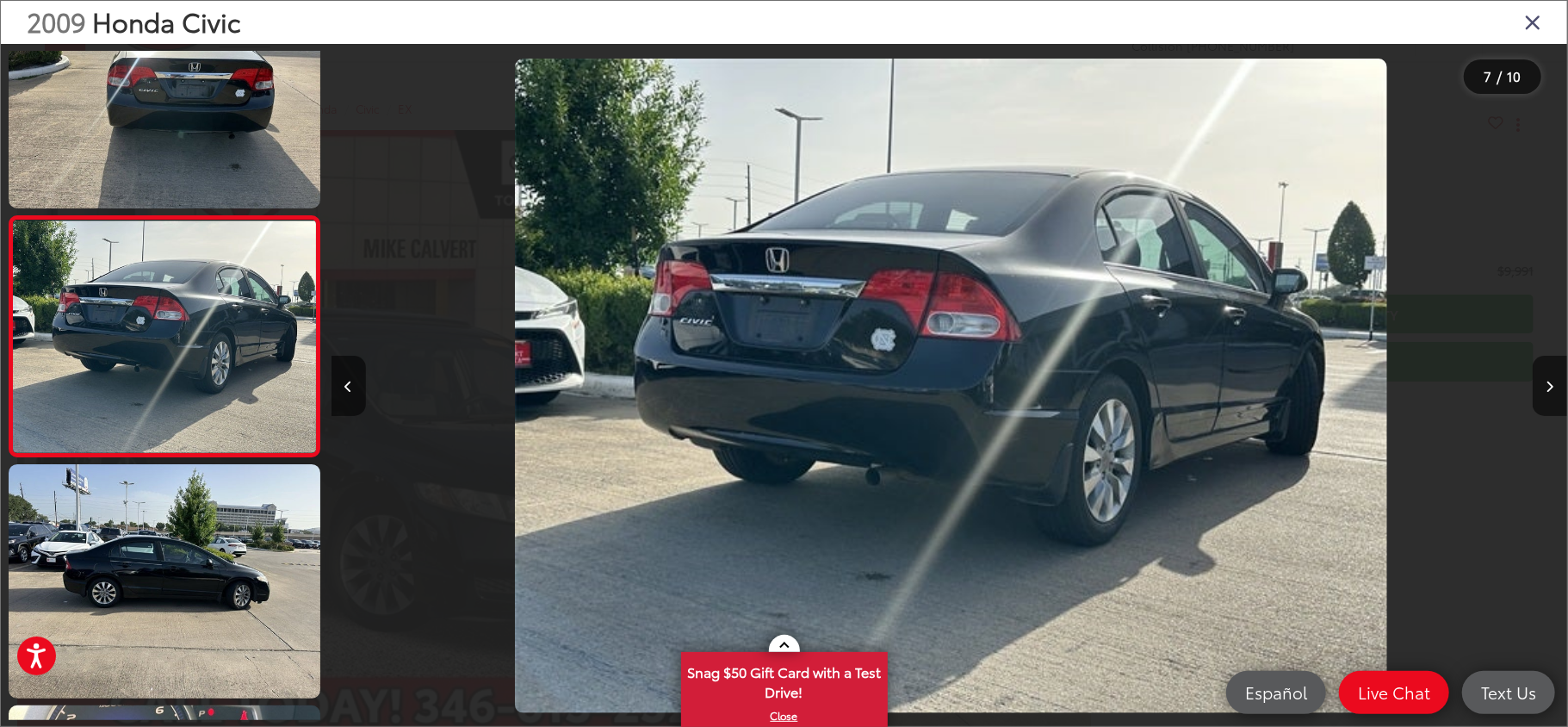 click at bounding box center (1533, 22) 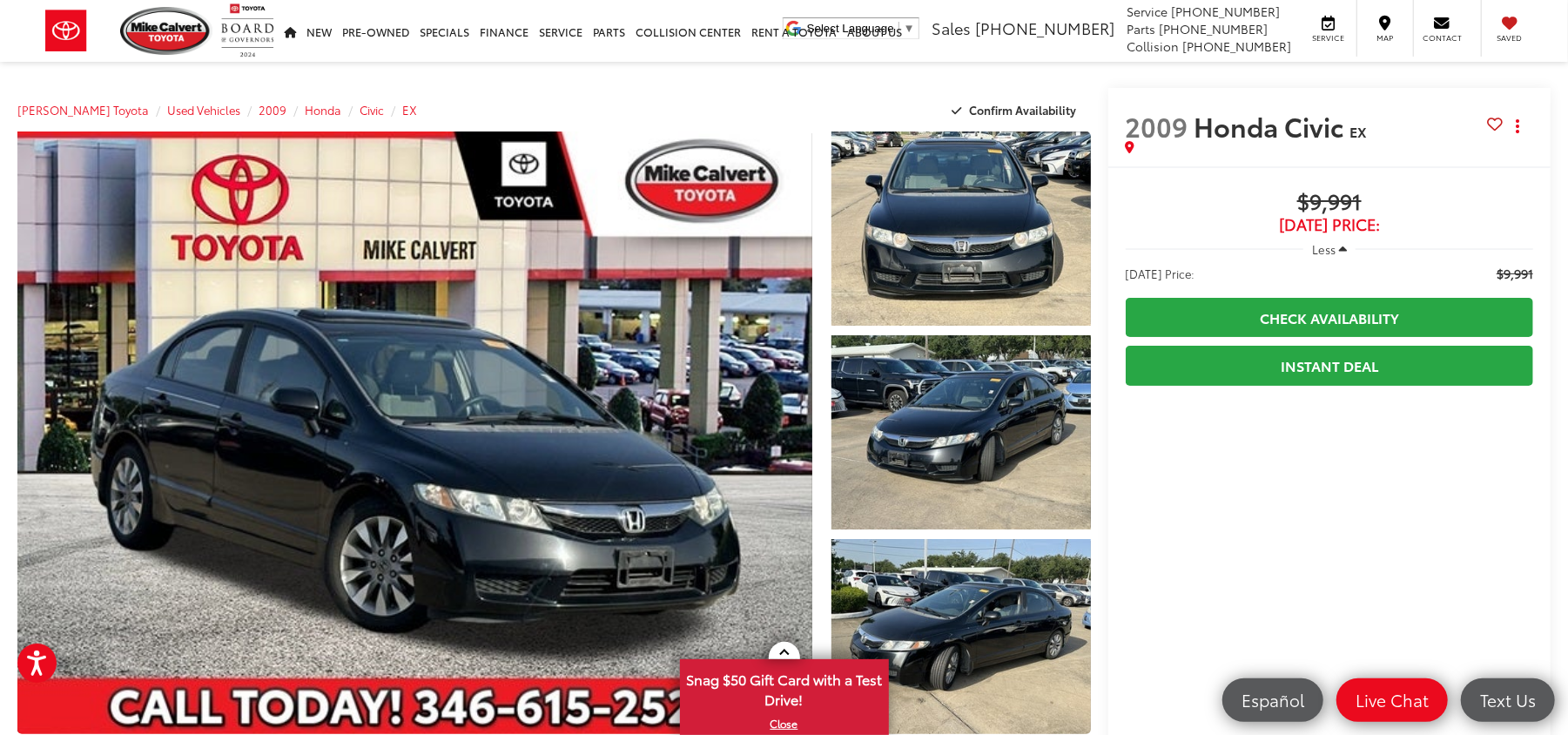 scroll, scrollTop: 464, scrollLeft: 0, axis: vertical 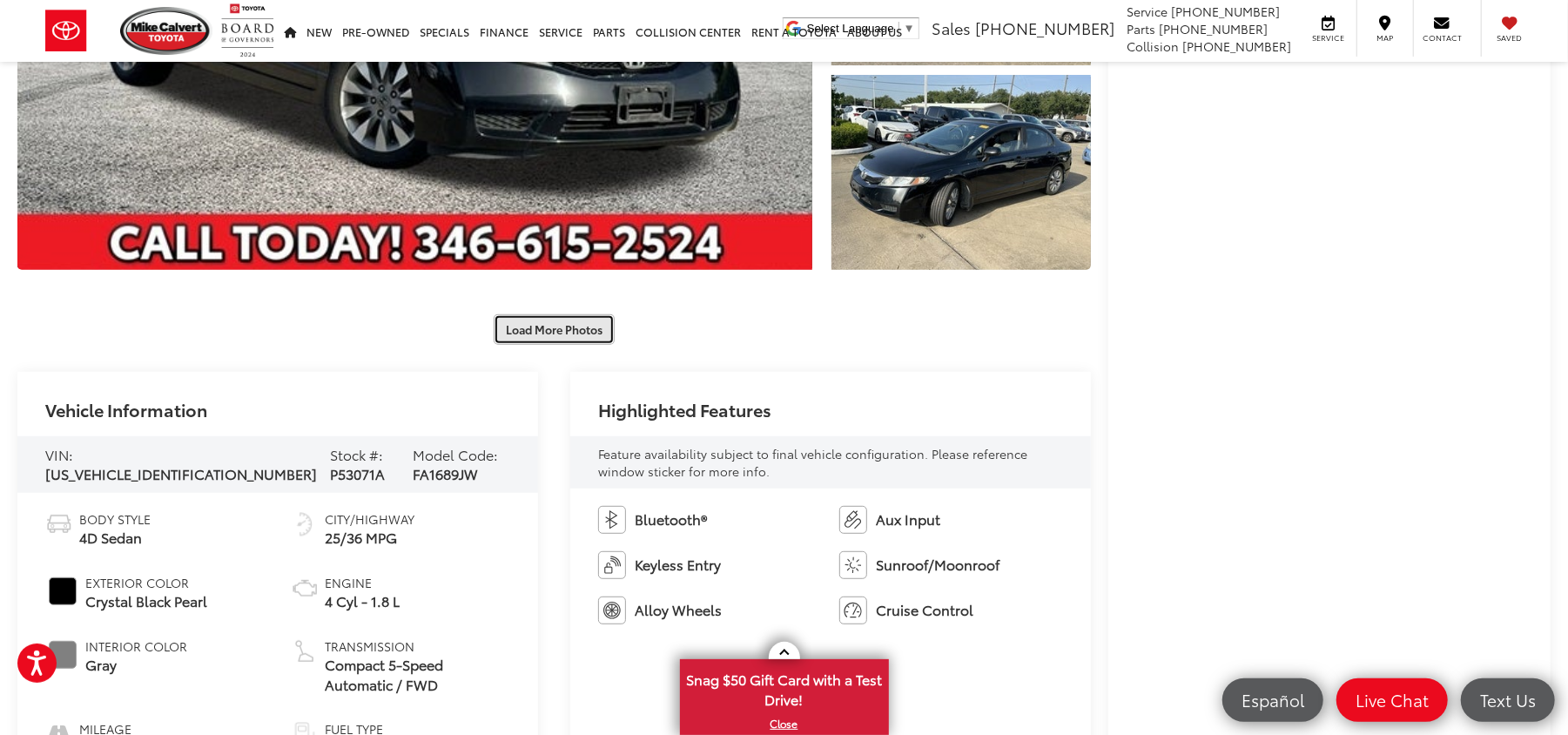 click on "Load More Photos" at bounding box center [554, 329] 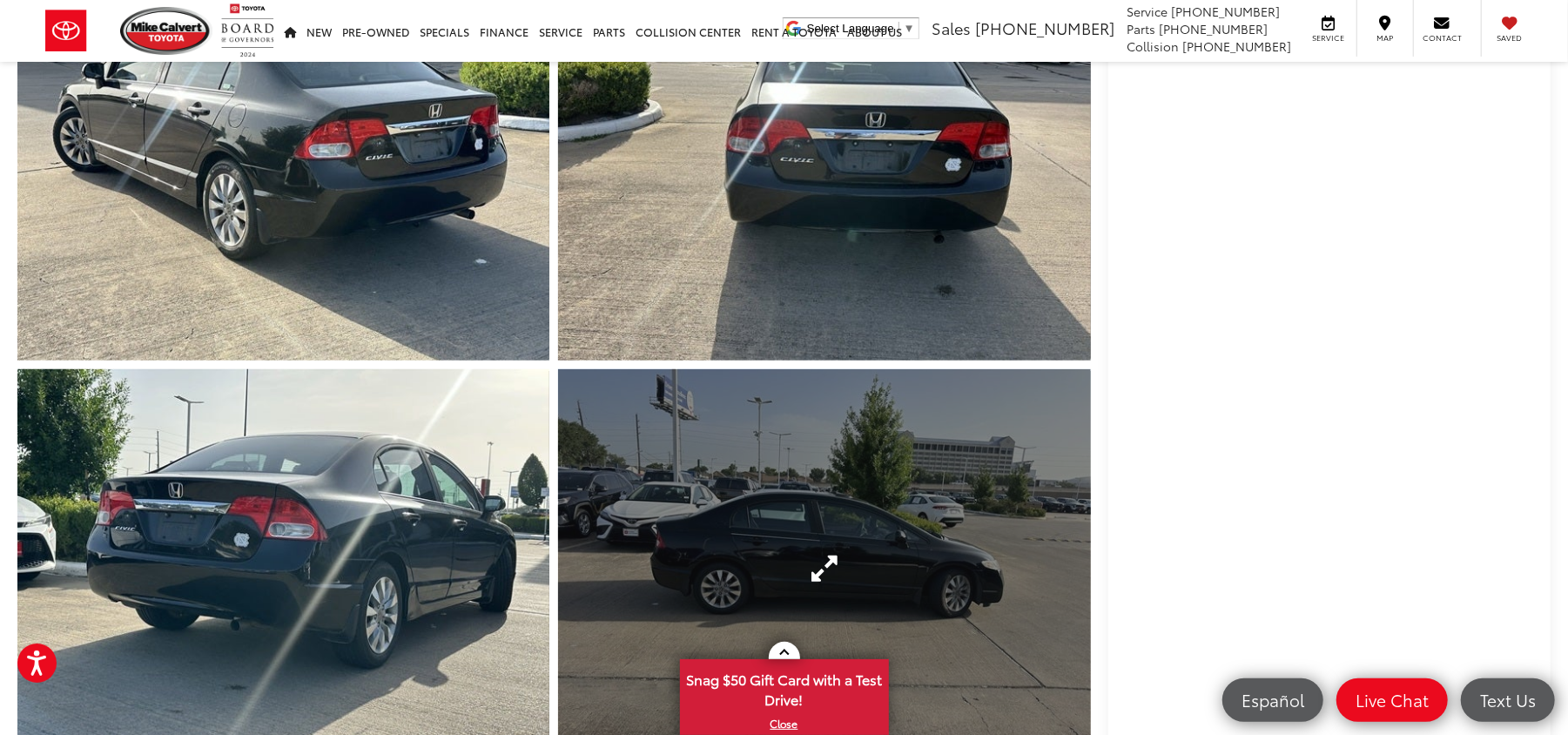 scroll, scrollTop: 928, scrollLeft: 0, axis: vertical 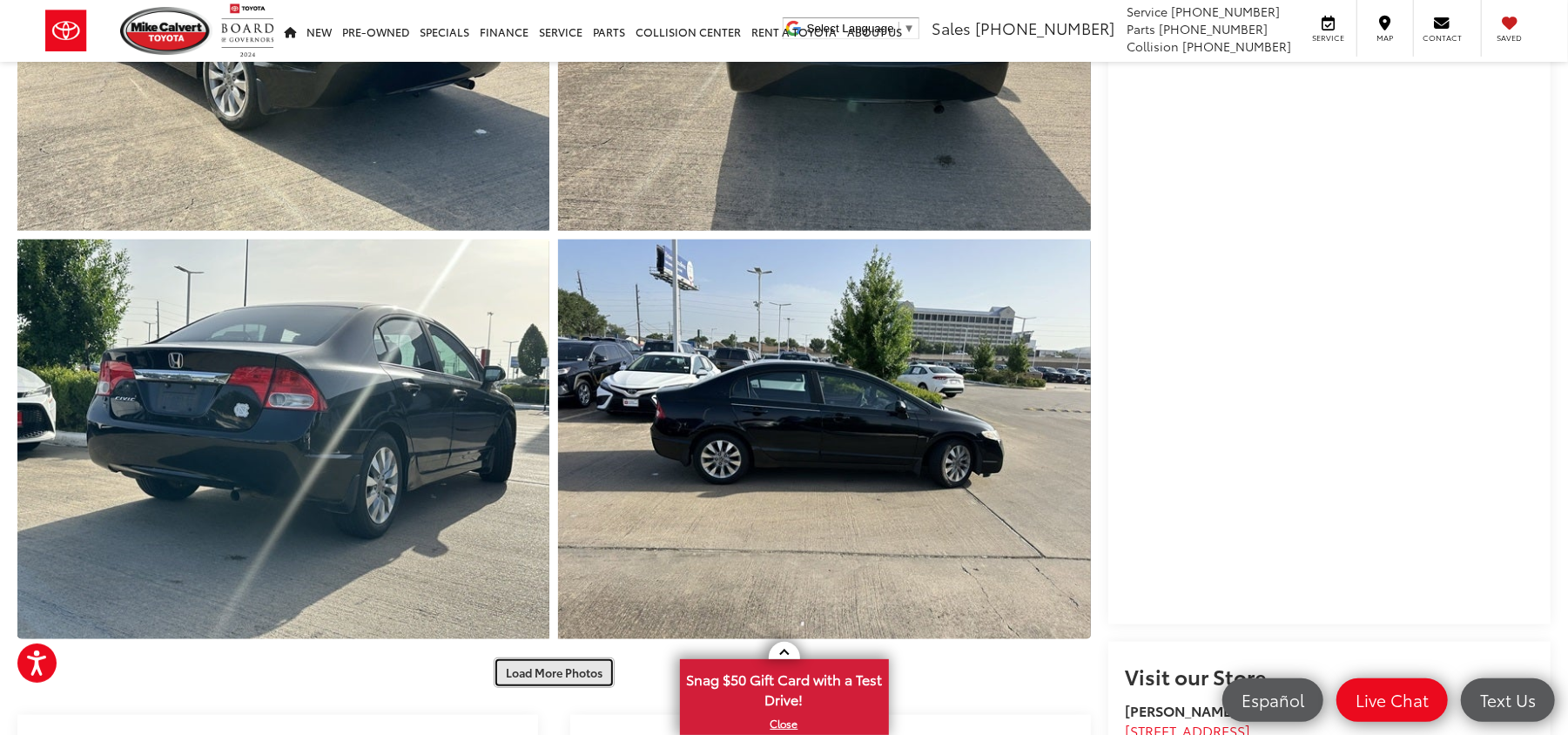 click on "Load More Photos" at bounding box center (554, 672) 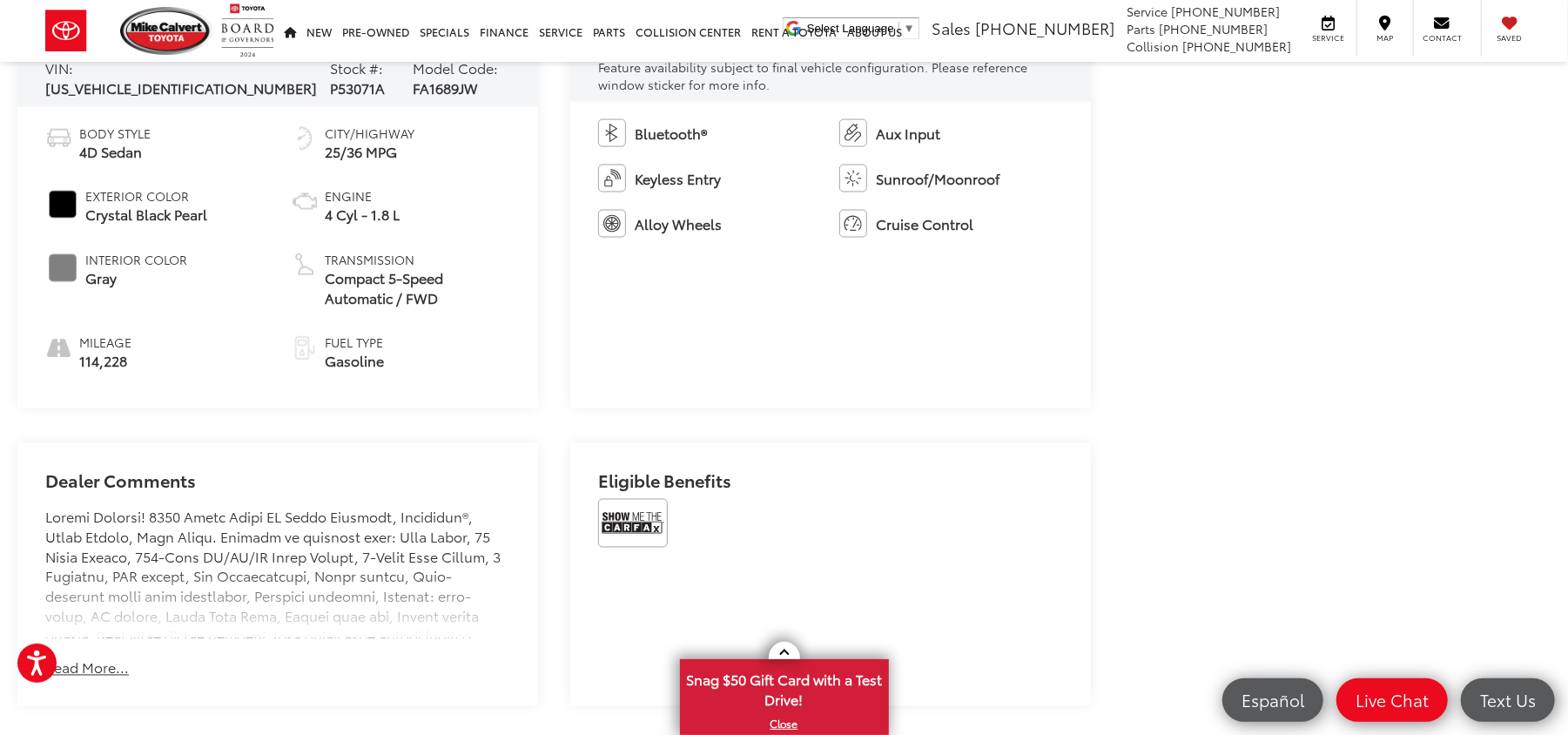 scroll, scrollTop: 2206, scrollLeft: 0, axis: vertical 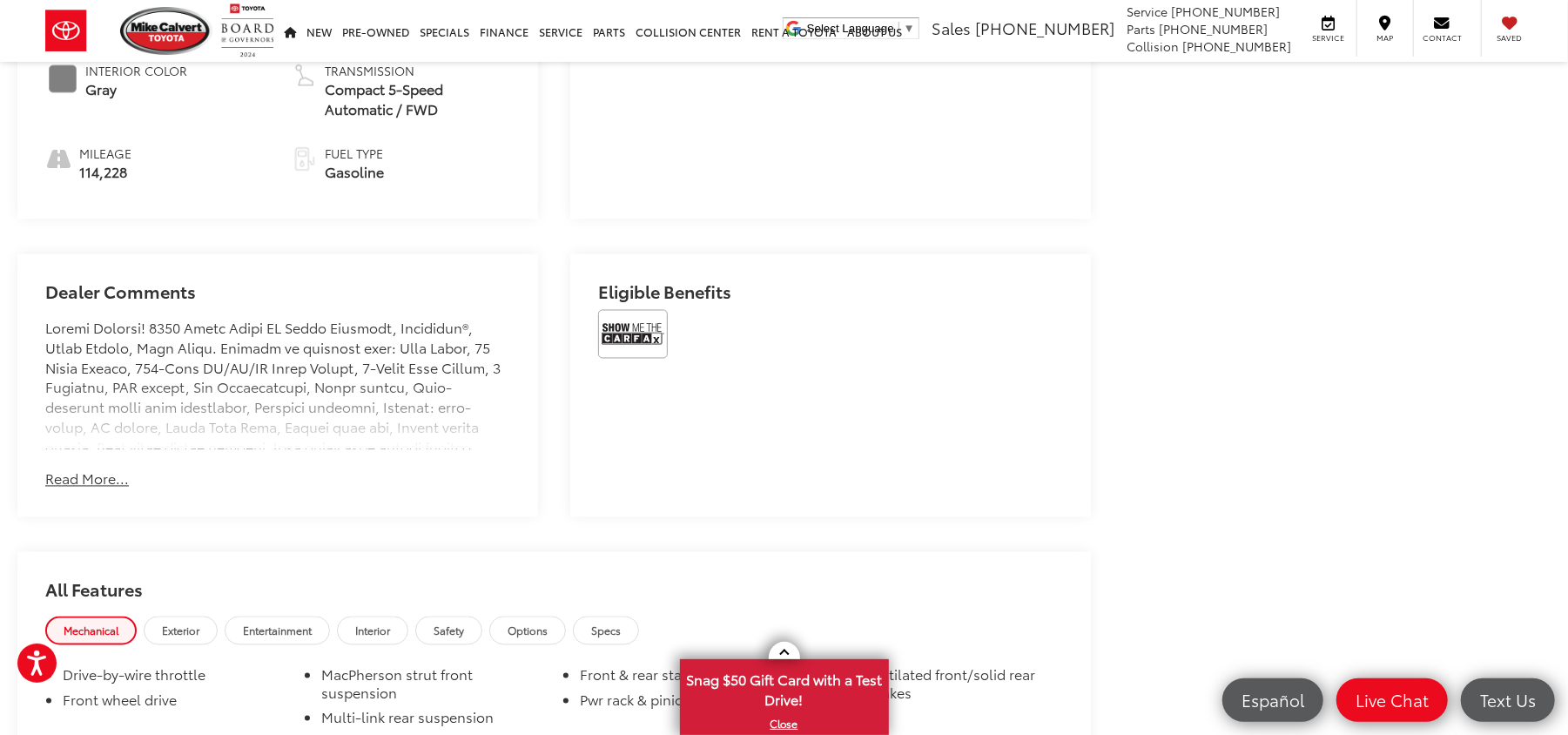 click on "Eligible Benefits" at bounding box center [831, 386] 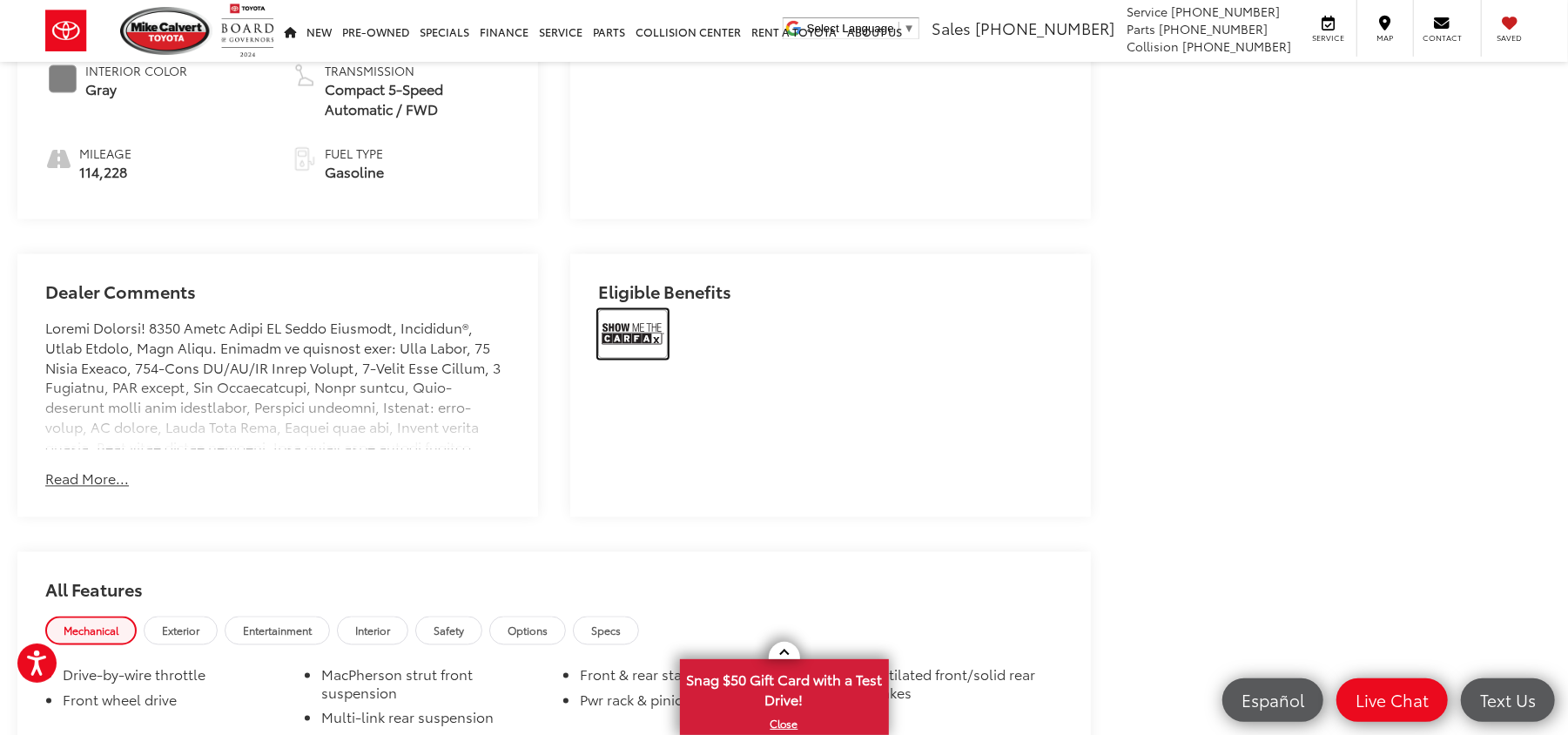 click at bounding box center (633, 334) 